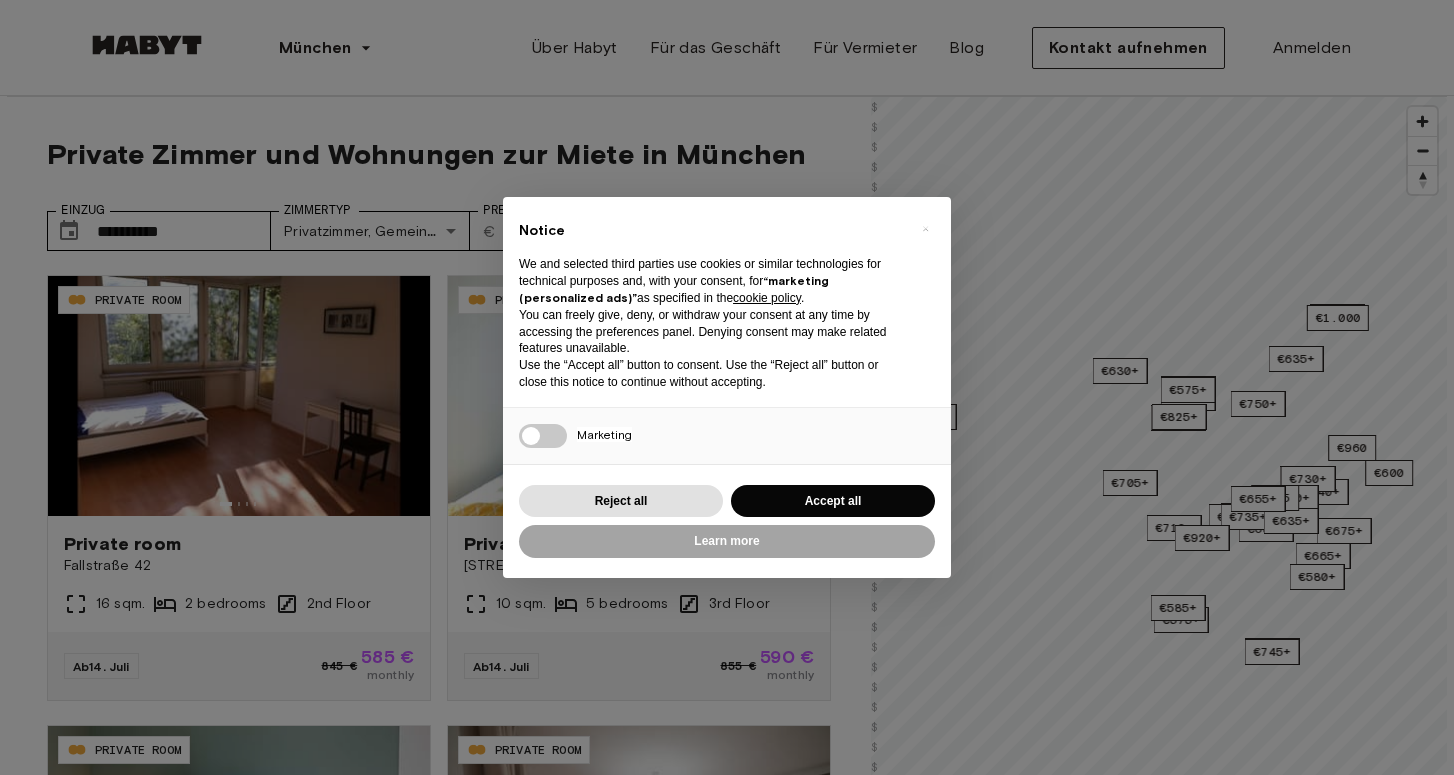 scroll, scrollTop: 0, scrollLeft: 0, axis: both 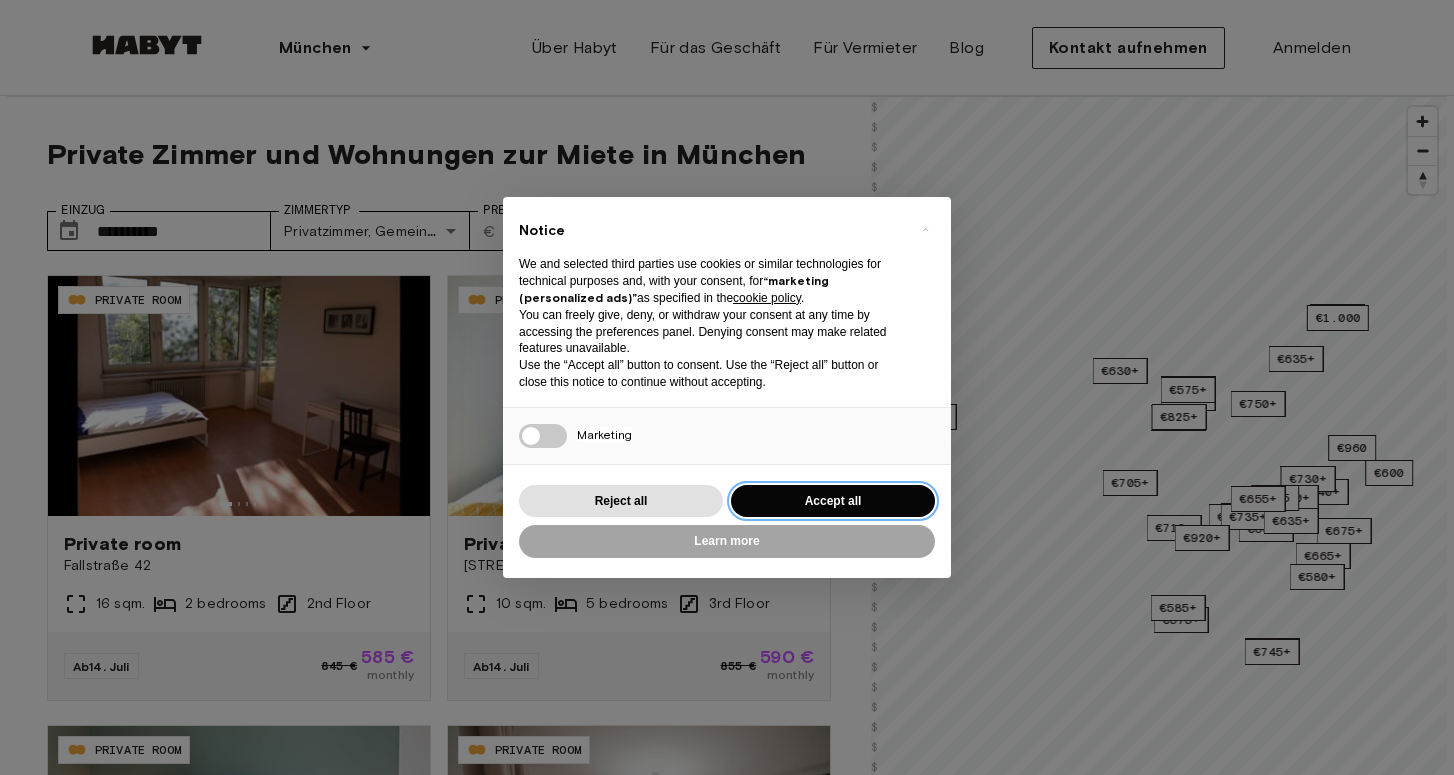 click on "Accept all" at bounding box center [833, 501] 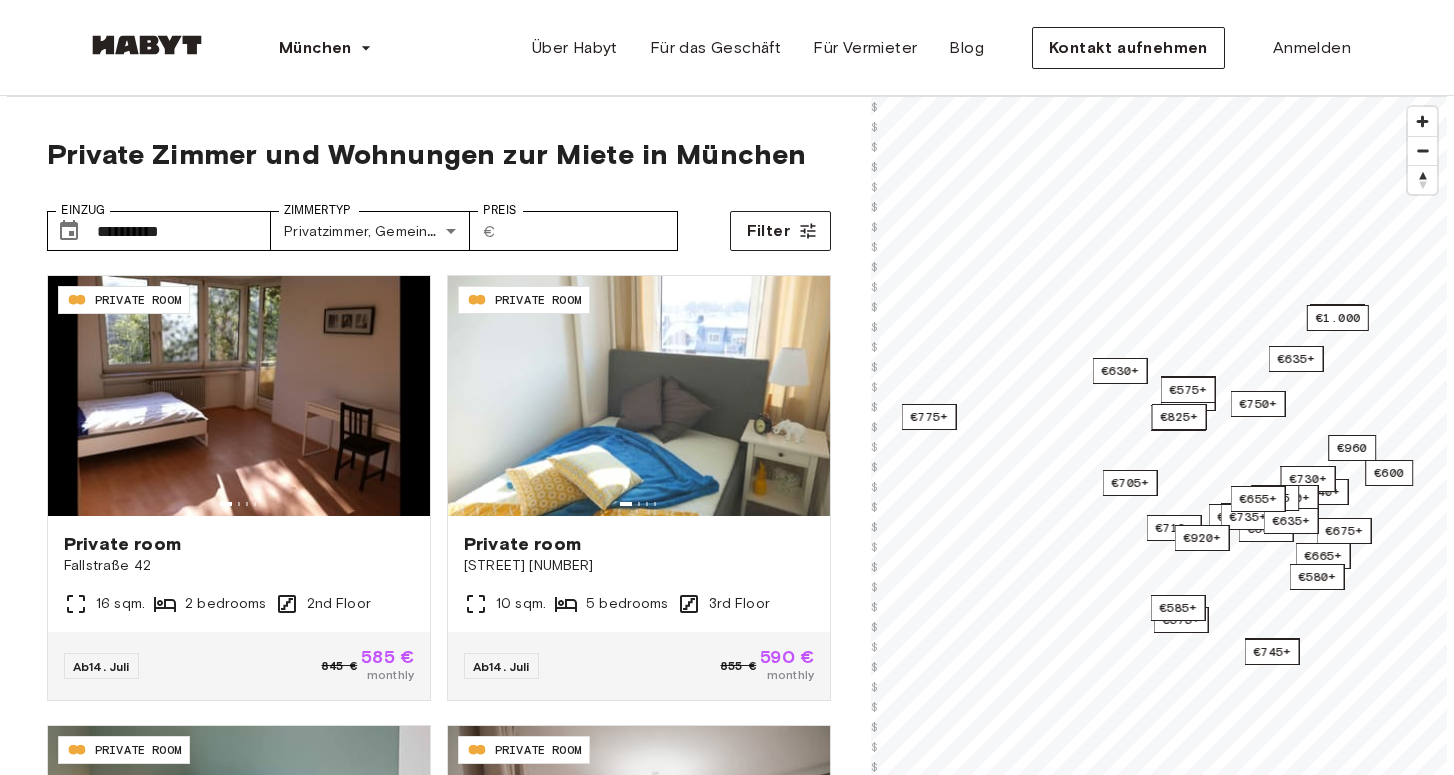 scroll, scrollTop: 0, scrollLeft: 0, axis: both 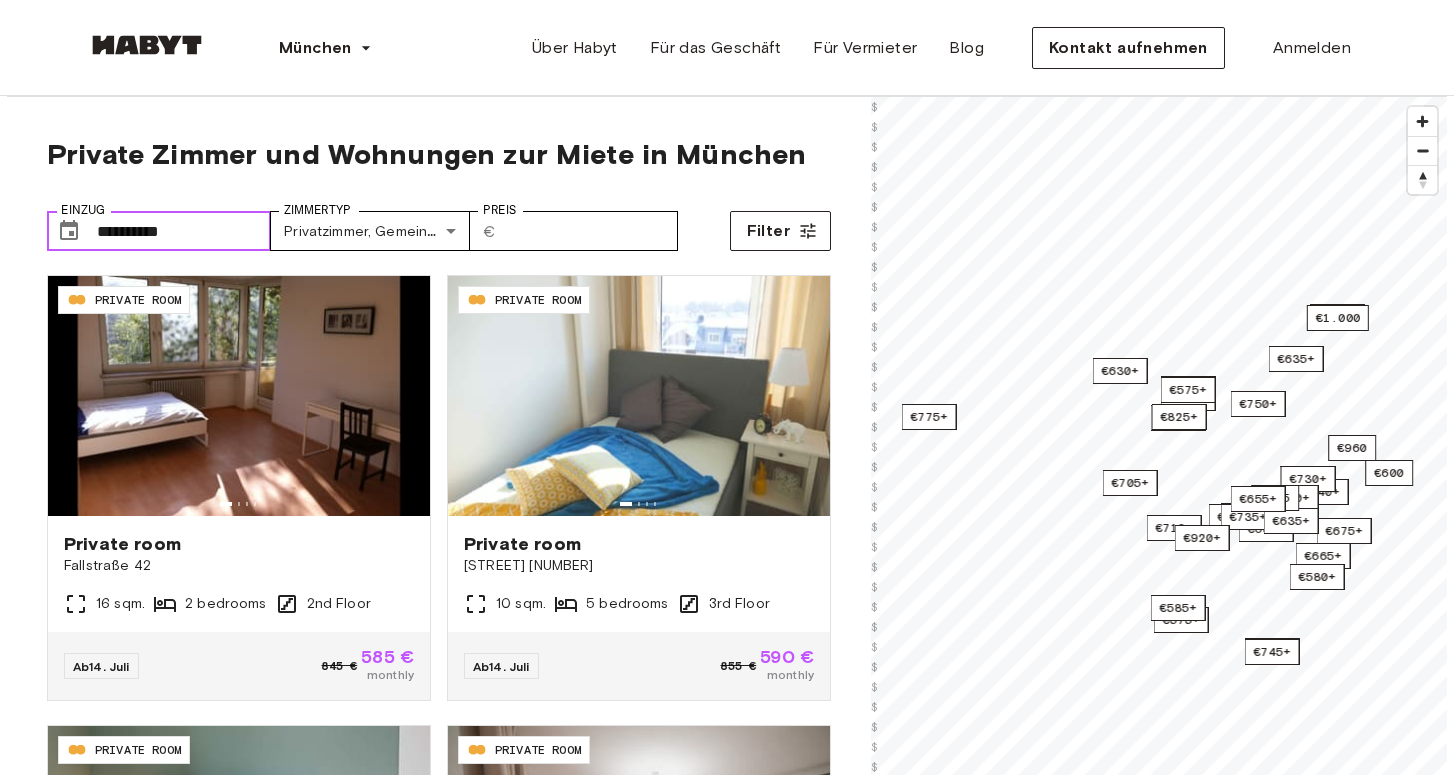 click on "**********" at bounding box center [184, 231] 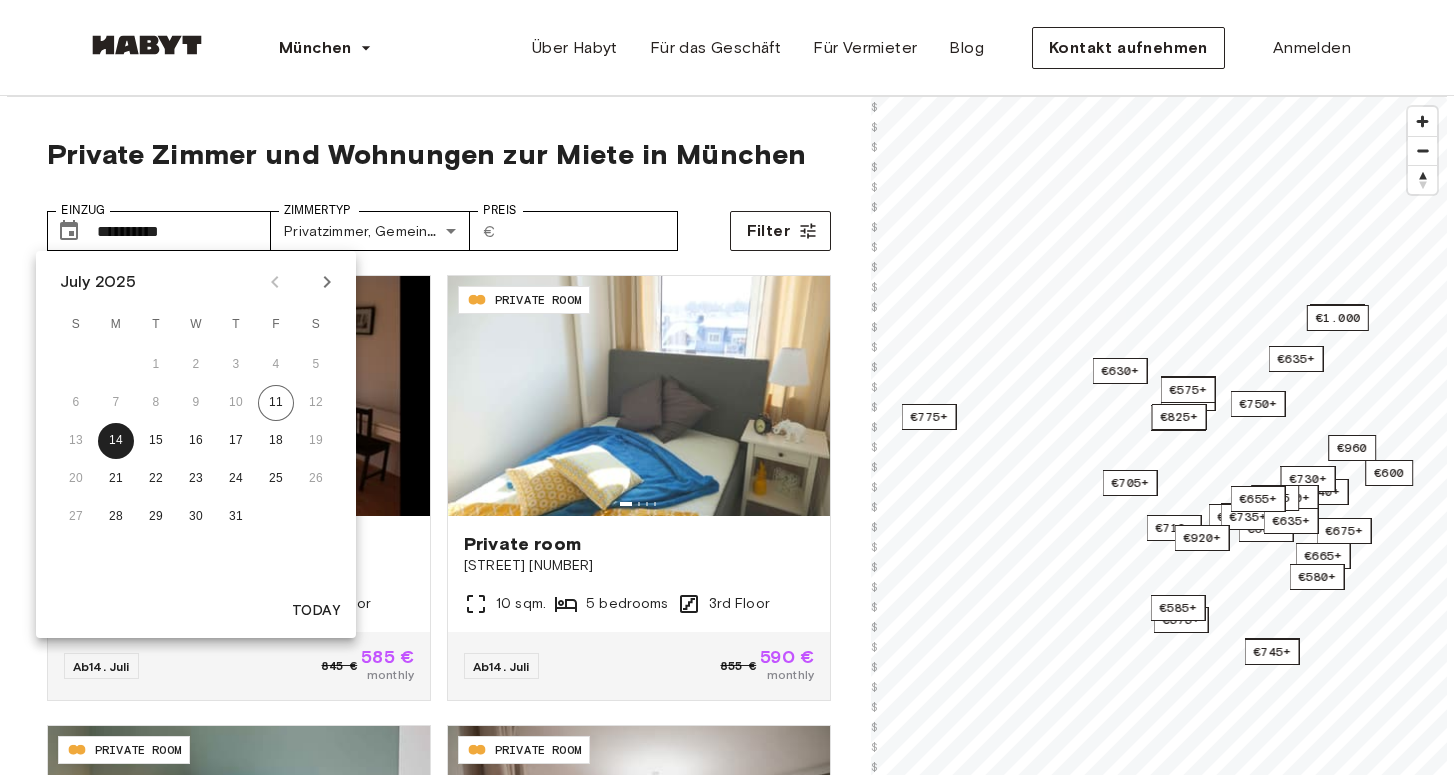 click 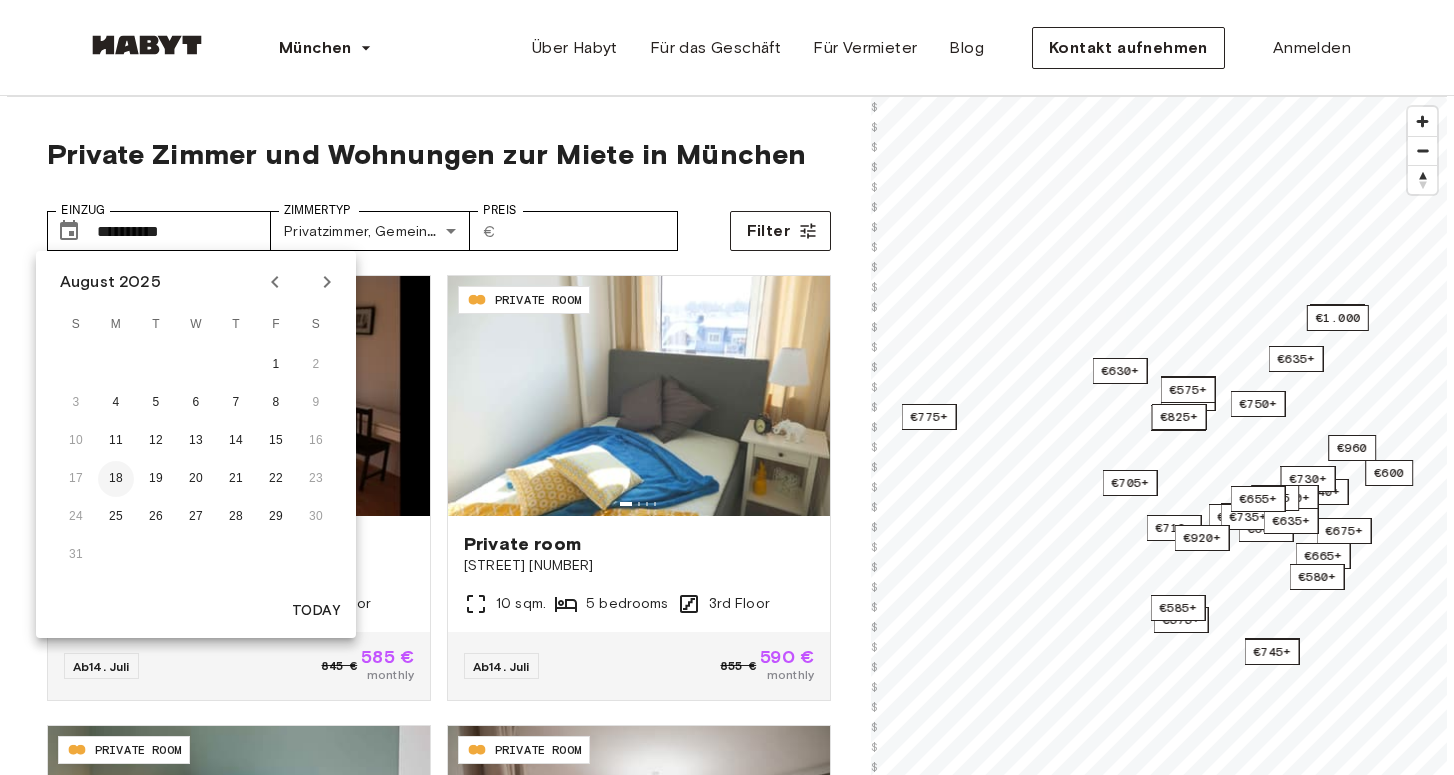 click on "18" at bounding box center (116, 479) 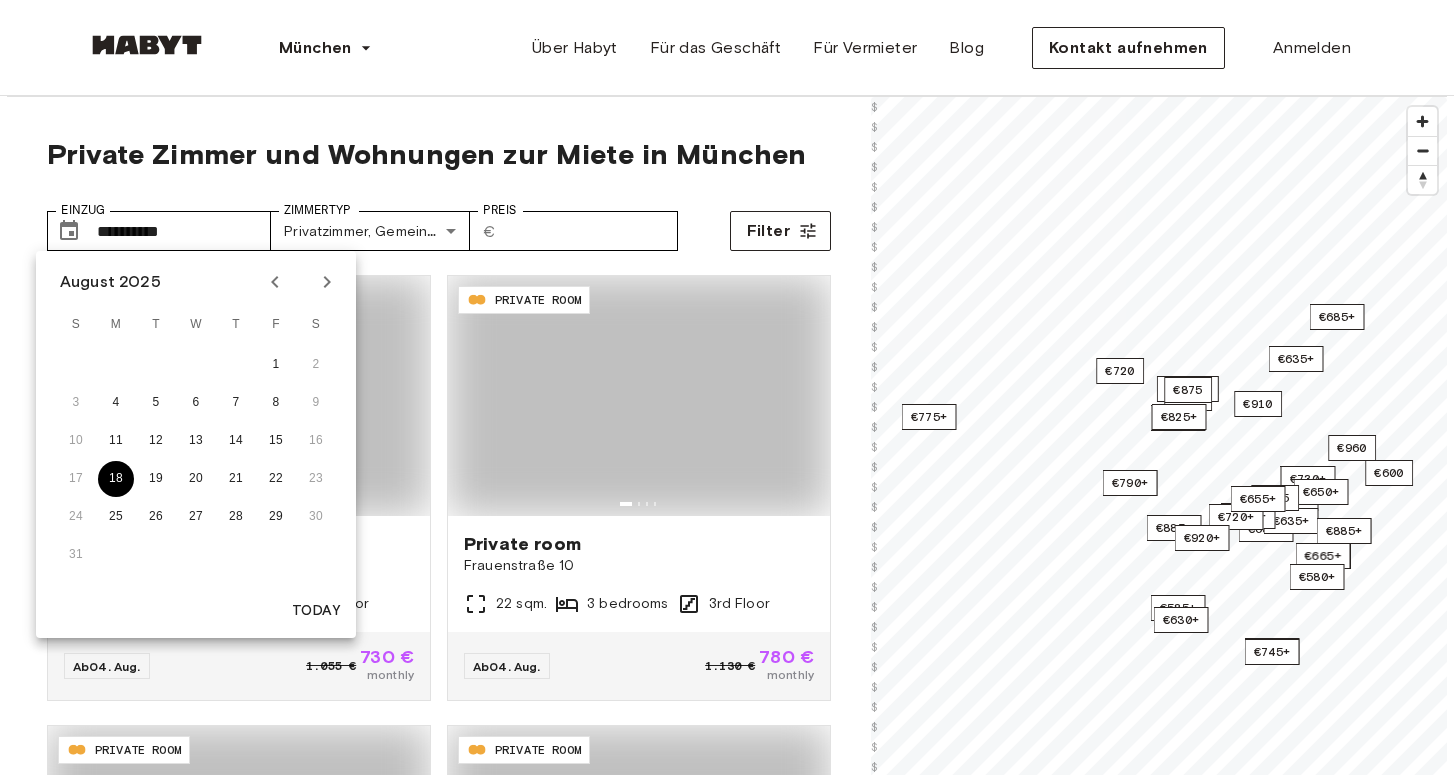 type on "**********" 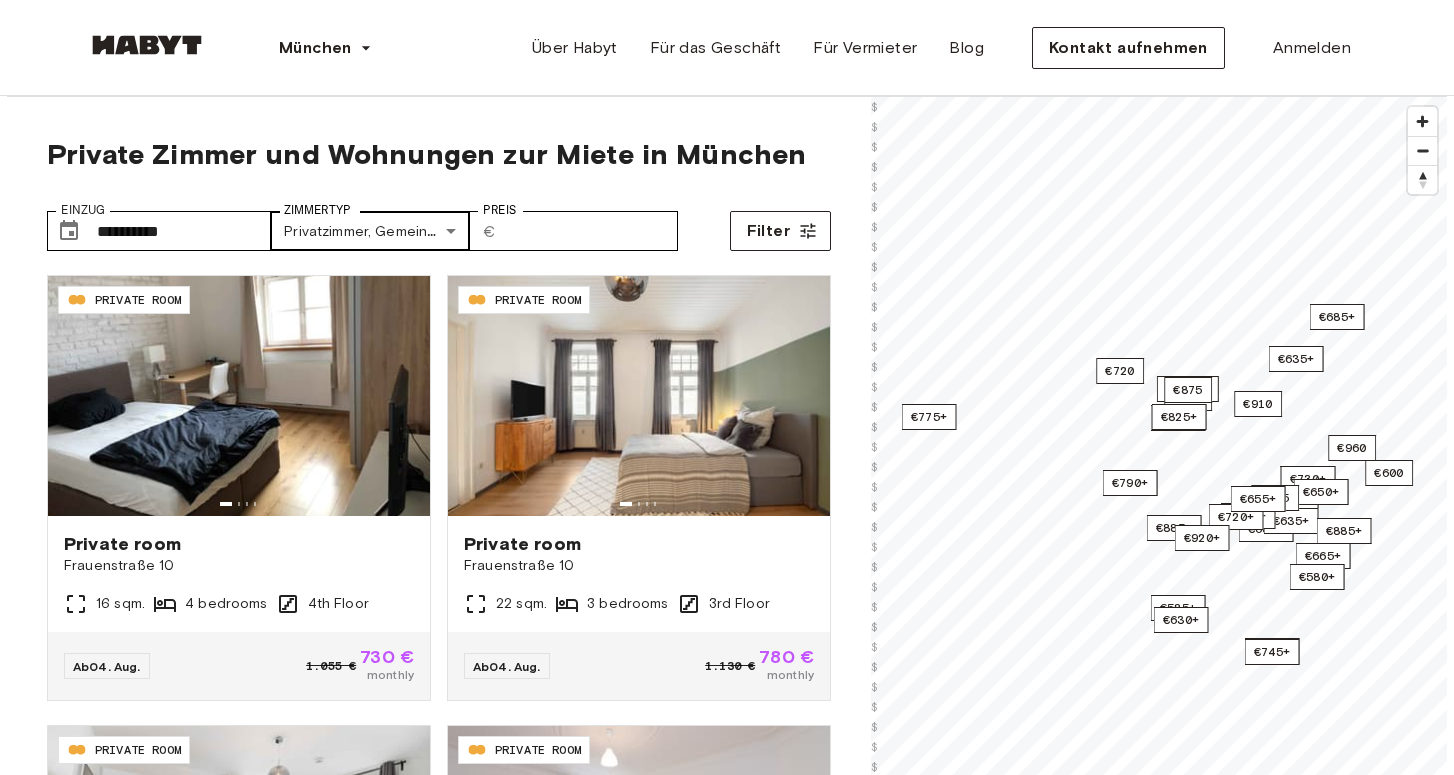 click on "**********" at bounding box center (727, 2444) 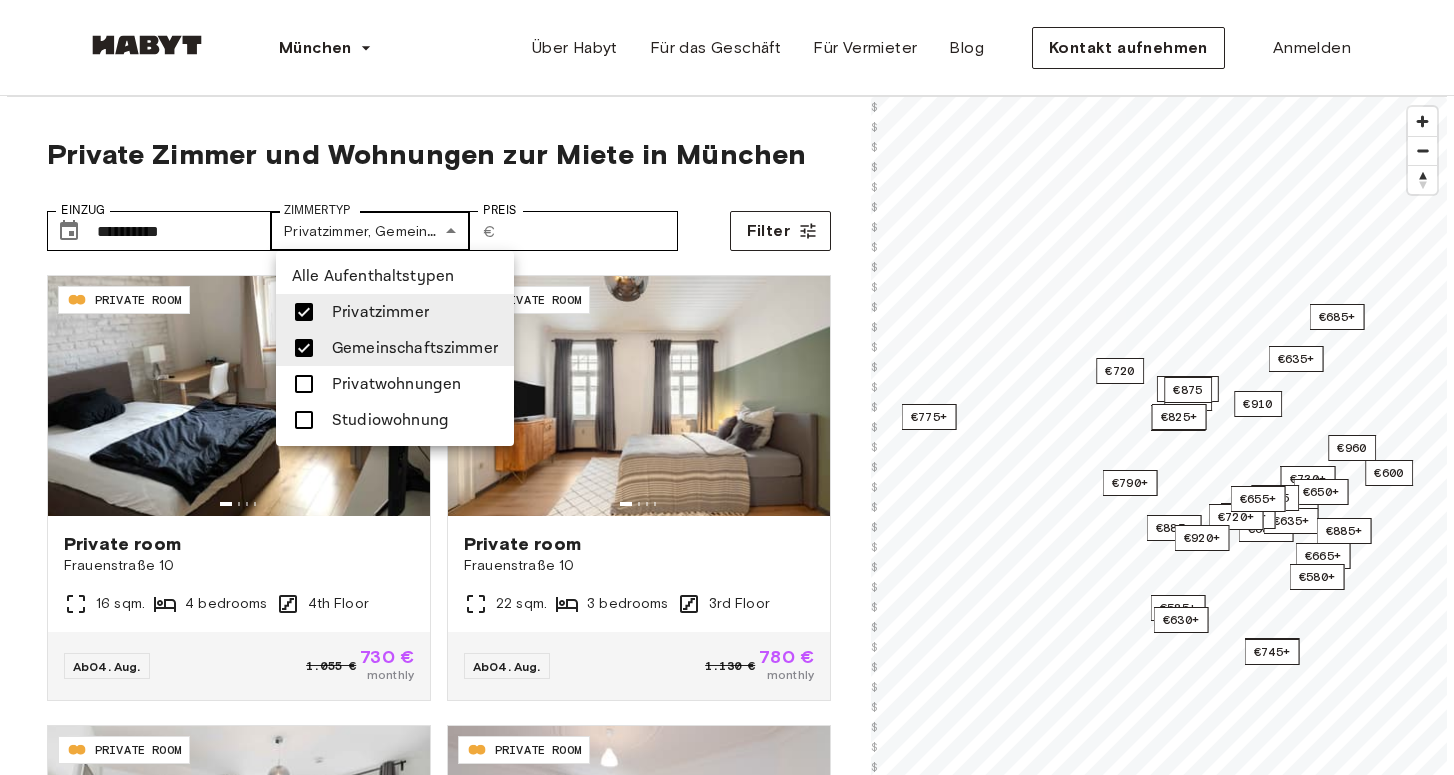 click at bounding box center [727, 387] 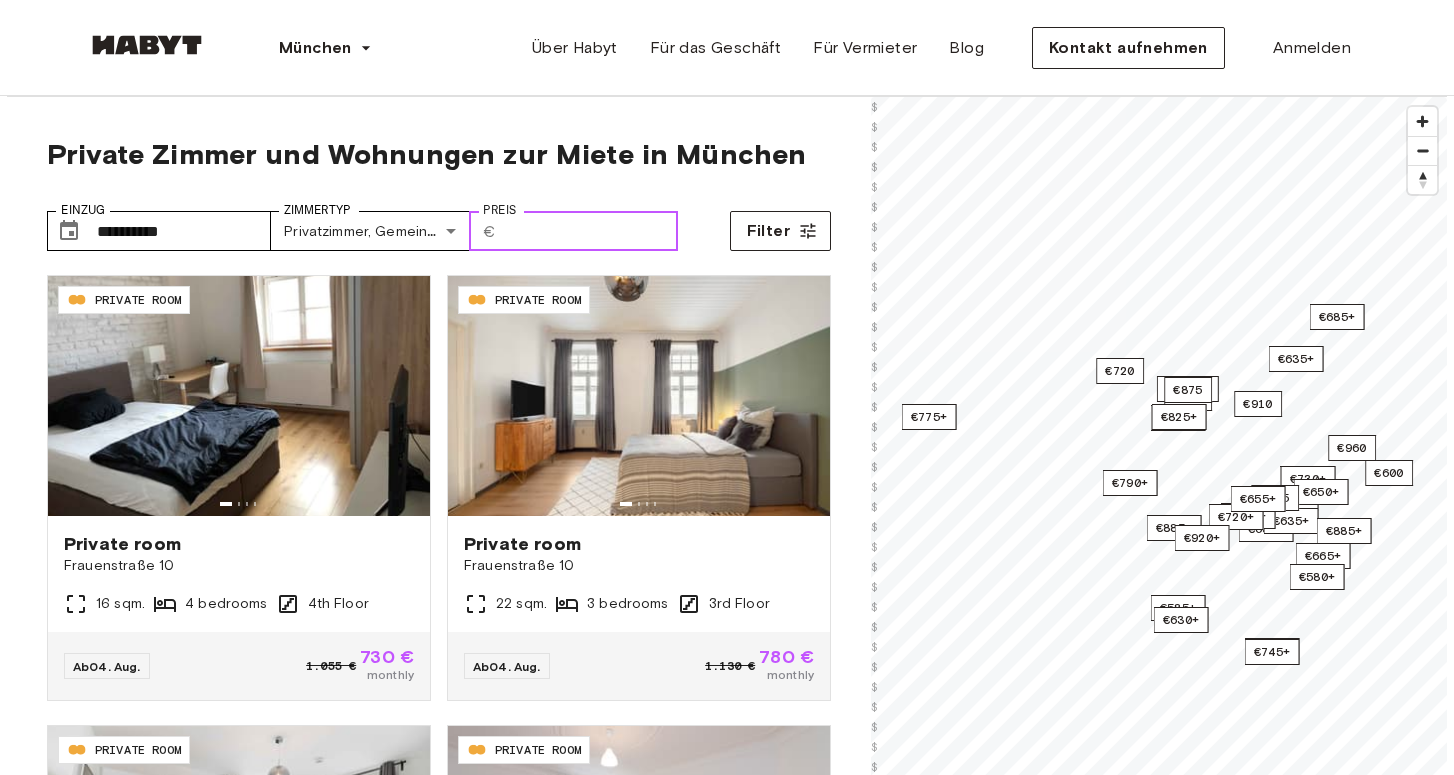 click on "Preis" at bounding box center (591, 231) 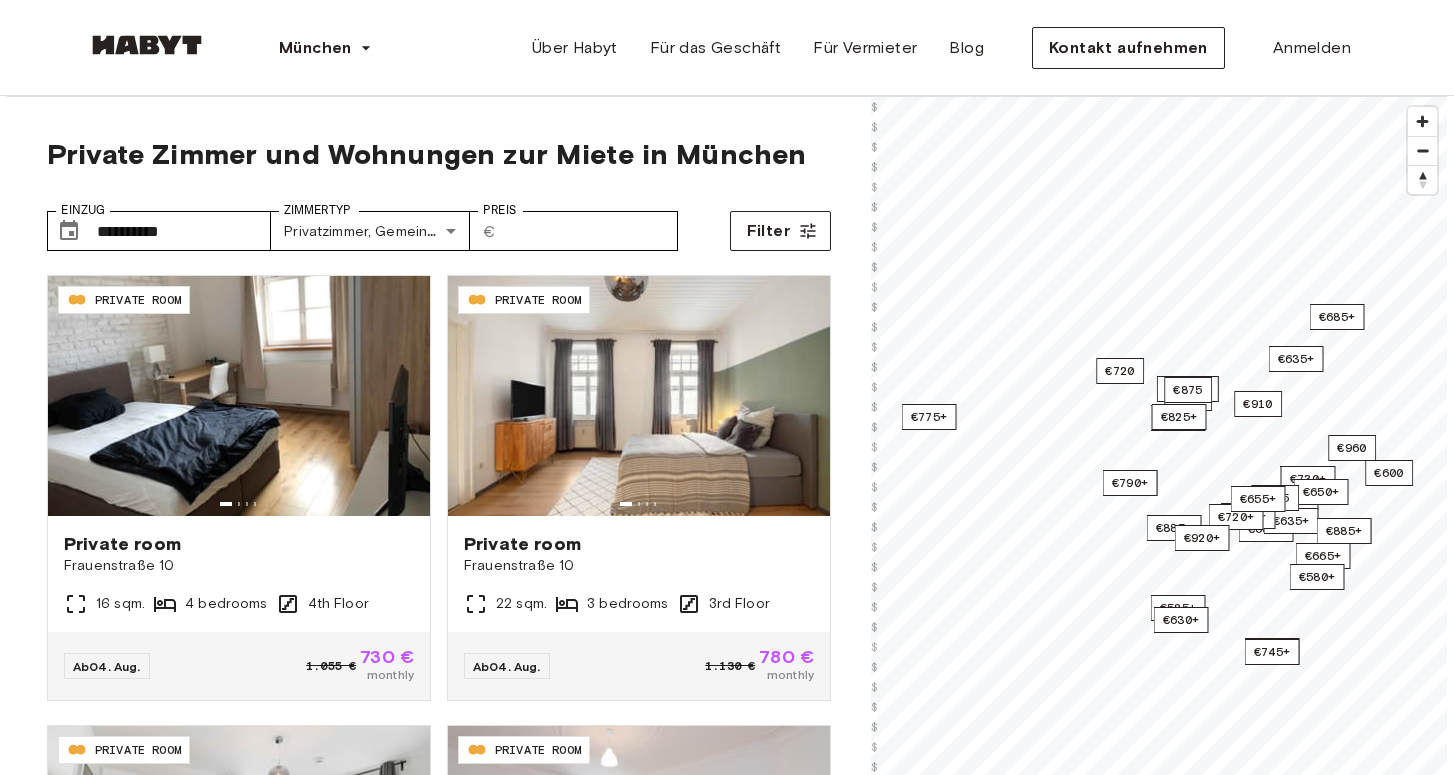 click on "**********" at bounding box center (439, 223) 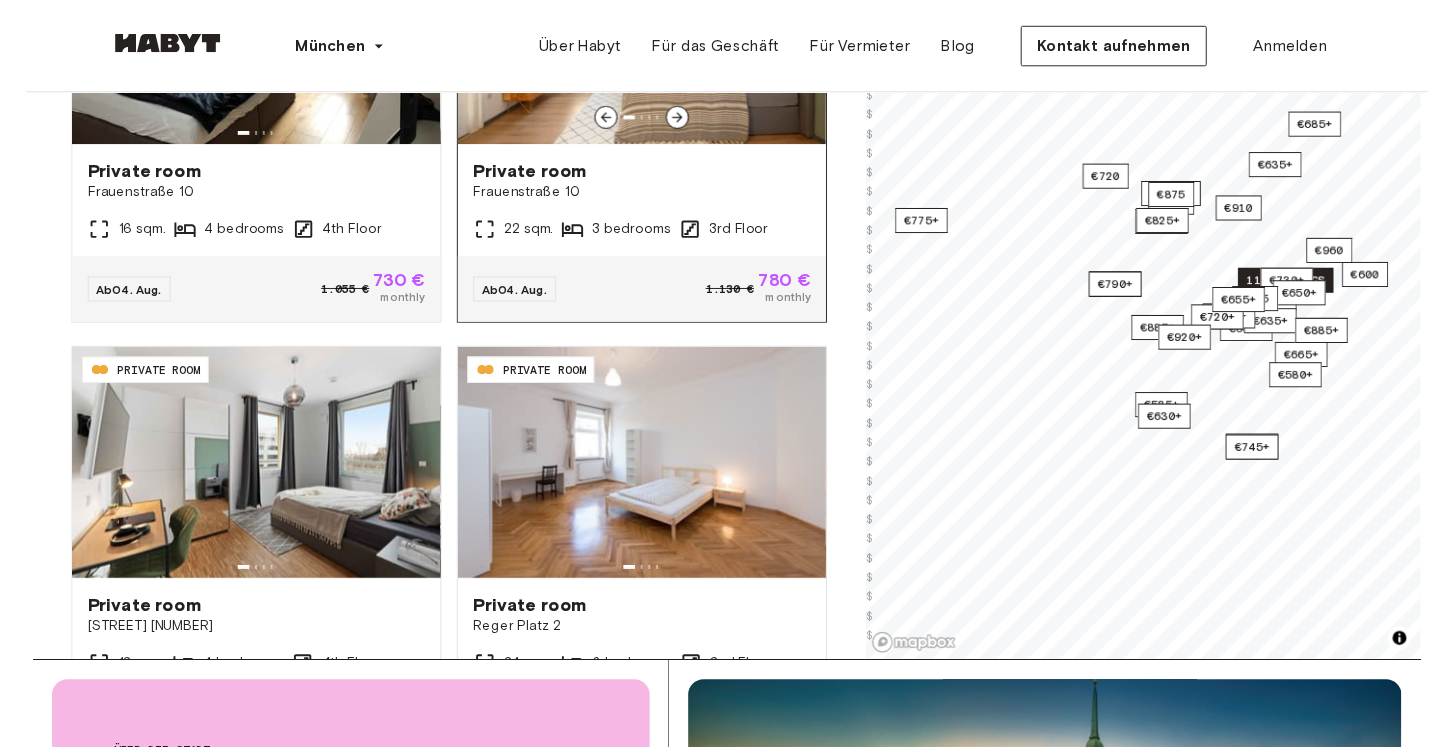 scroll, scrollTop: 446, scrollLeft: 0, axis: vertical 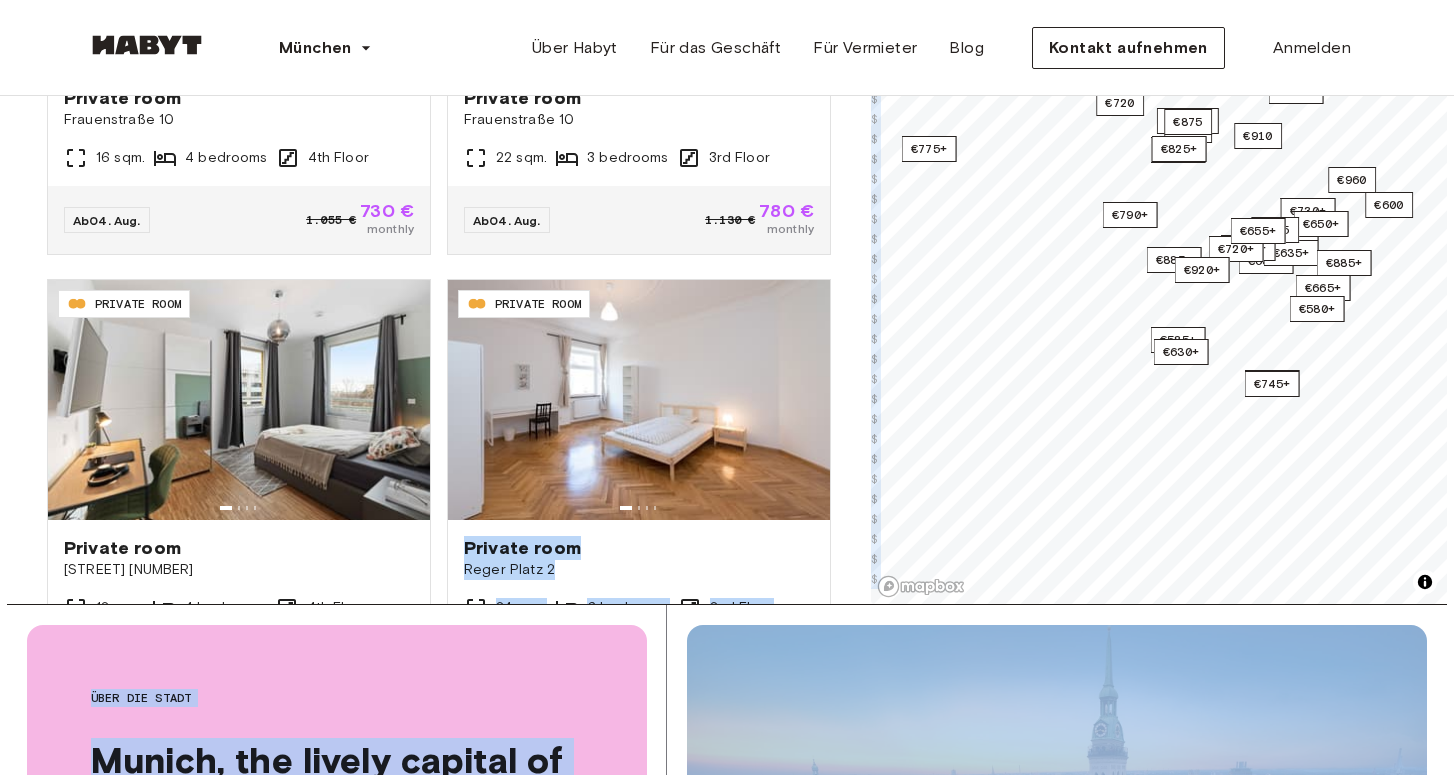 drag, startPoint x: 856, startPoint y: 521, endPoint x: 862, endPoint y: 634, distance: 113.15918 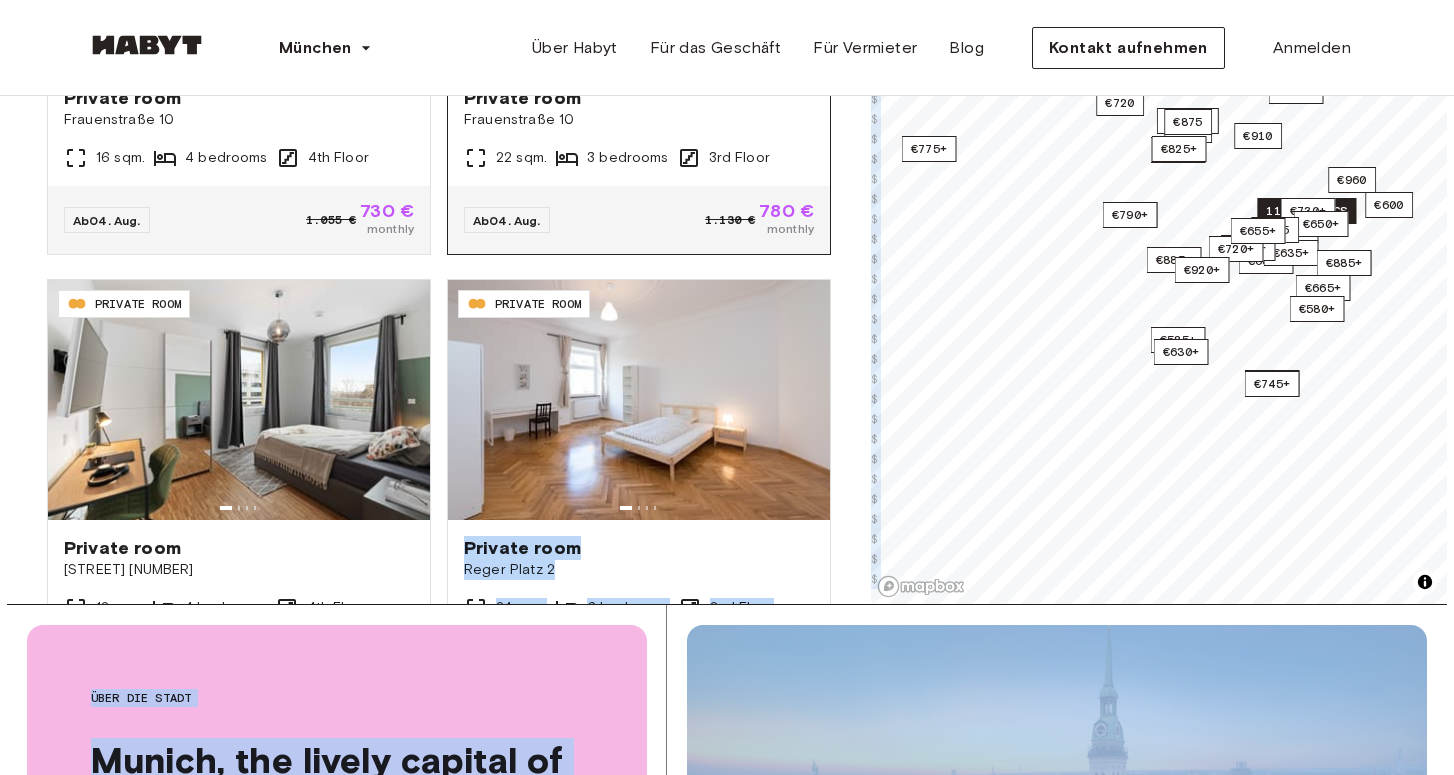 click on "Private room Frauenstraße 10 22 sqm. 3 bedrooms 3rd Floor" at bounding box center [639, 128] 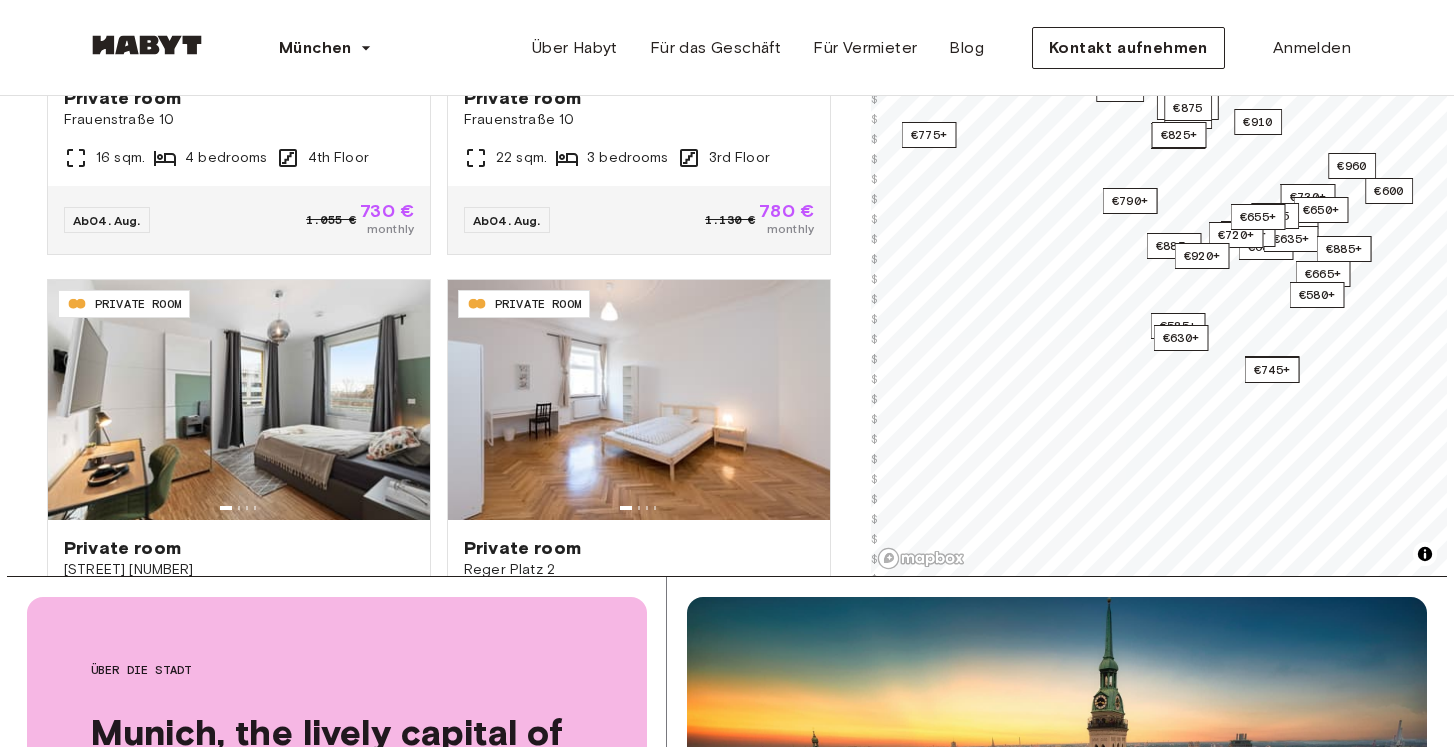 click on "**********" at bounding box center [439, 113] 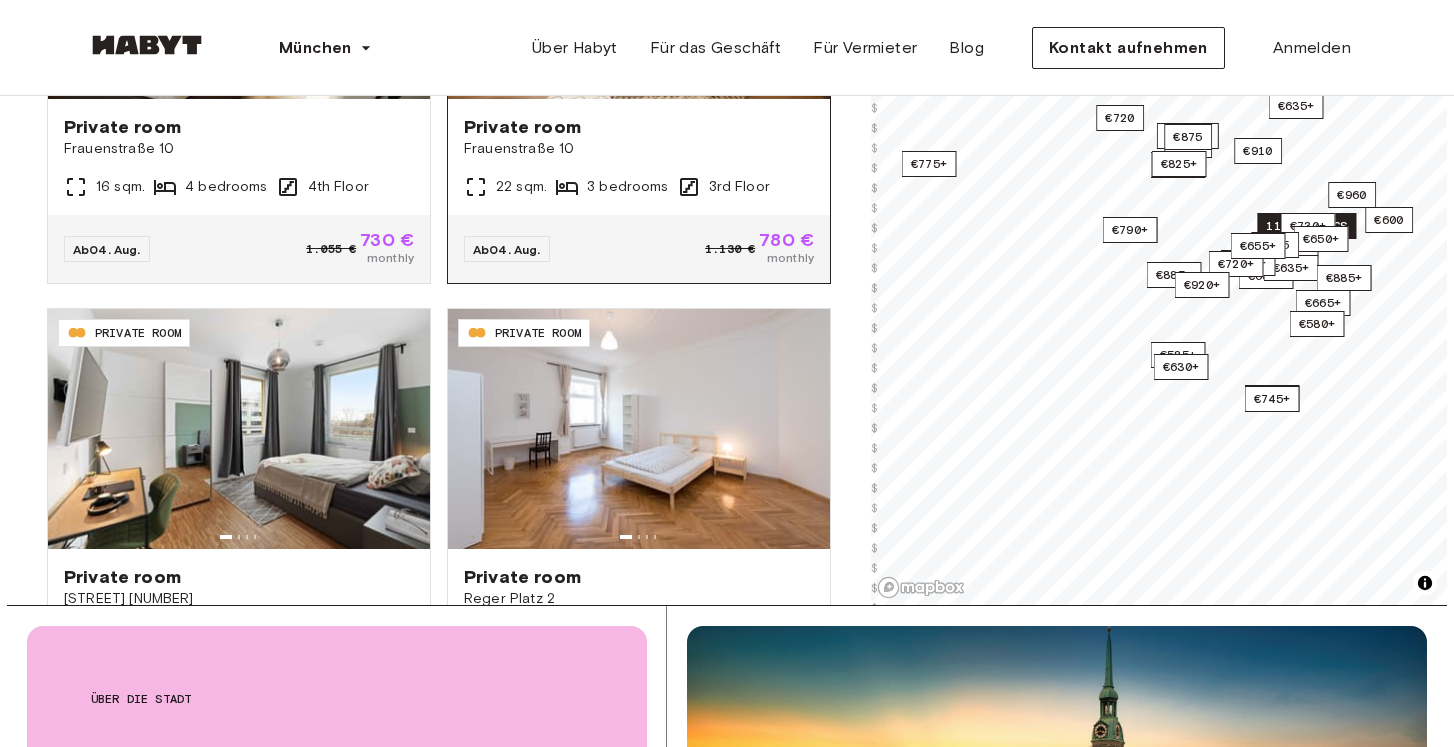scroll, scrollTop: 425, scrollLeft: 0, axis: vertical 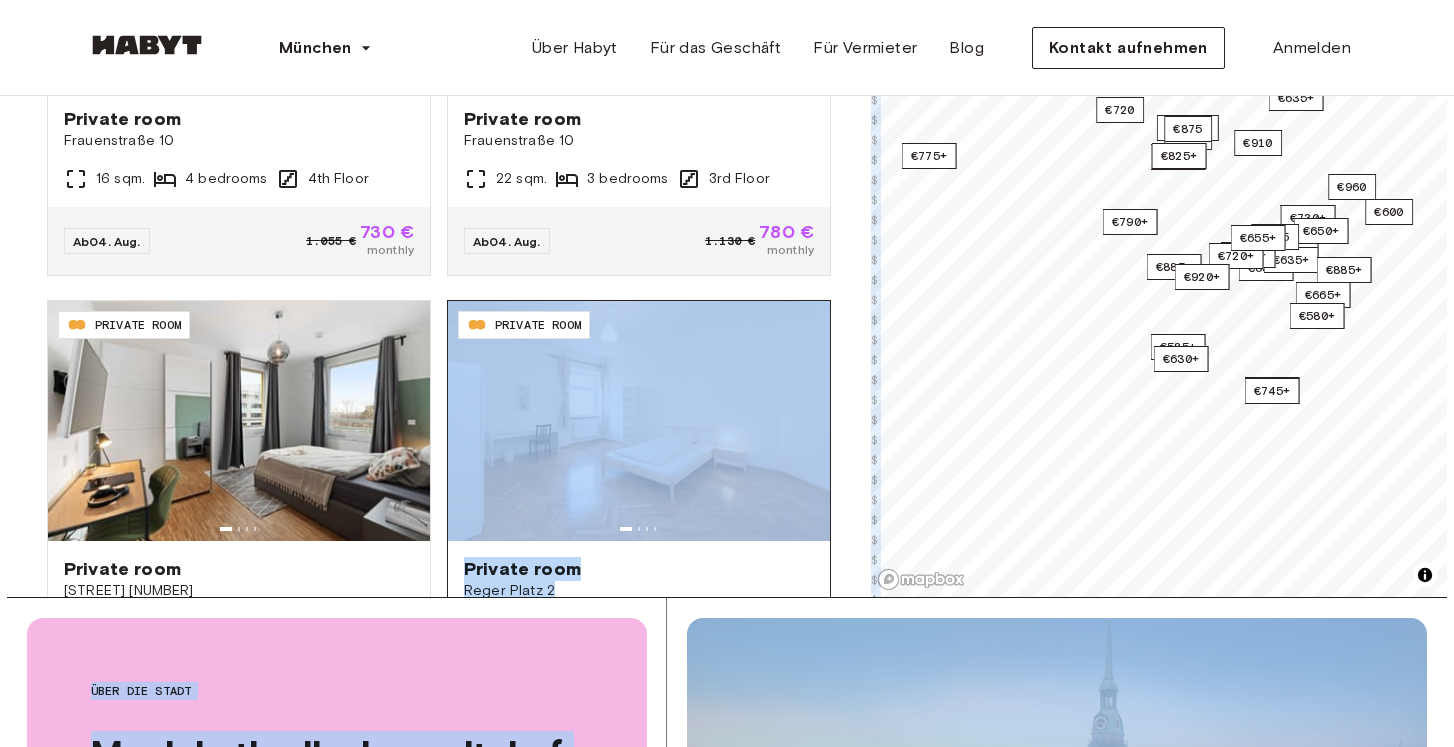 drag, startPoint x: 856, startPoint y: 467, endPoint x: 801, endPoint y: 592, distance: 136.565 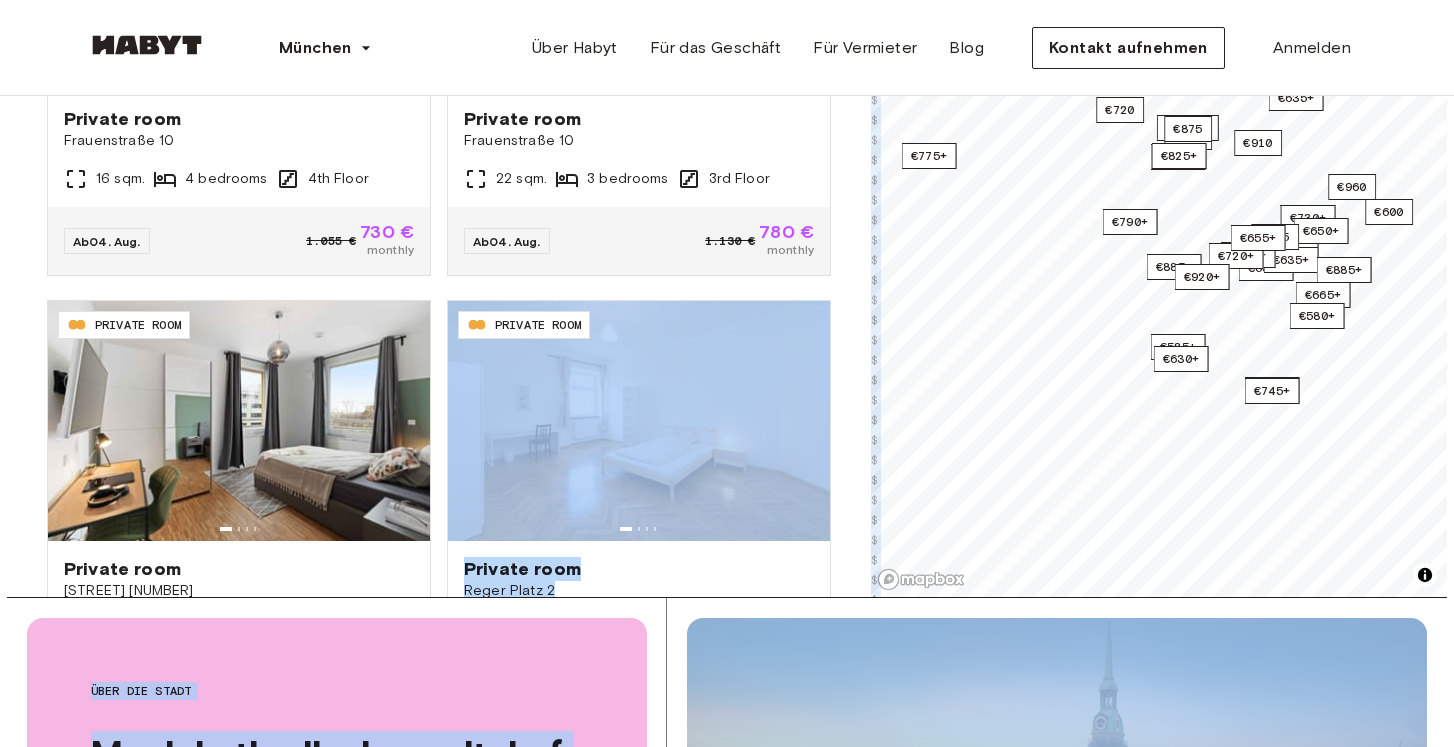 click on "**********" at bounding box center (439, 134) 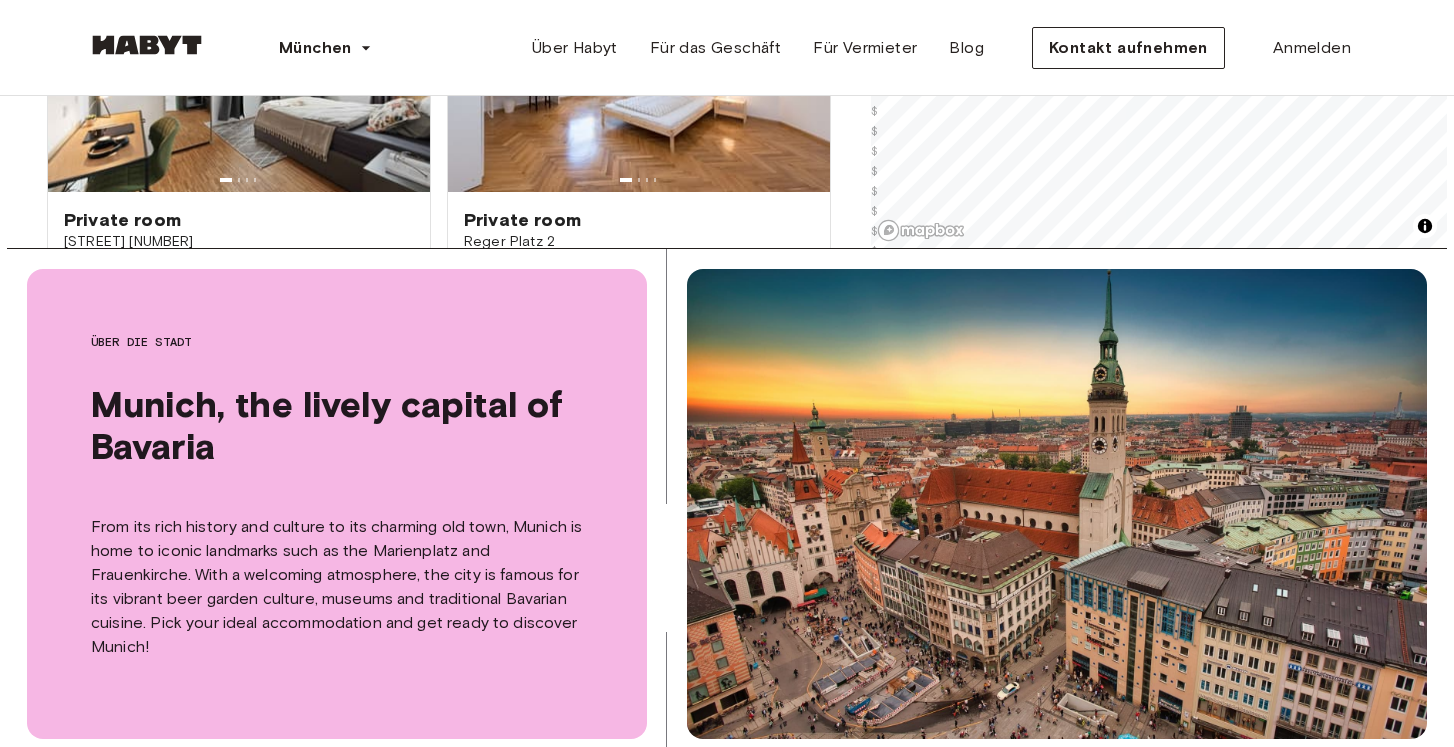 scroll, scrollTop: 791, scrollLeft: 0, axis: vertical 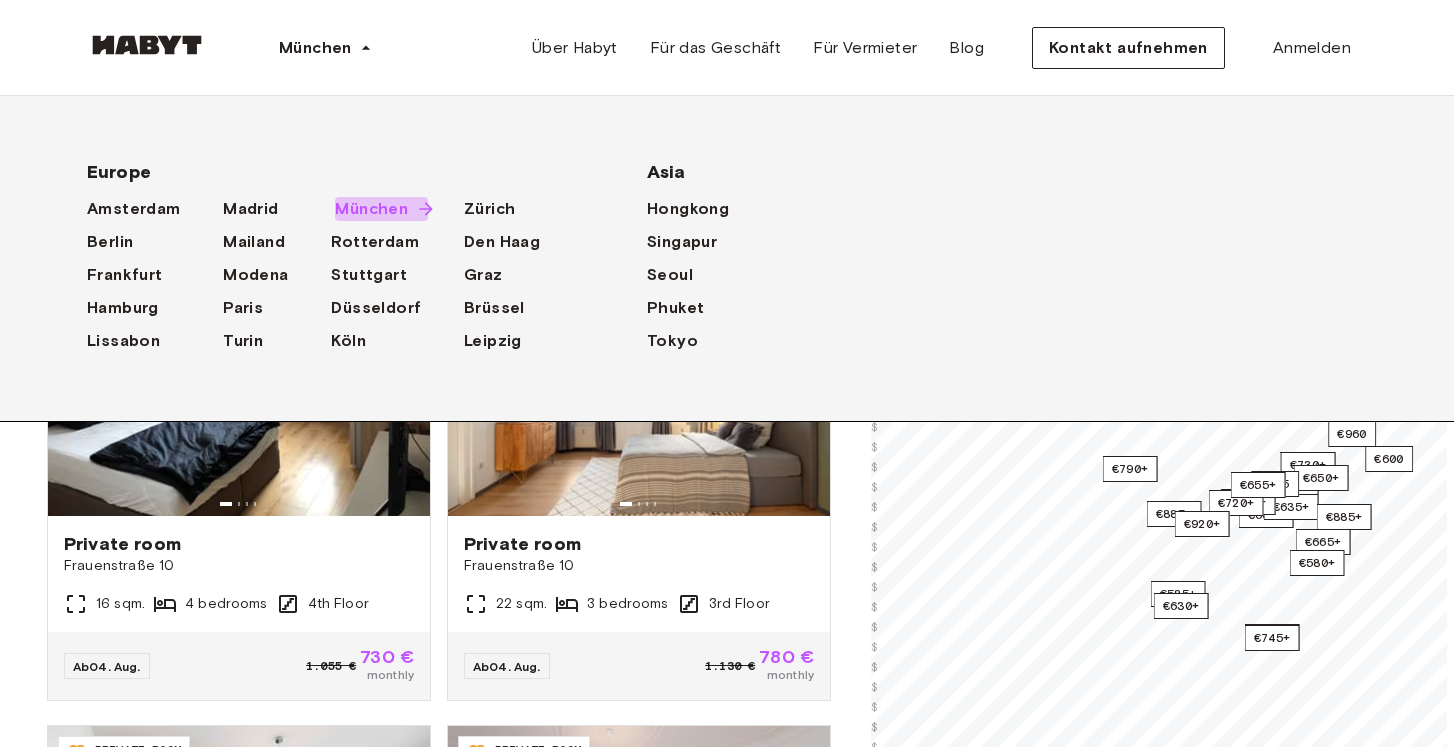 click on "München" at bounding box center [371, 209] 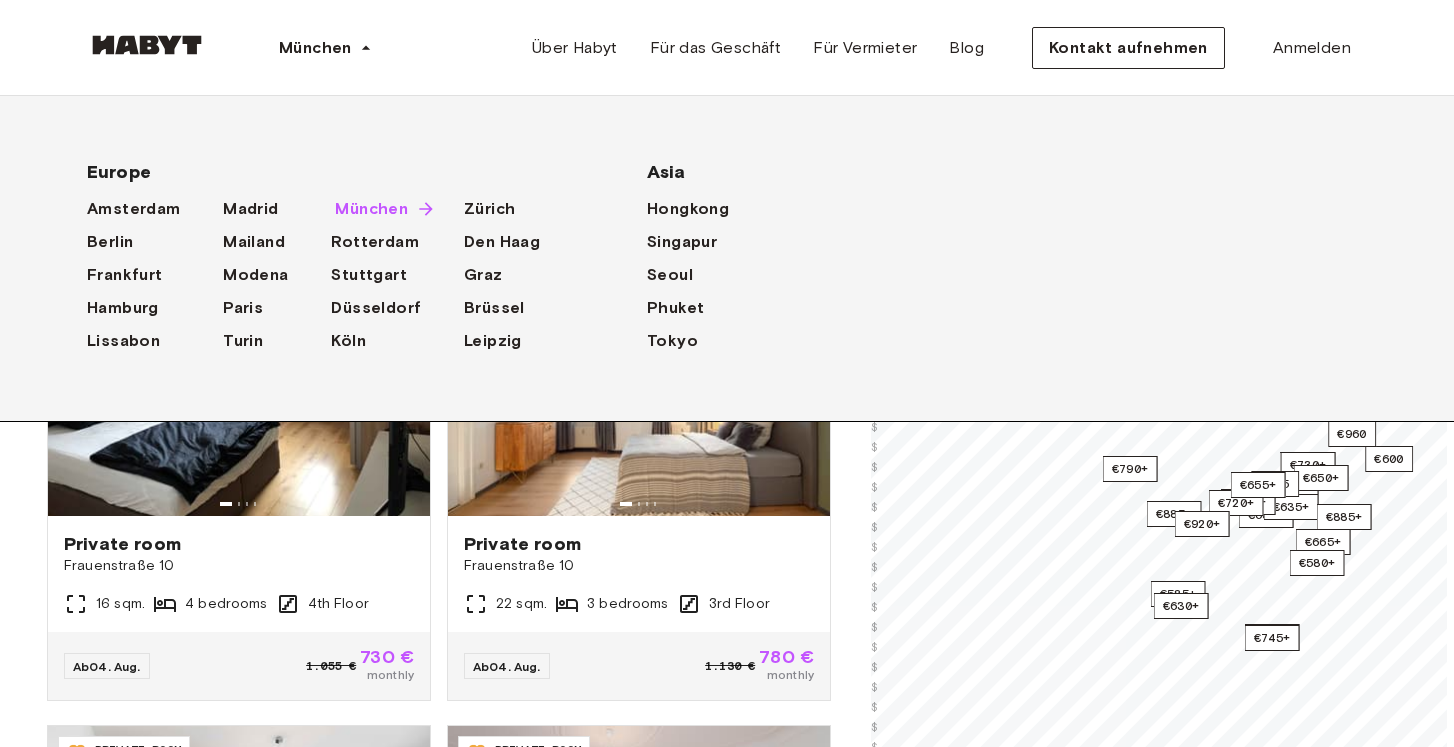 scroll, scrollTop: 0, scrollLeft: 0, axis: both 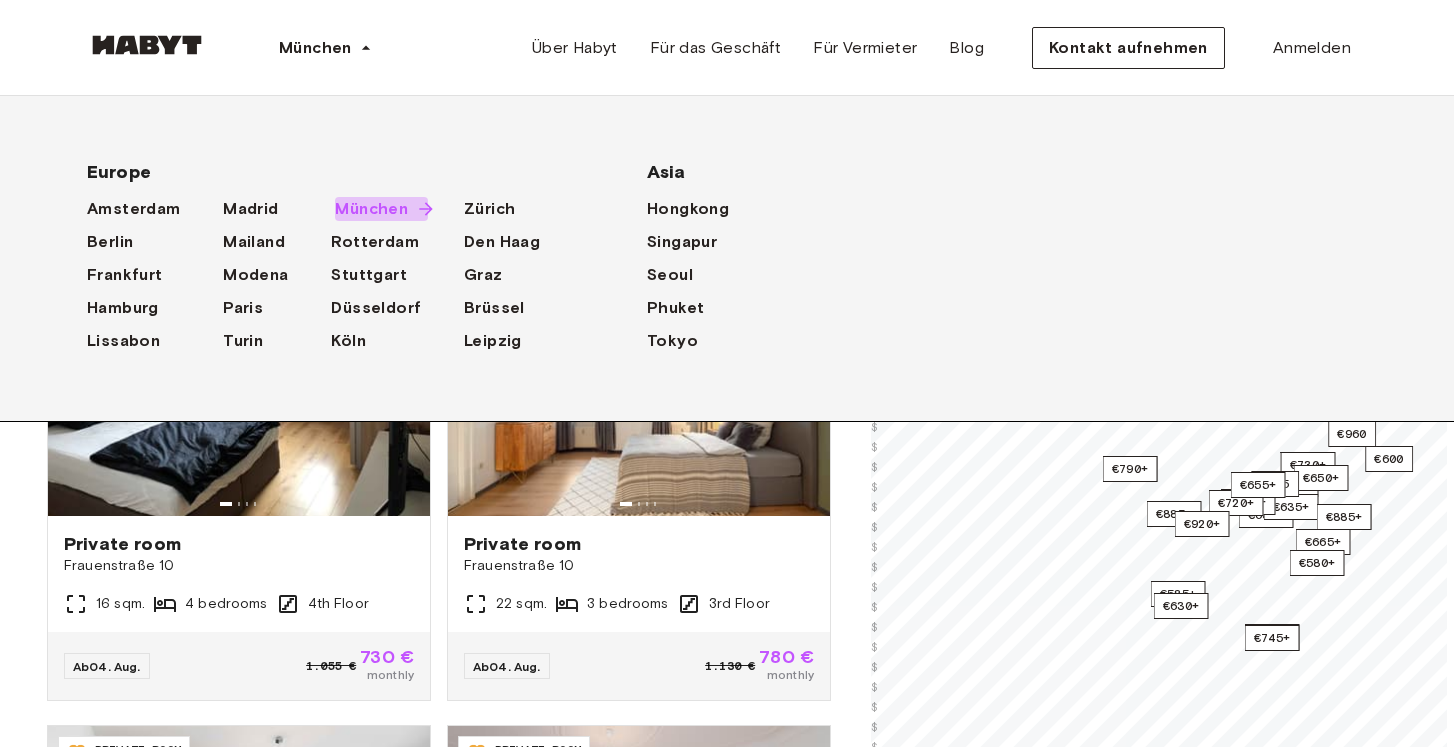click on "München" at bounding box center [371, 209] 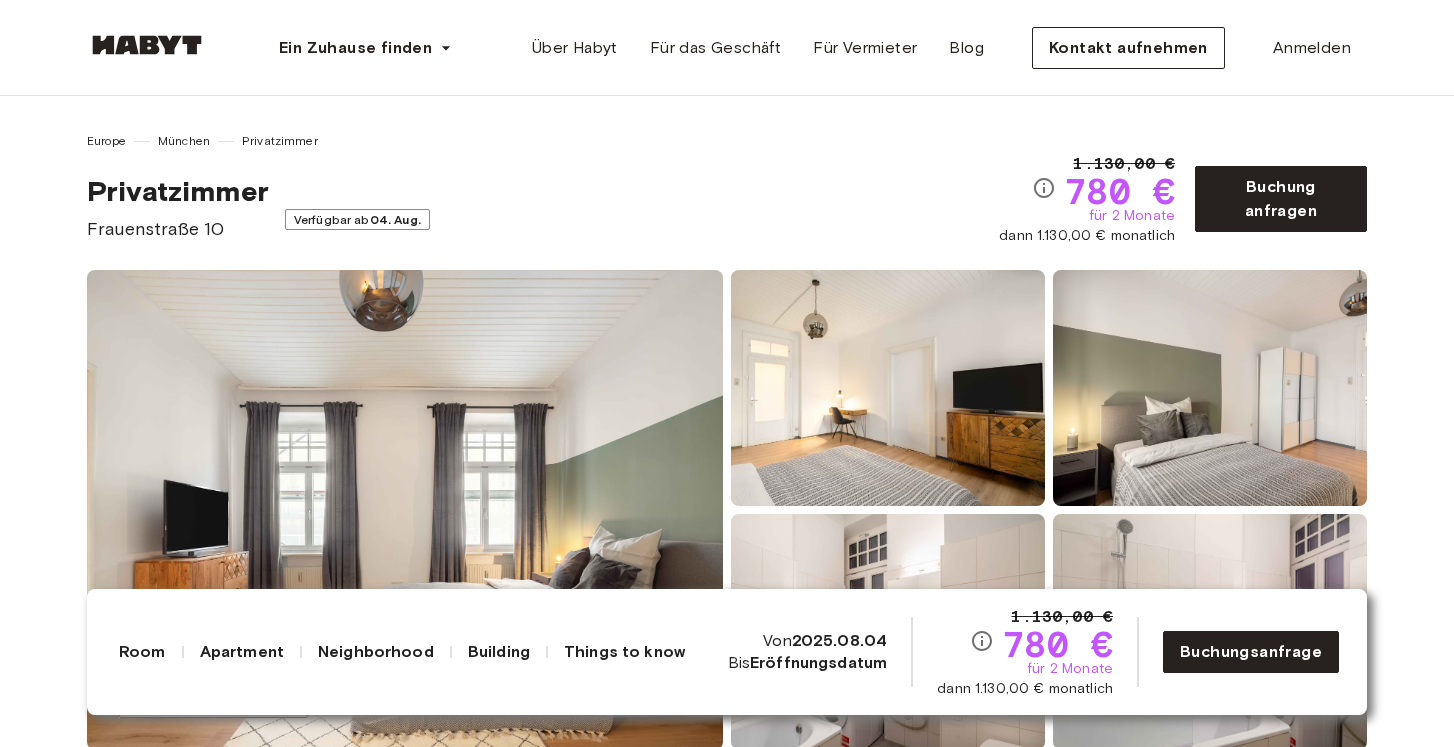 scroll, scrollTop: 0, scrollLeft: 0, axis: both 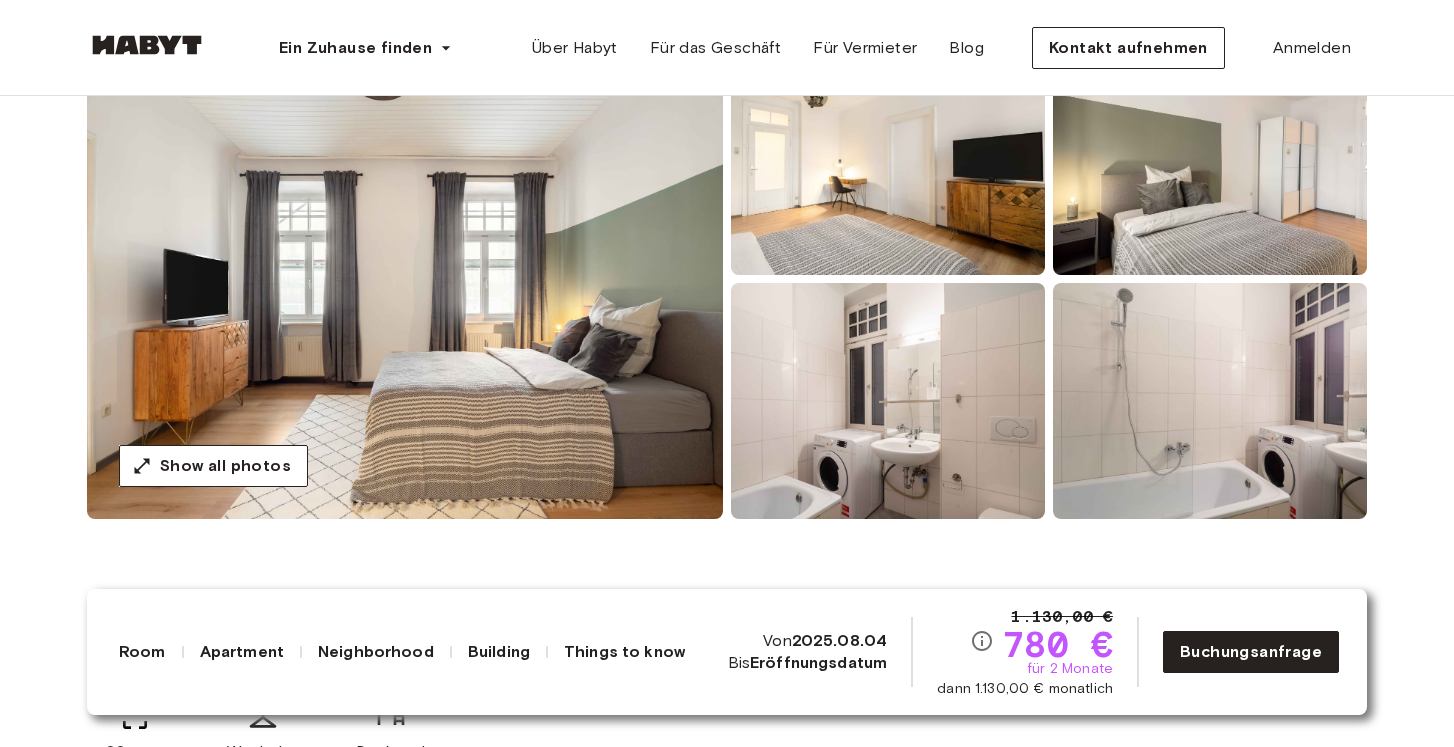 click at bounding box center (405, 279) 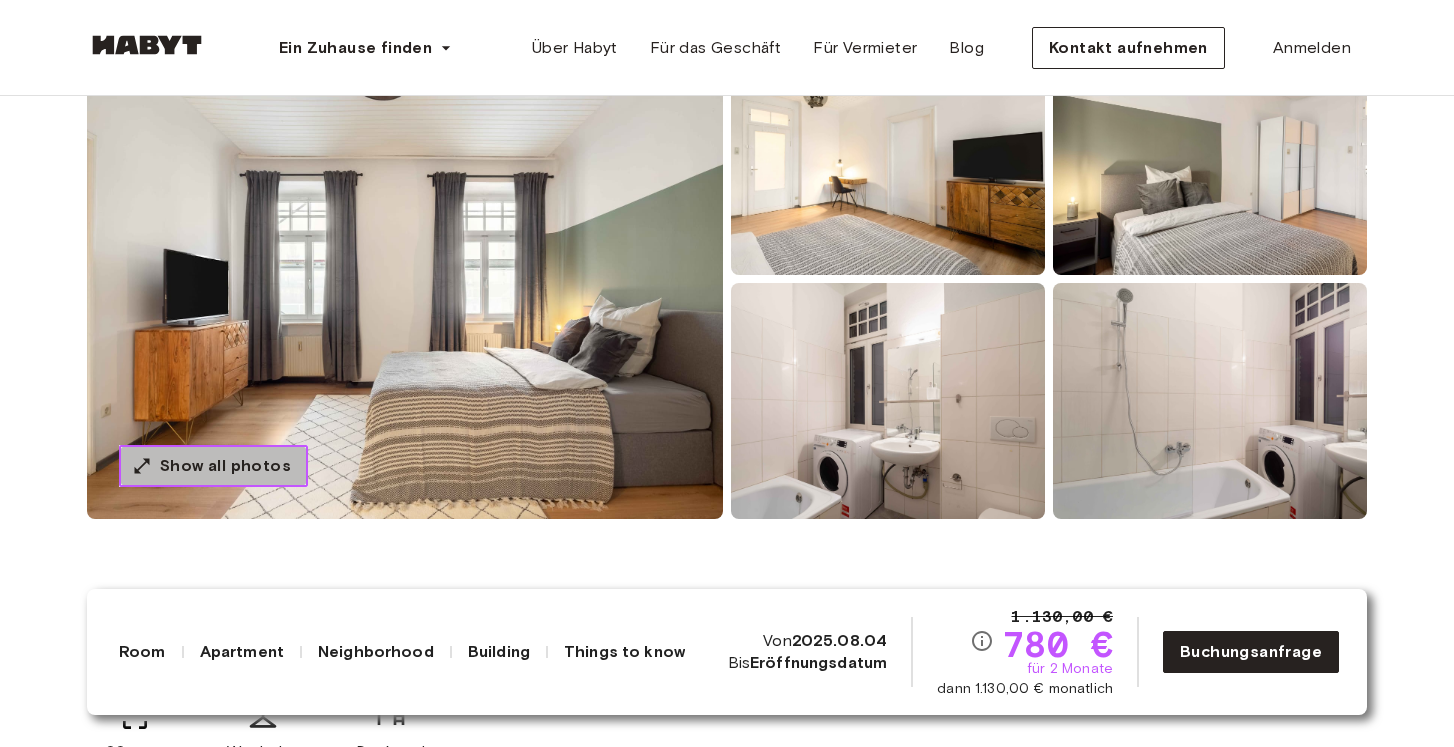 click on "Show all photos" at bounding box center [225, 466] 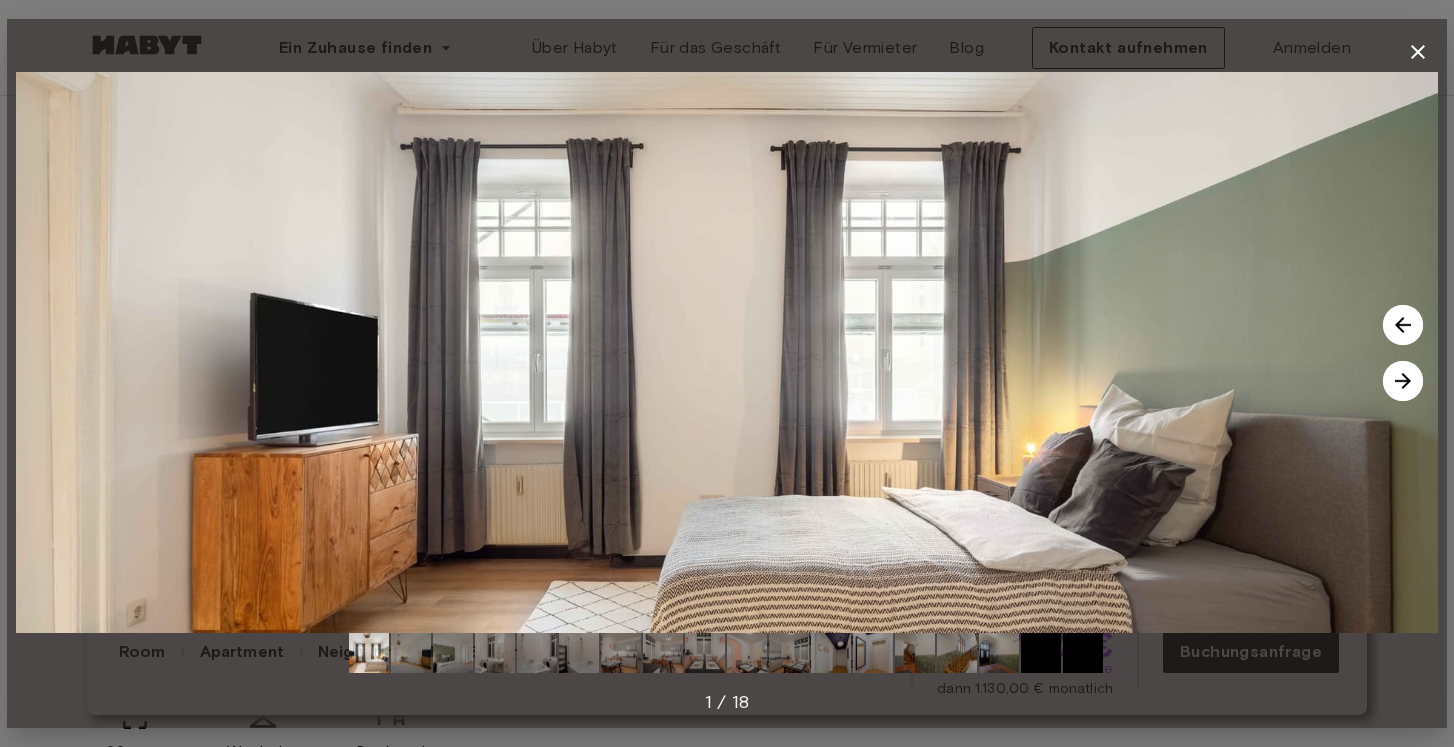 click at bounding box center (1403, 381) 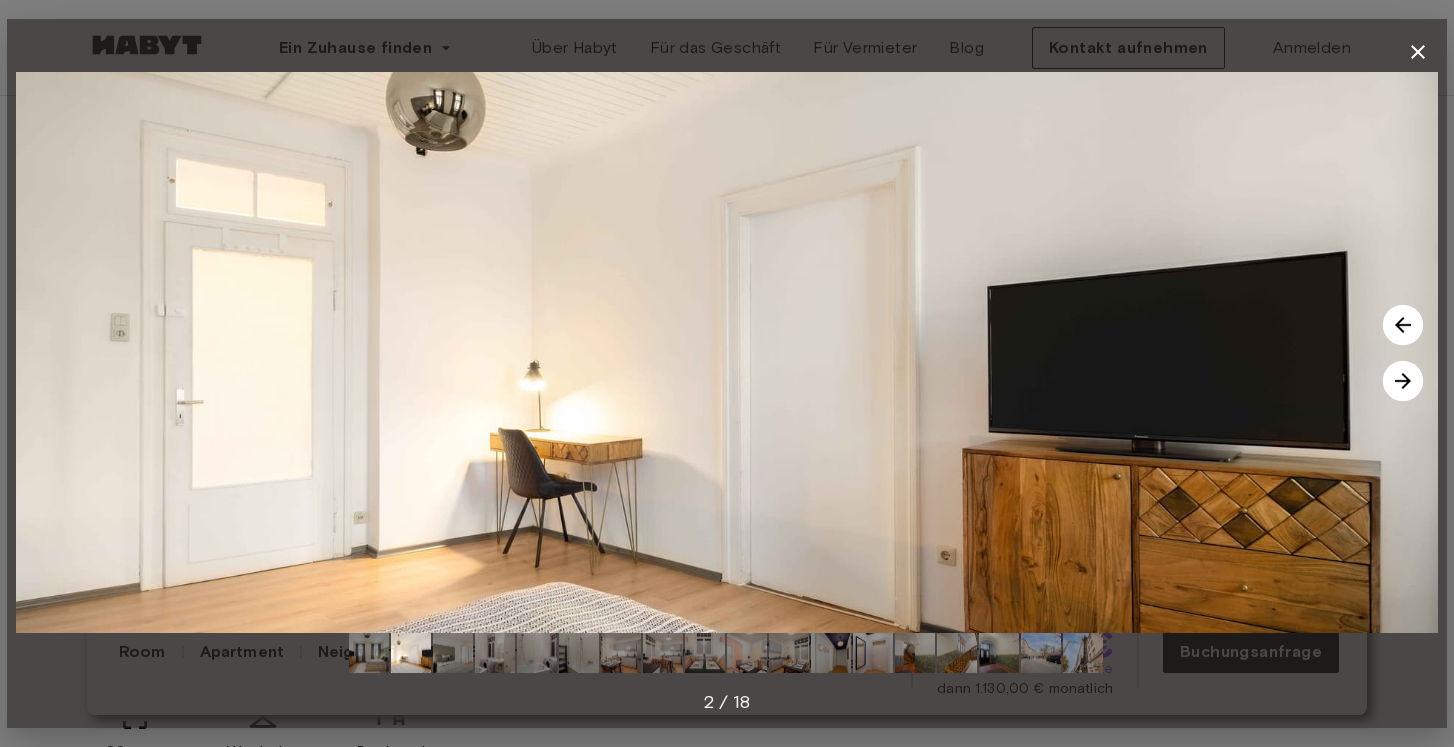 click at bounding box center [1403, 381] 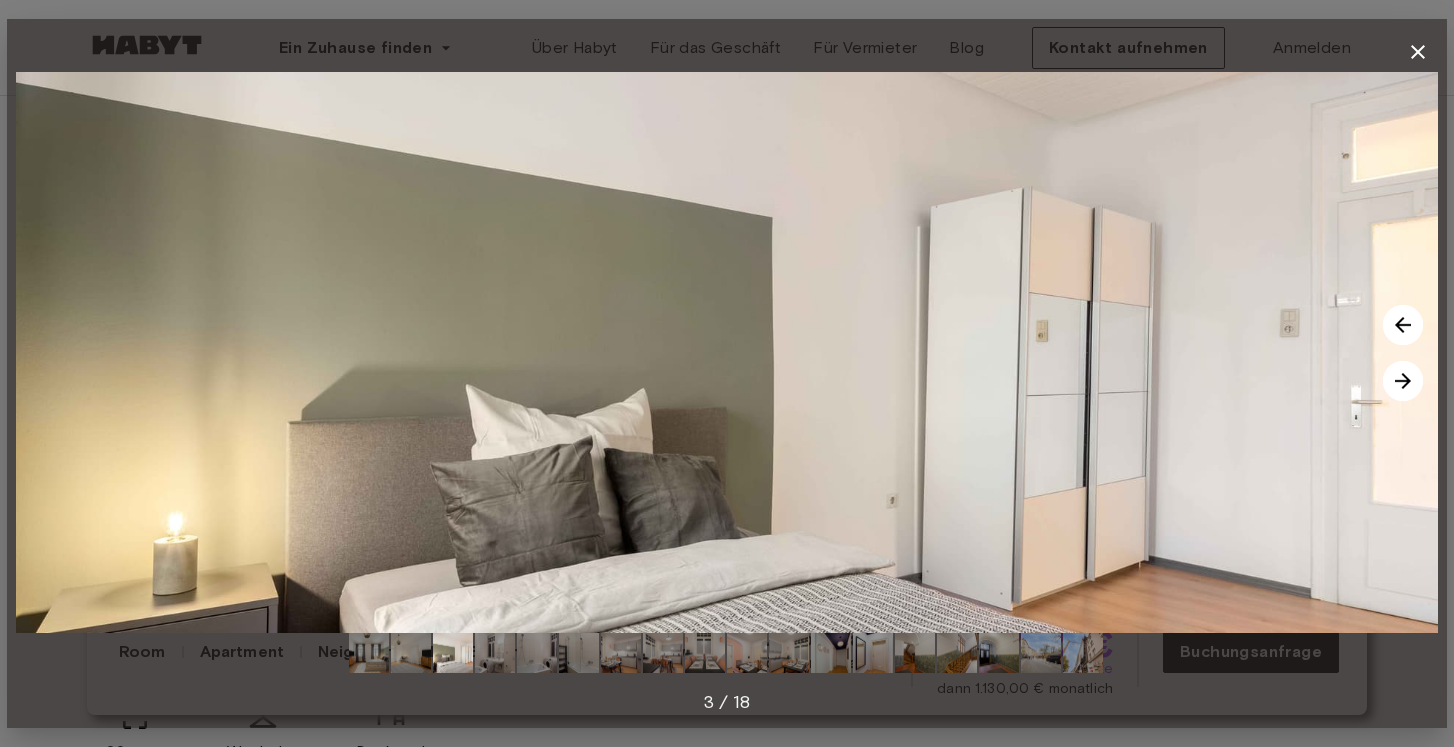 click at bounding box center [1403, 381] 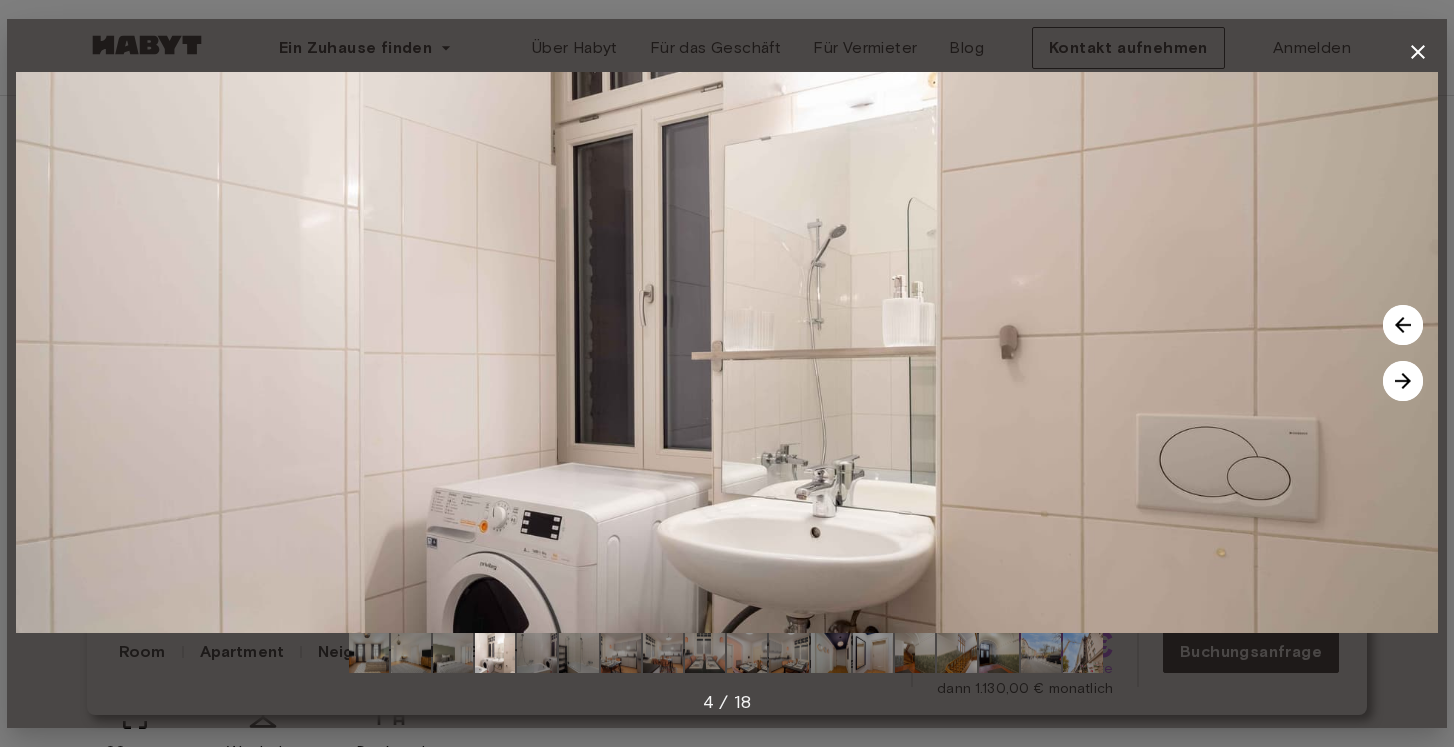 click at bounding box center (1403, 381) 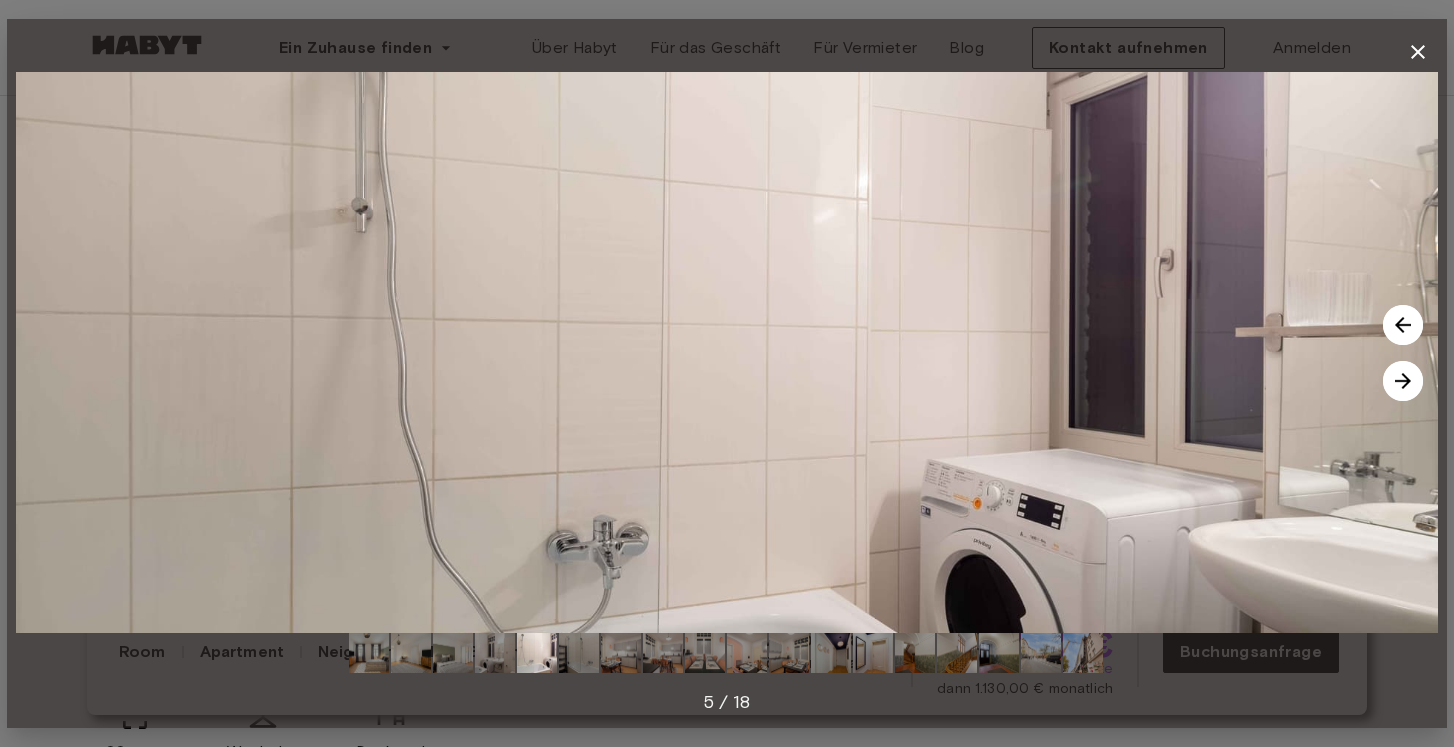click at bounding box center (1403, 381) 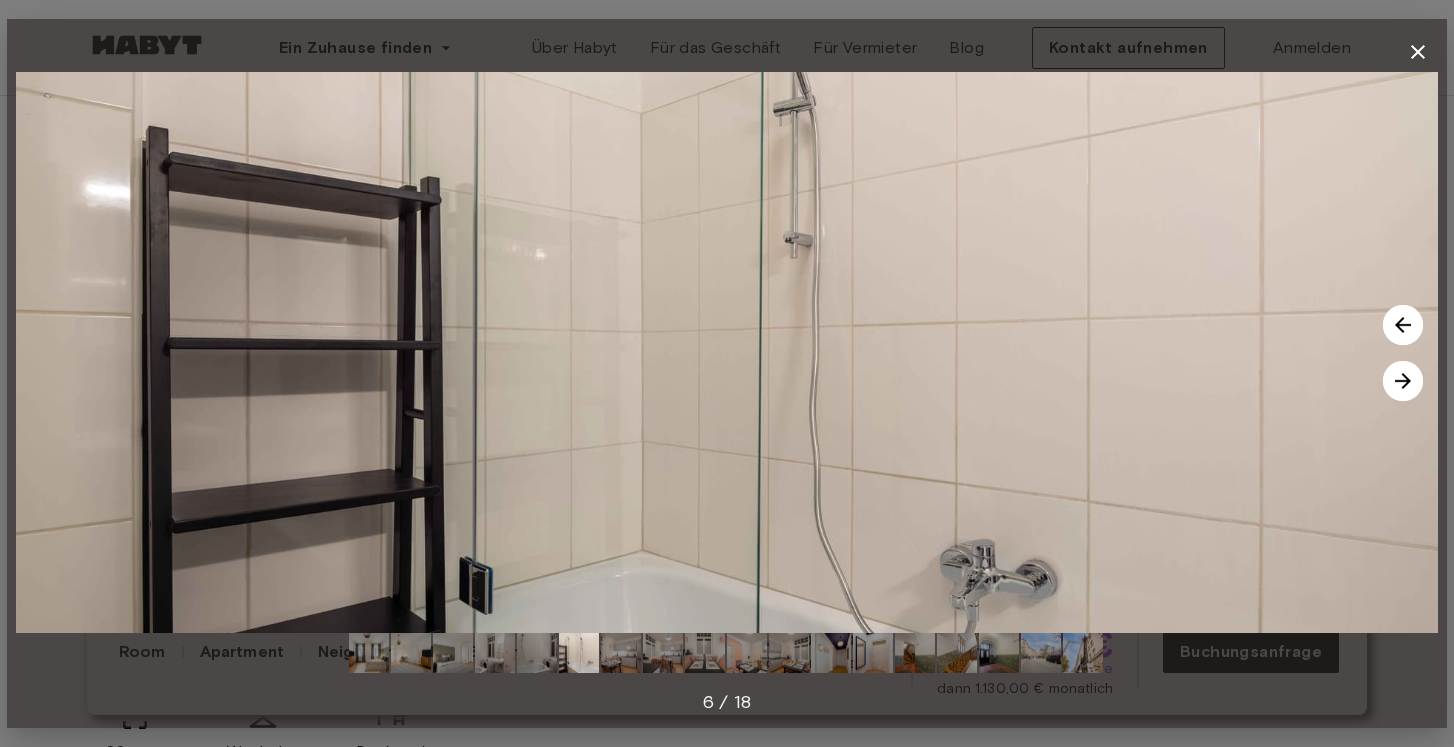 click at bounding box center (1403, 381) 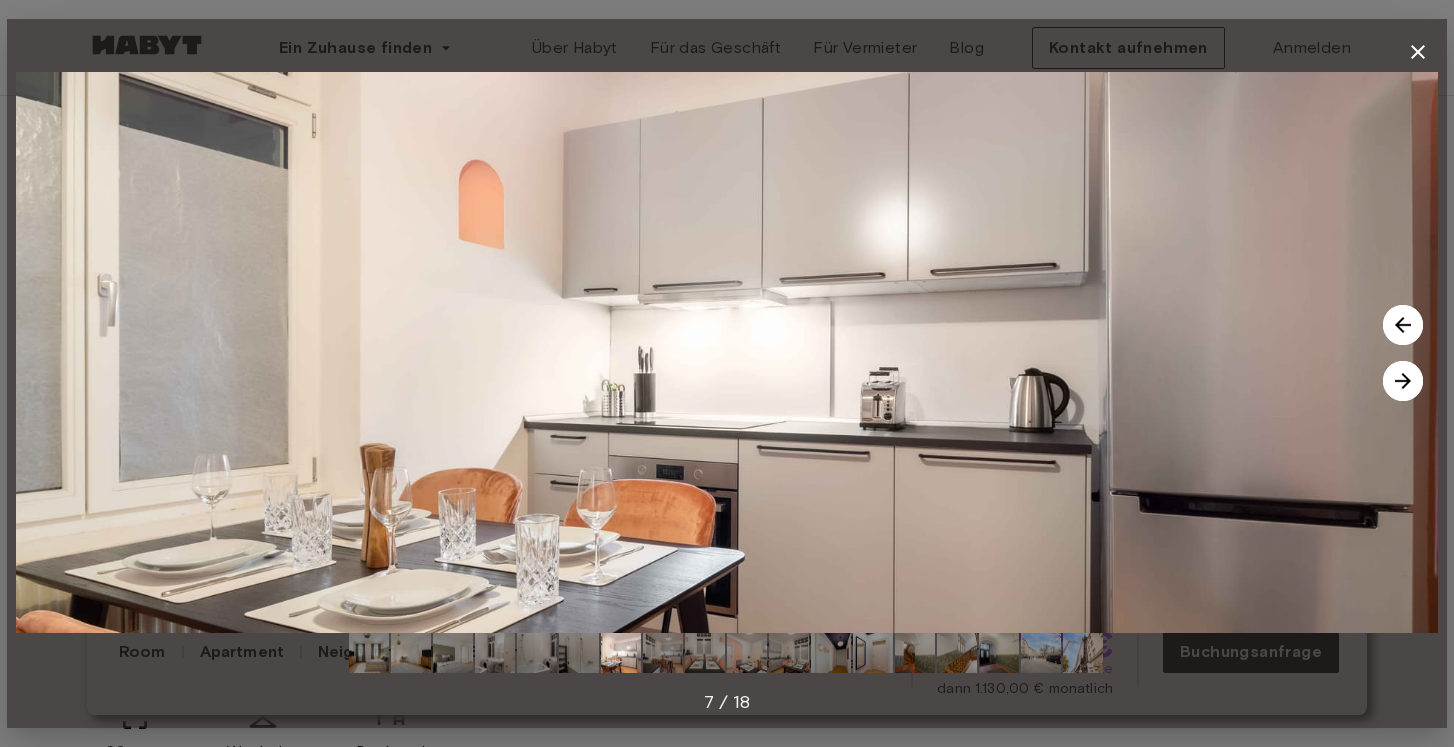click at bounding box center (1403, 381) 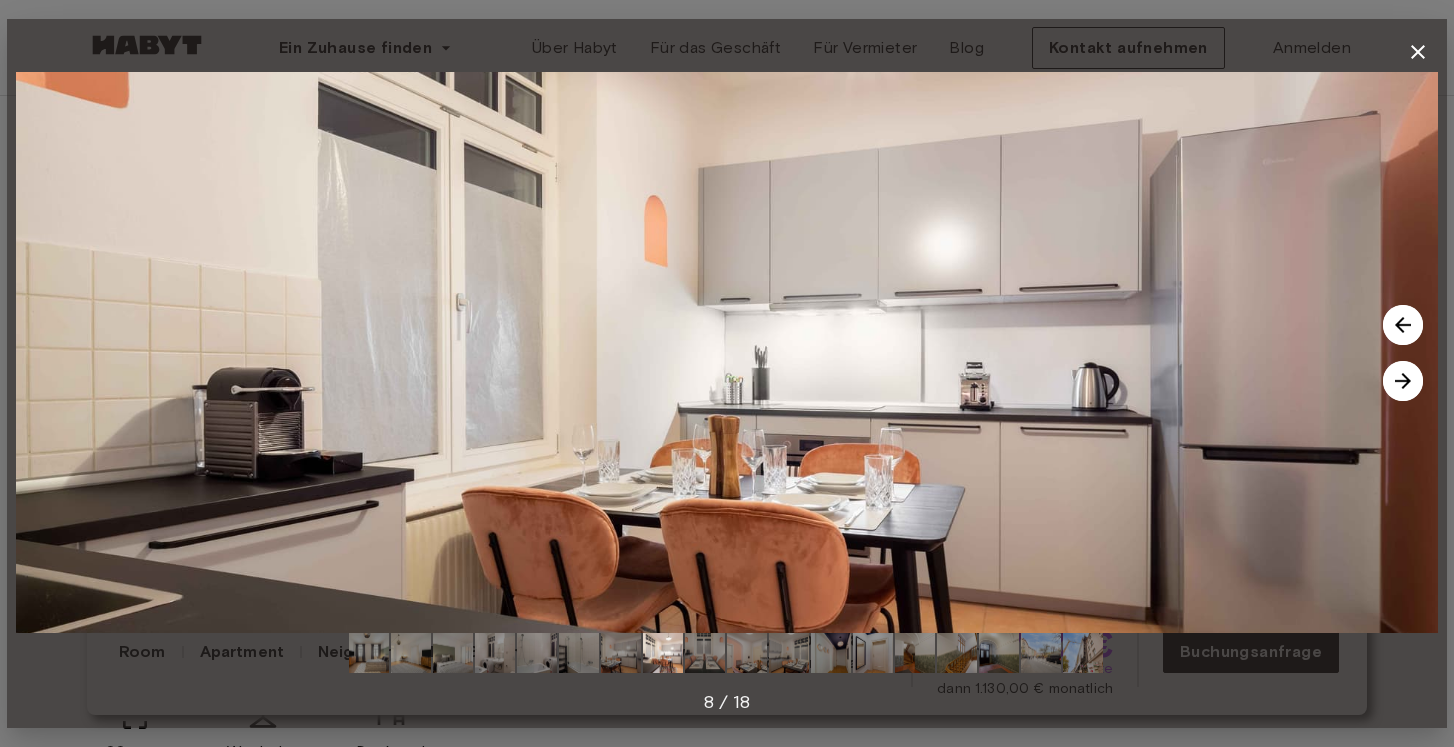click at bounding box center [1403, 381] 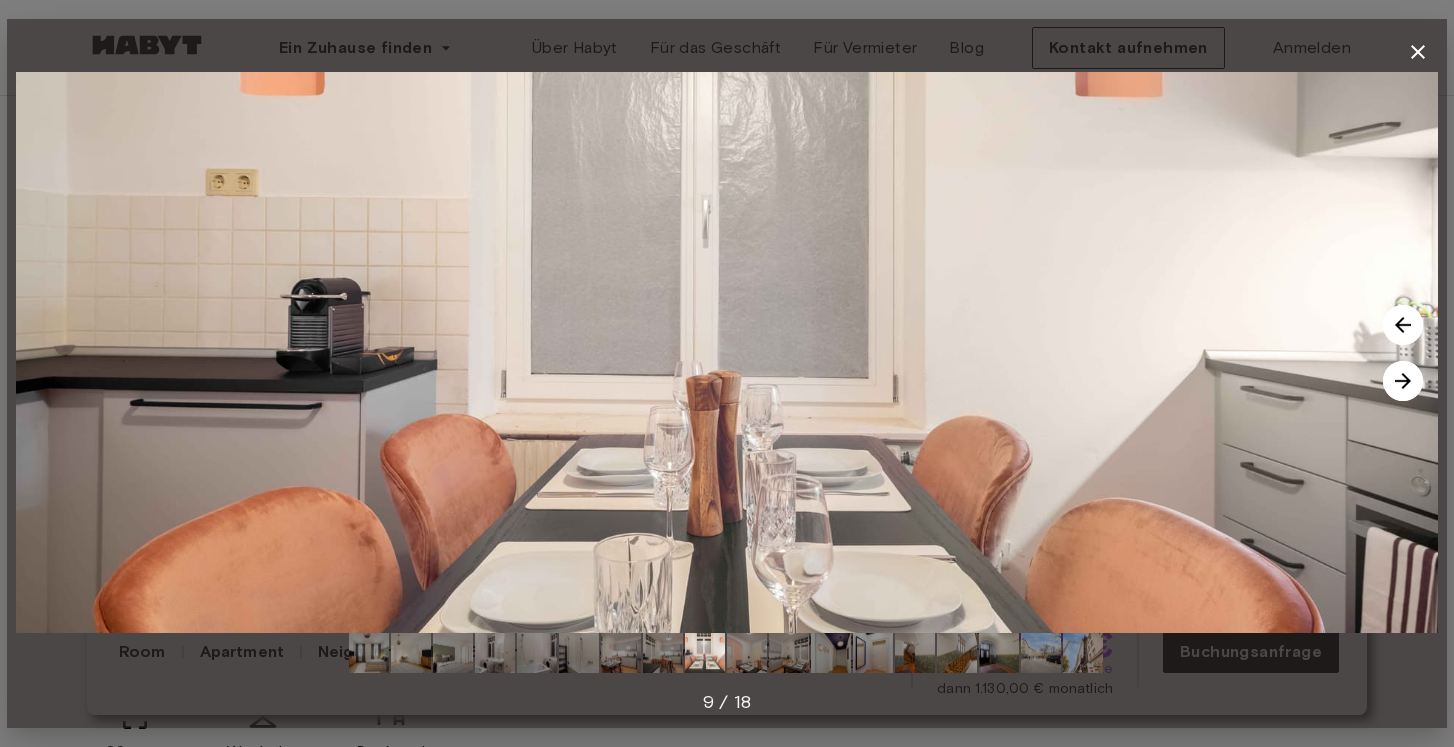 click at bounding box center (1403, 381) 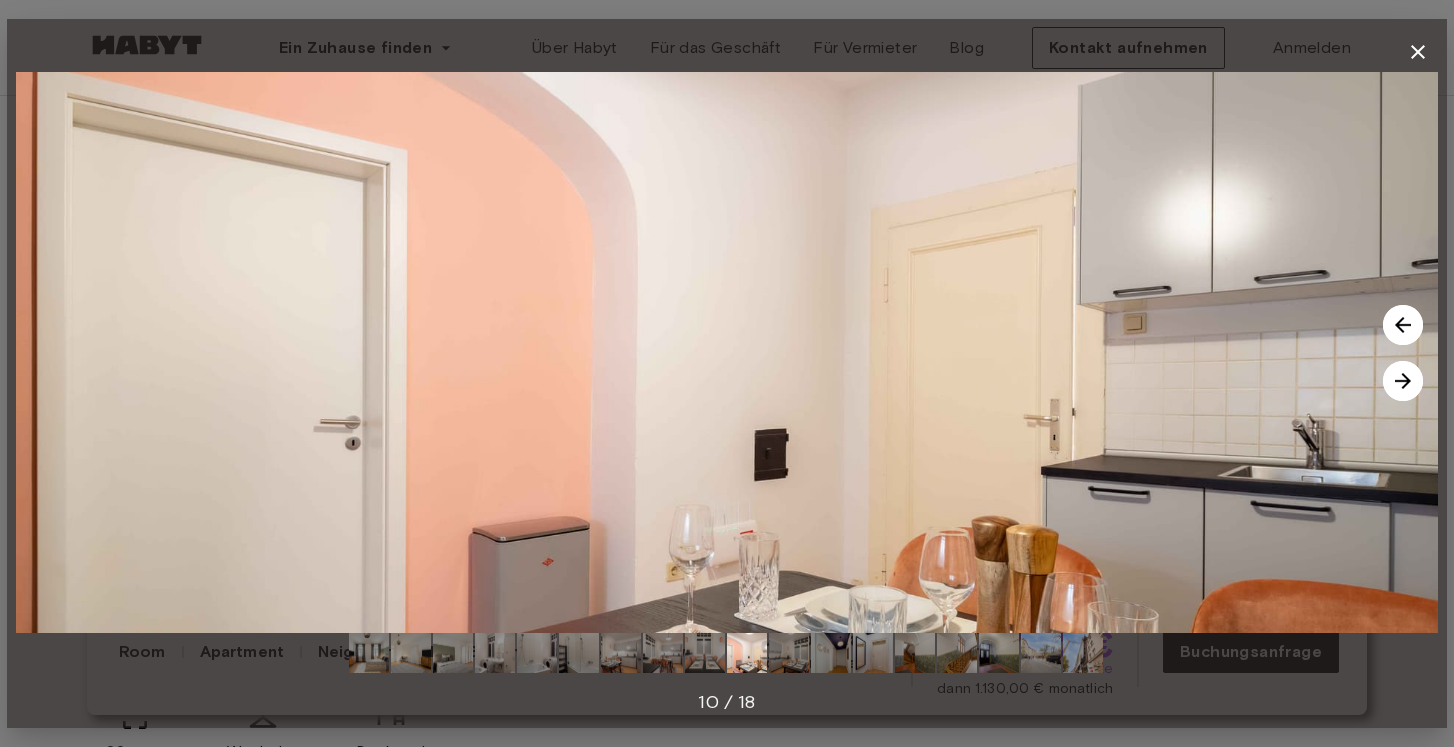 click at bounding box center (1403, 381) 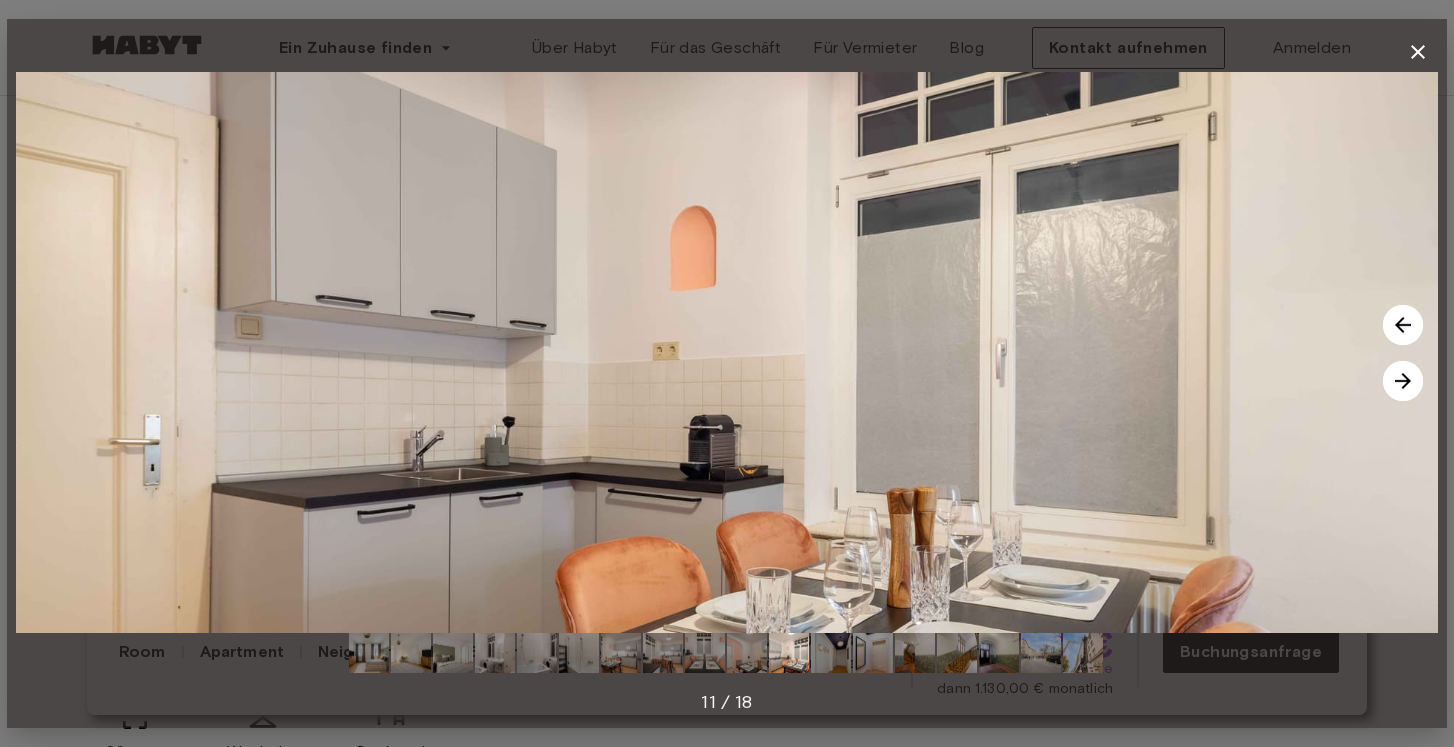 click 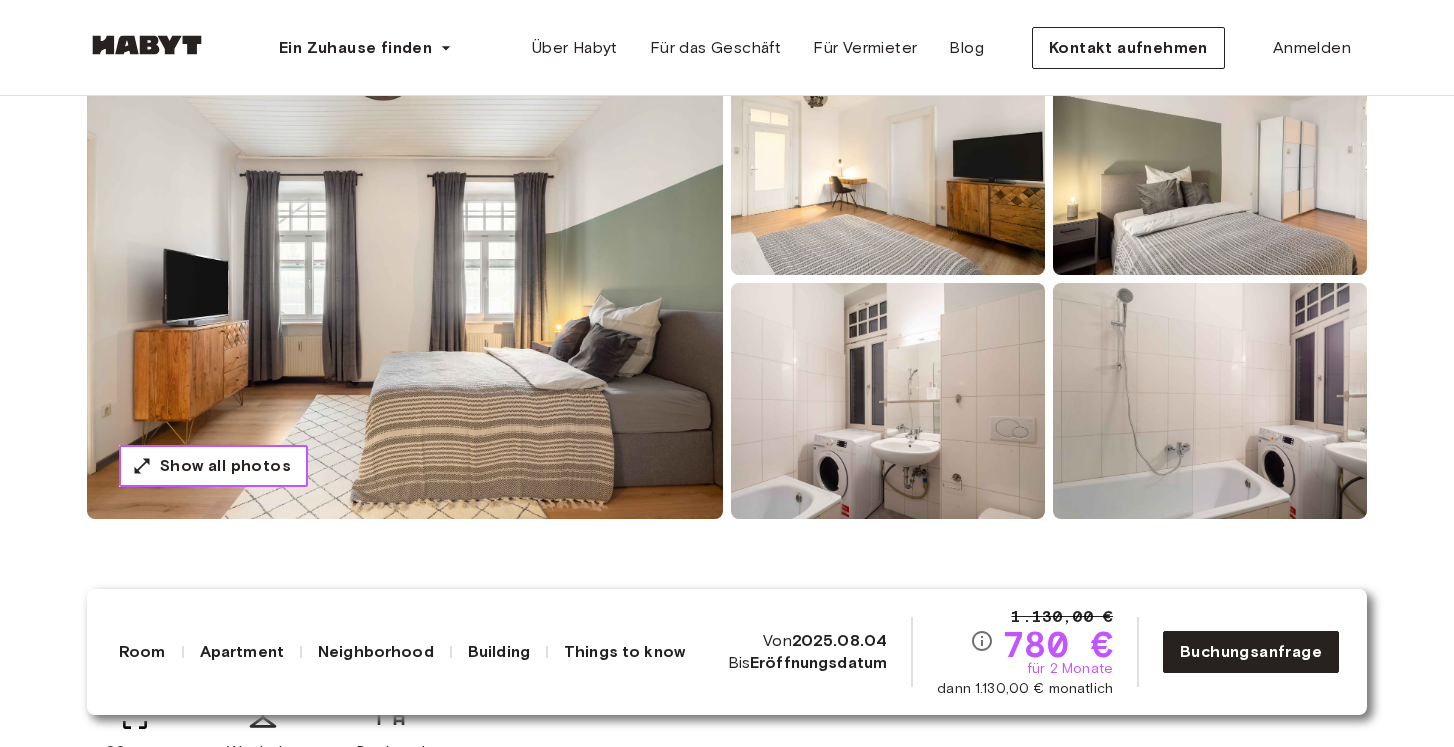 type 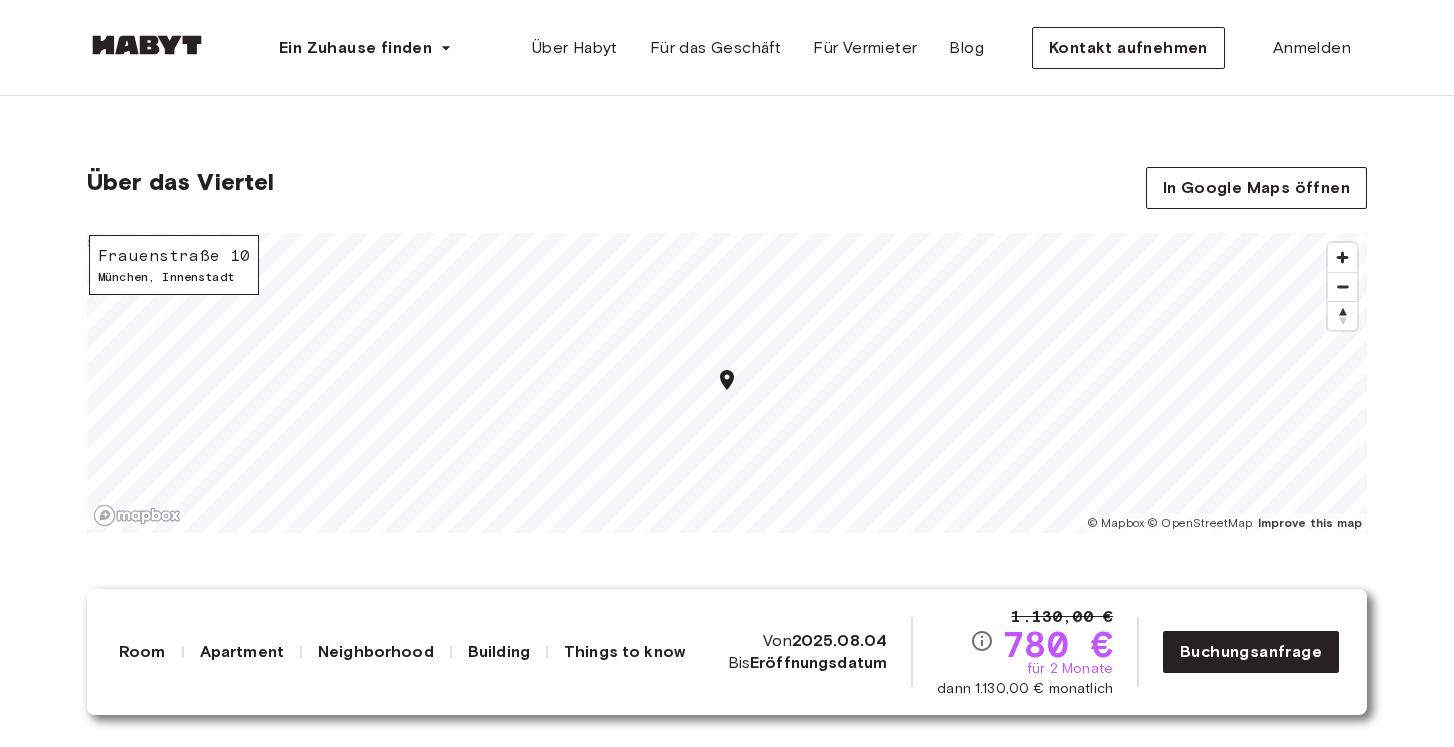 scroll, scrollTop: 1816, scrollLeft: 0, axis: vertical 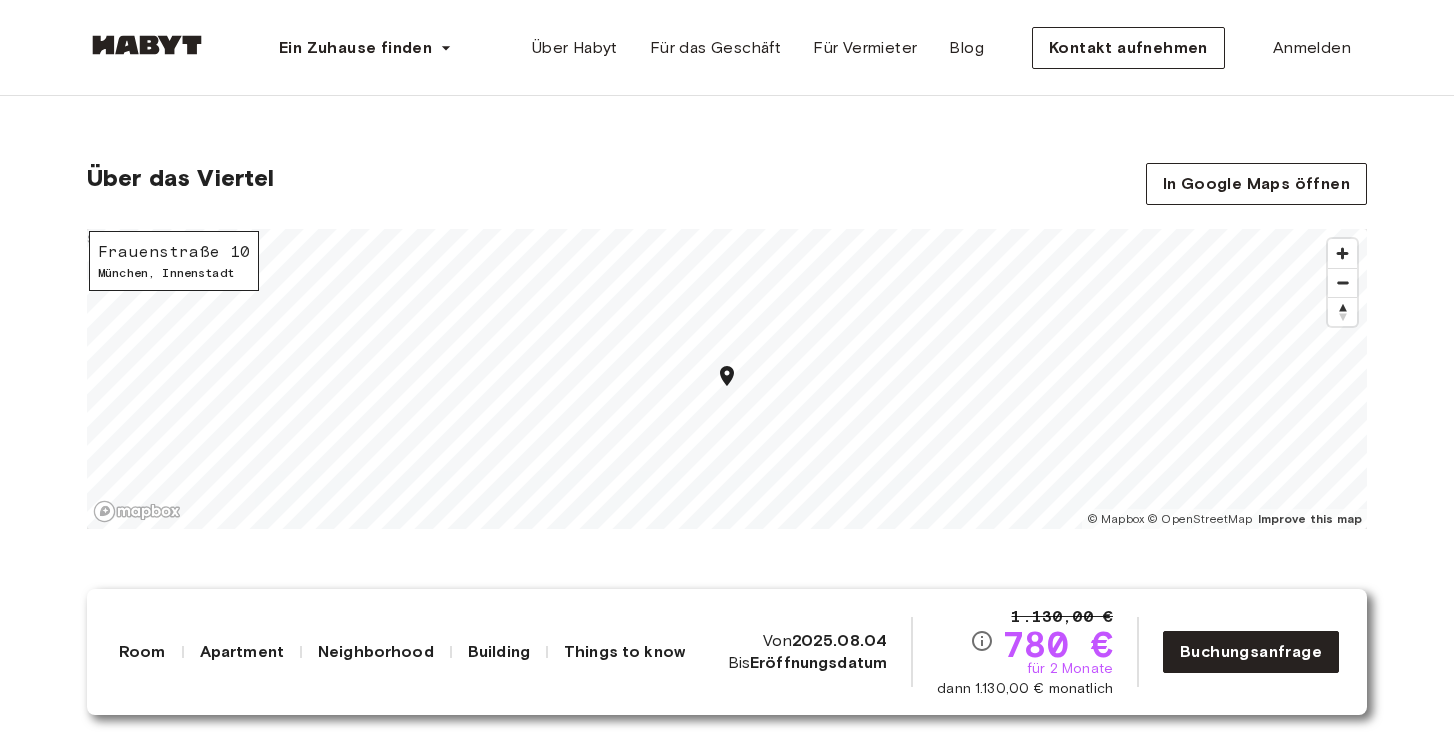 click 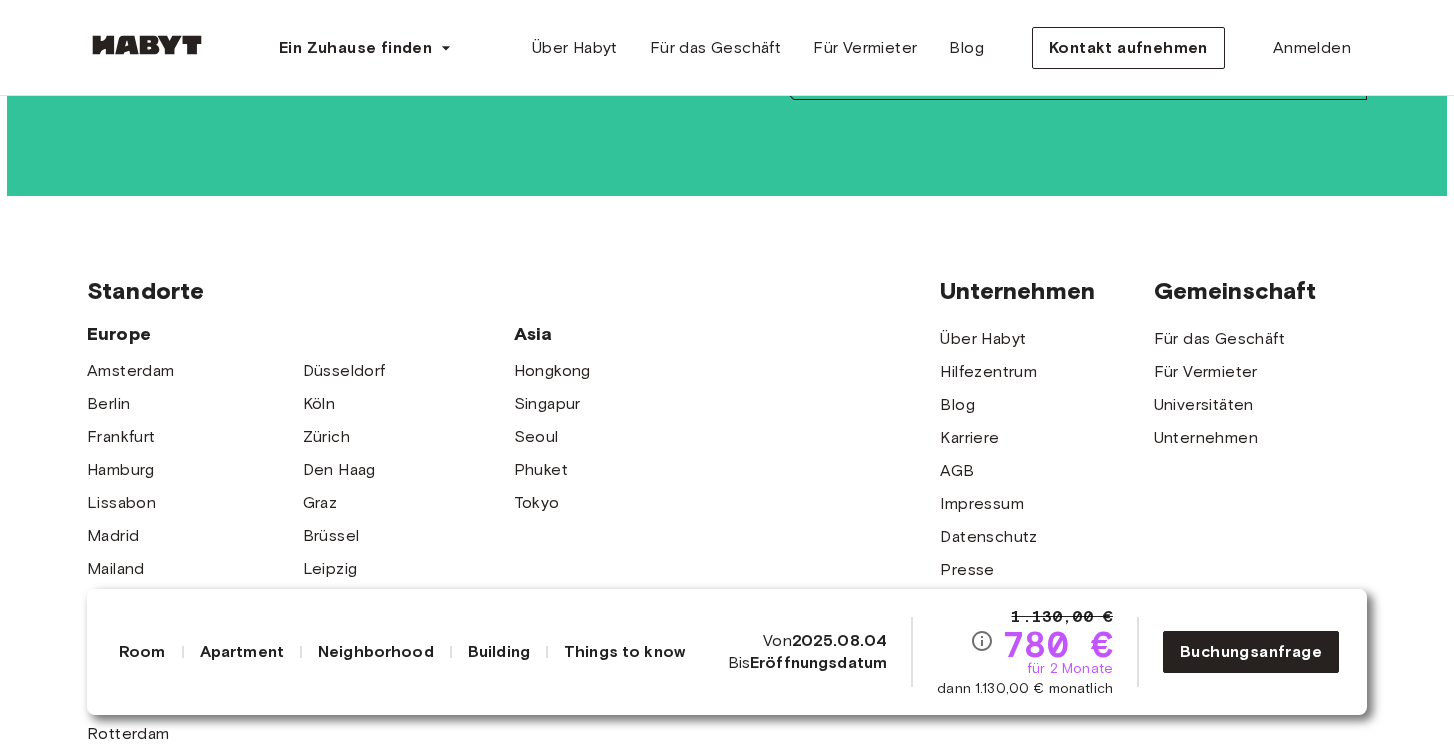 scroll, scrollTop: 5297, scrollLeft: 0, axis: vertical 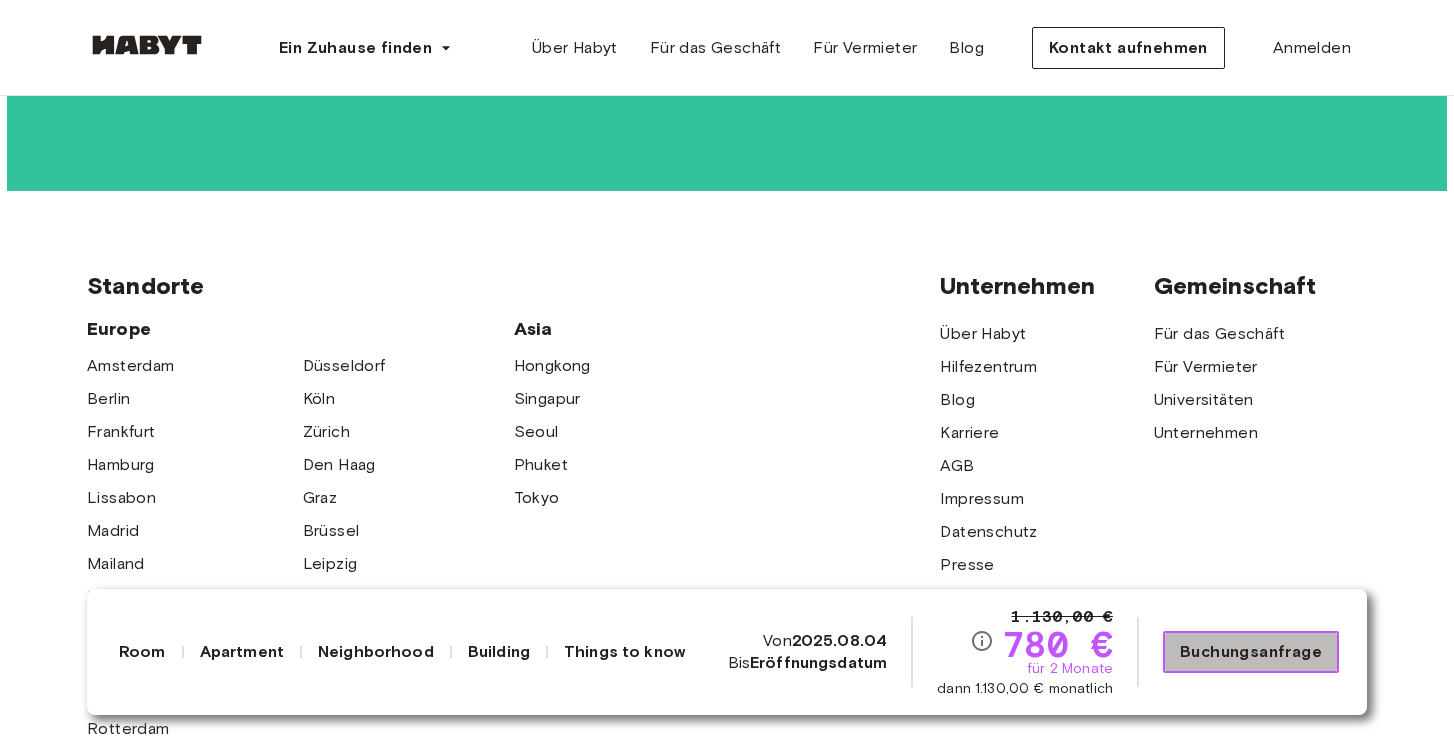 click on "Buchungsanfrage" at bounding box center [1251, 652] 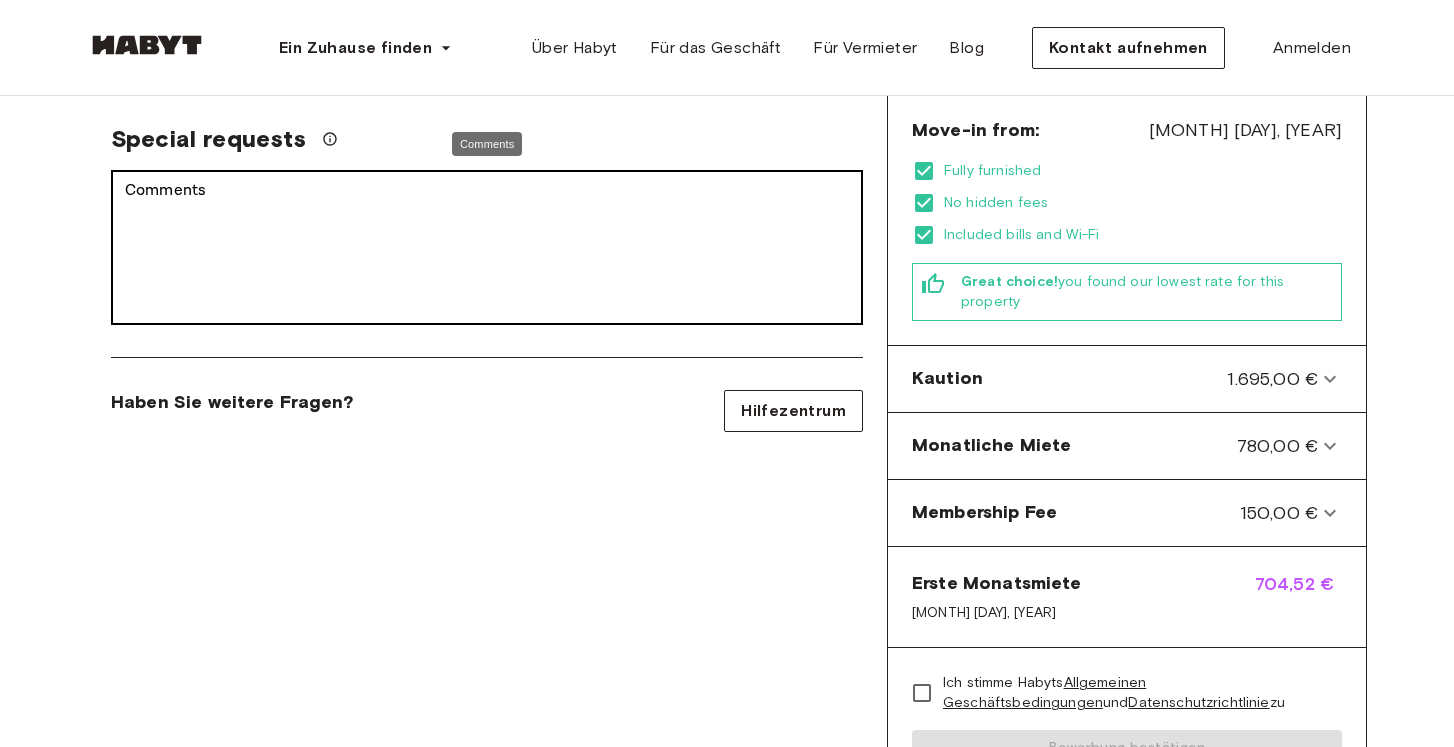 scroll, scrollTop: 616, scrollLeft: 0, axis: vertical 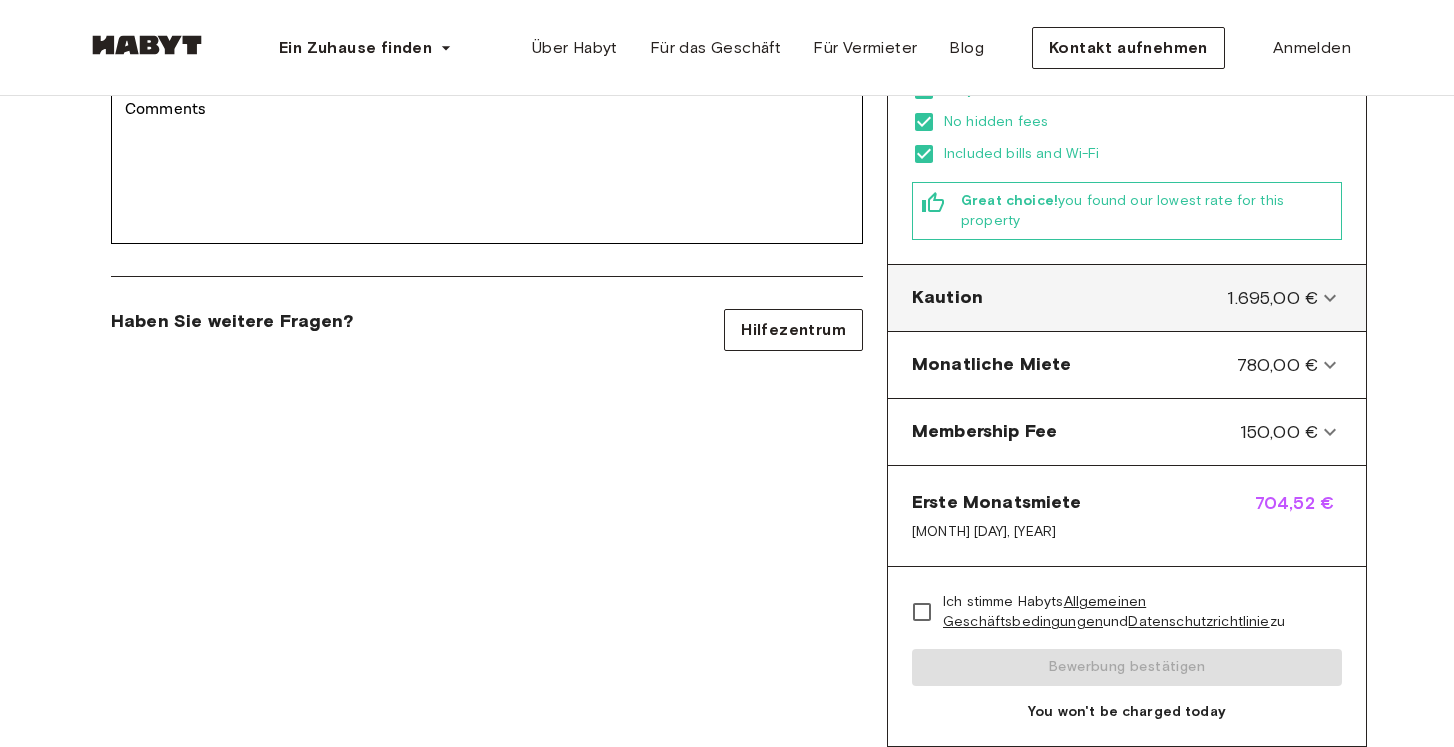 click 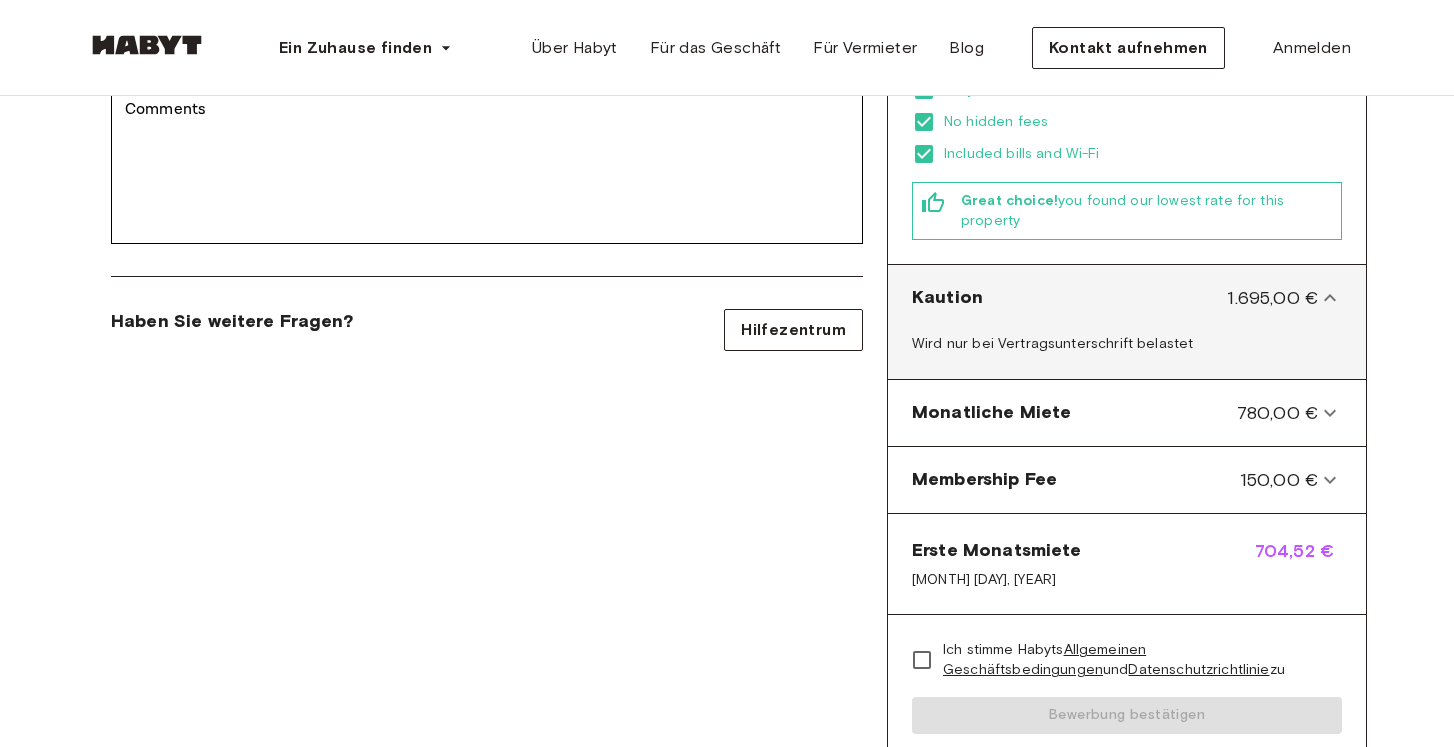 click 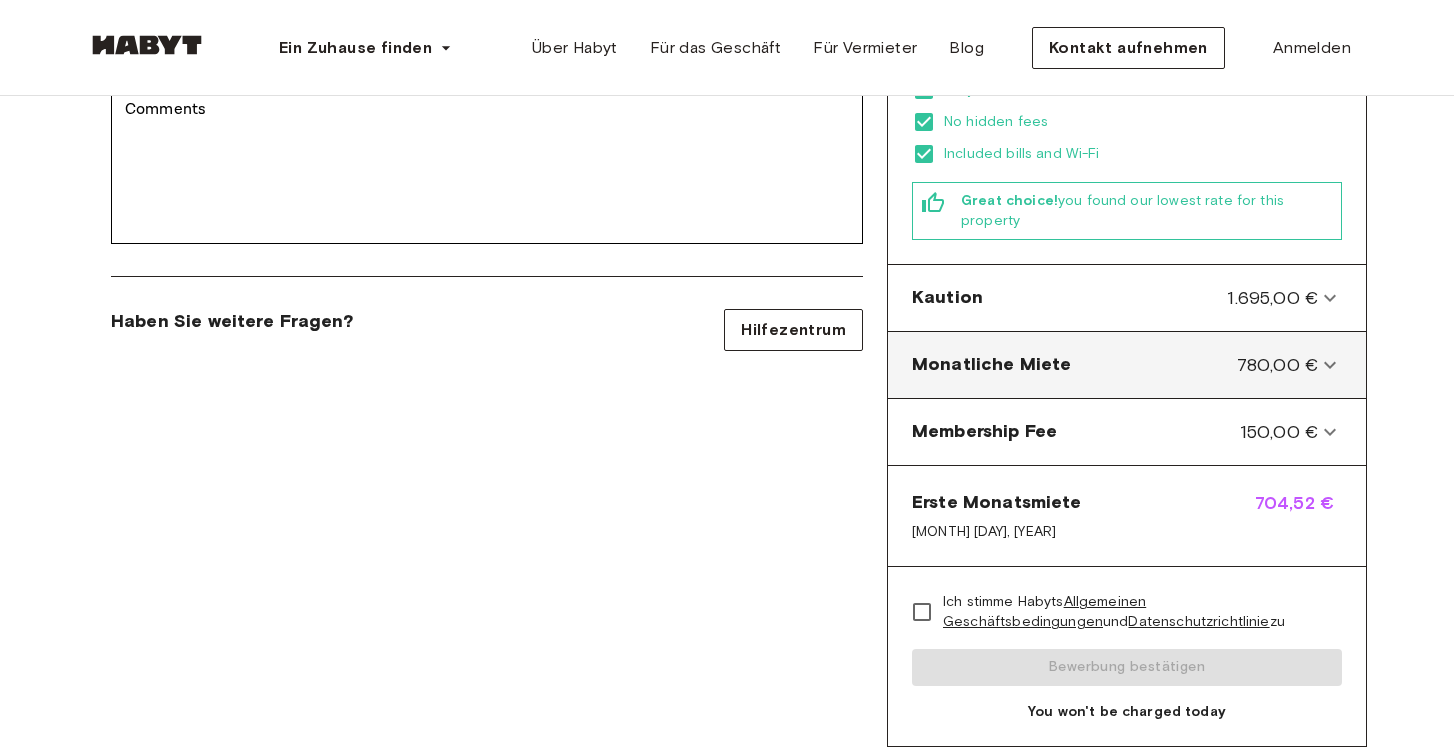 click 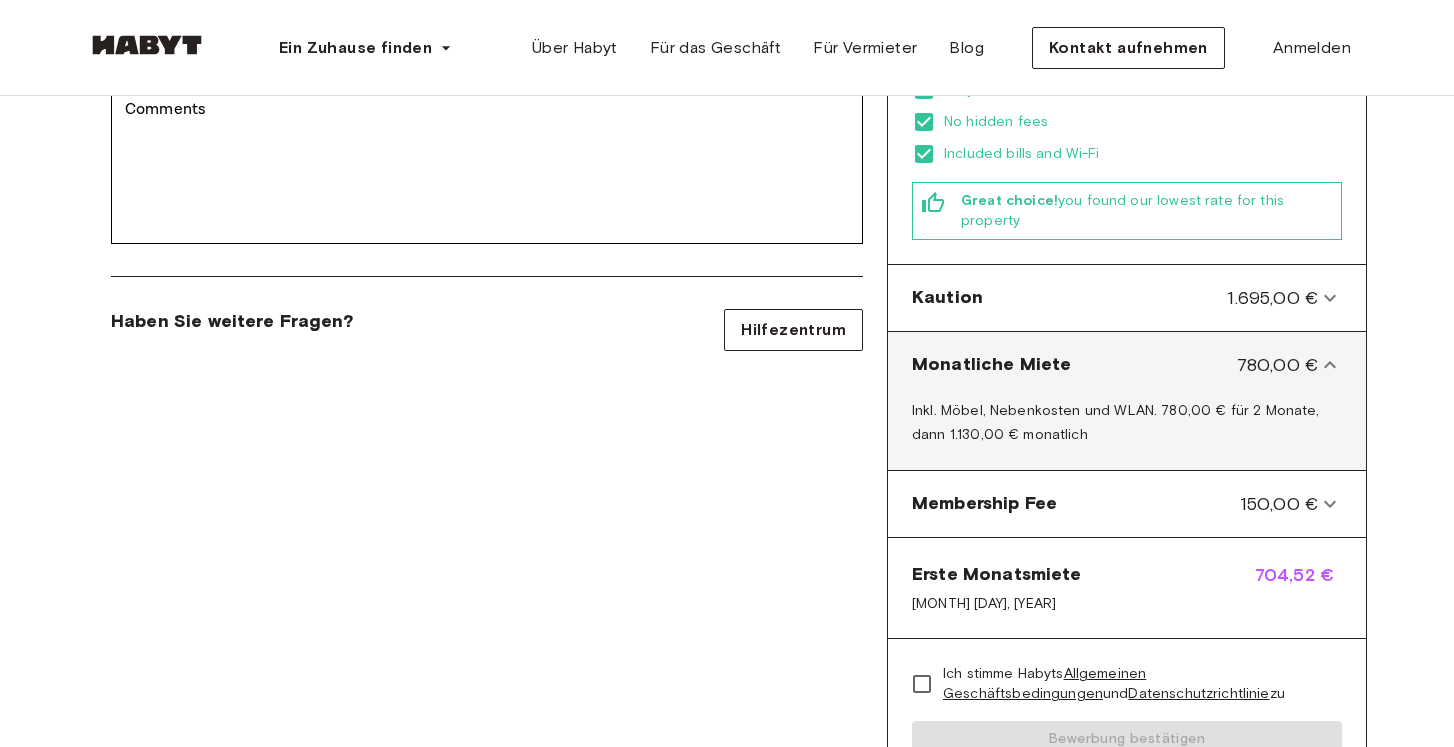 click 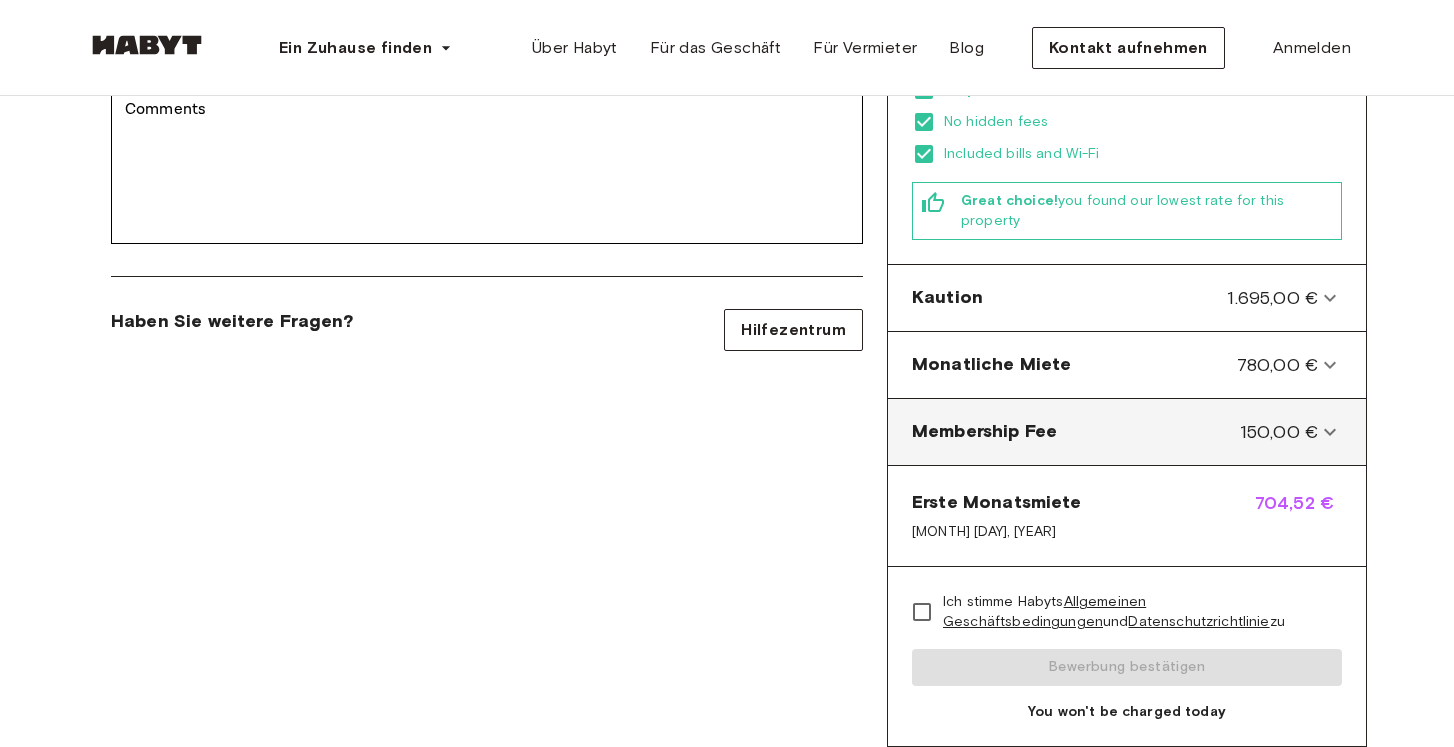 click 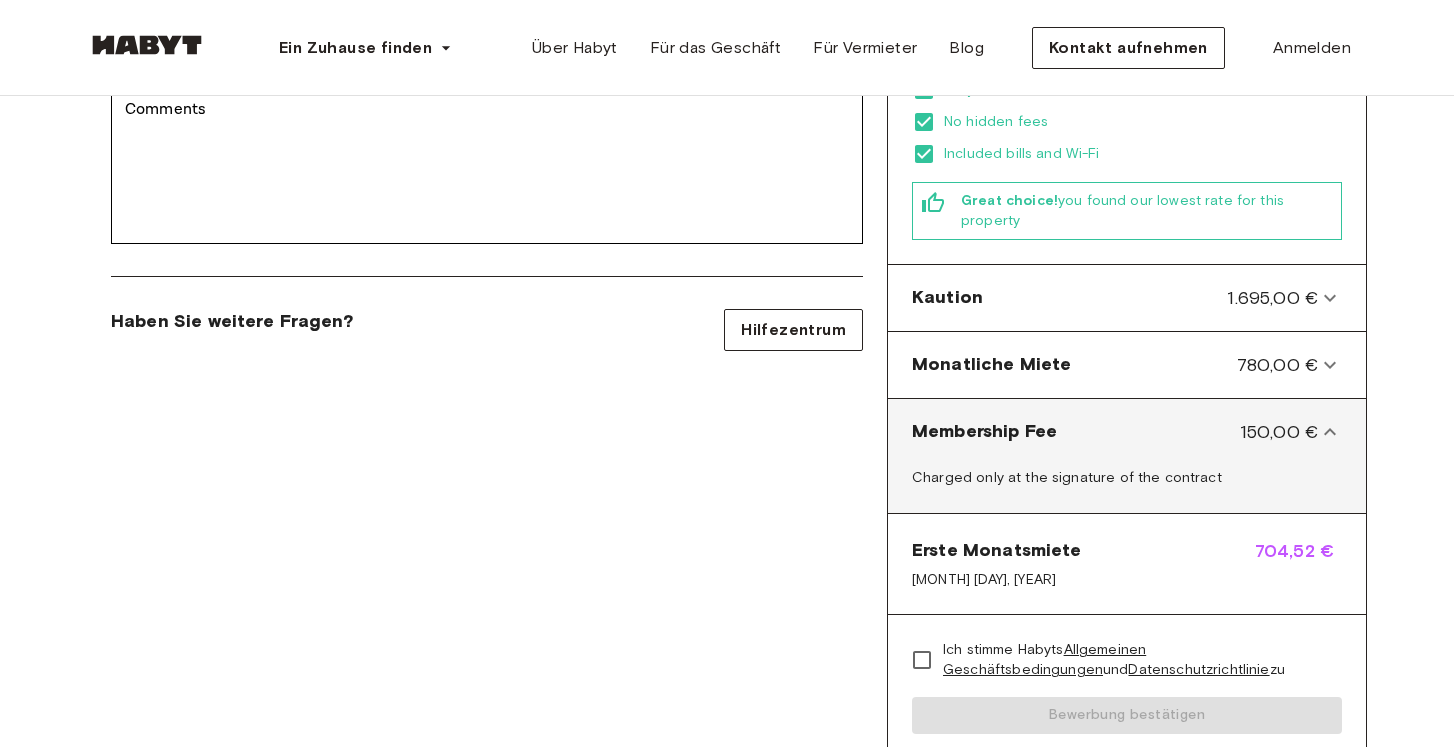 click 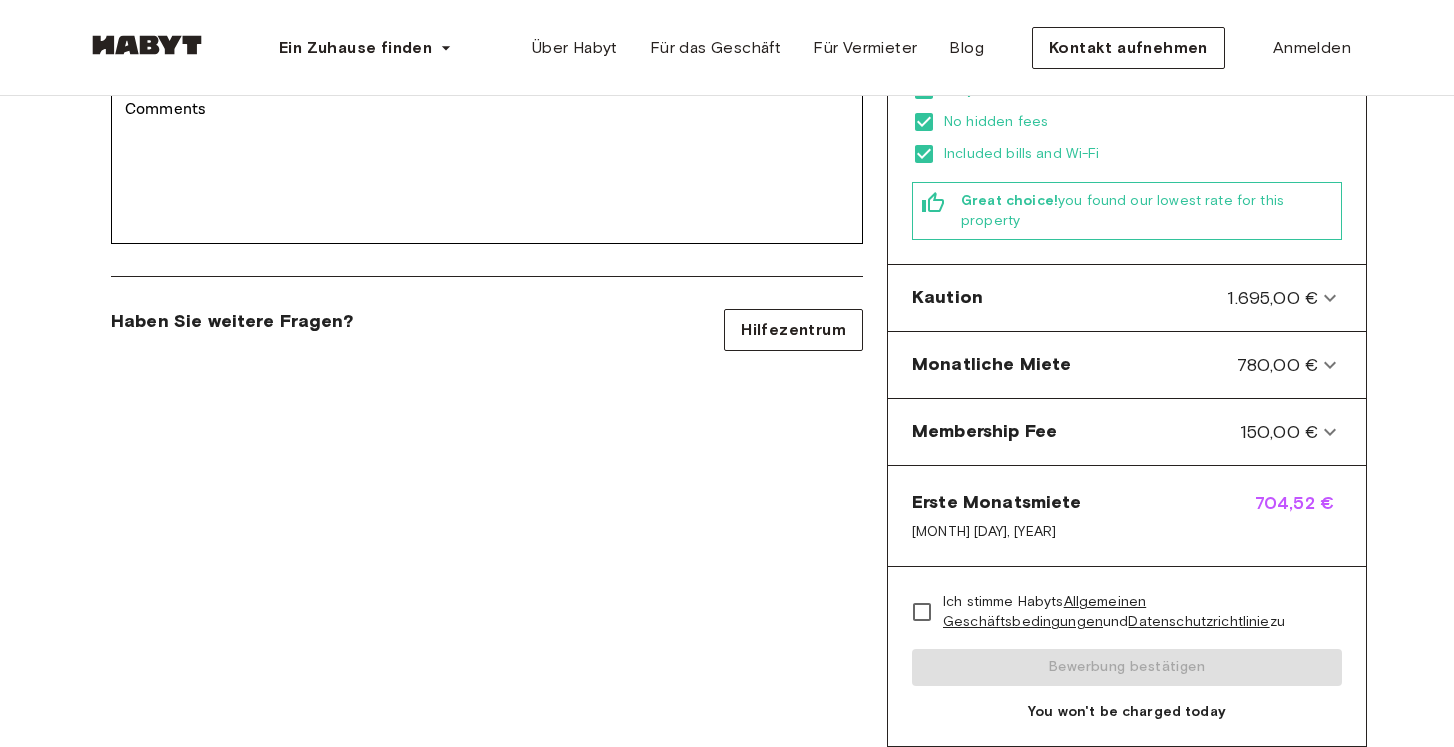 click on "Privatzimmer in München, Innenstadt Kontodetails E-Mail   * E-Mail   * Telefonnummer   * Telefonnummer   * Vorname   * Vorname   * Nachname   * Nachname   * Personal details Adresse   * Adresse   * Postleitzahl Postleitzahl Stadt   * Stadt   * Land *   * Land *   * Geburtsdatum   * Geburtsdatum   * Beschäftigungsstatus   * ​ Beschäftigungsstatus   * Monatseinkommen   * ​ Monatseinkommen   * Geschlecht   * ​ Geschlecht   * Special requests Comments * Comments Ich stimme Habyts  Allgemeinen Geschäftsbedingungen  und  Datenschutzrichtlinie  zu Bewerbung bestätigen You won't be charged today Haben Sie weitere Fragen? Hilfezentrum" at bounding box center [487, 184] 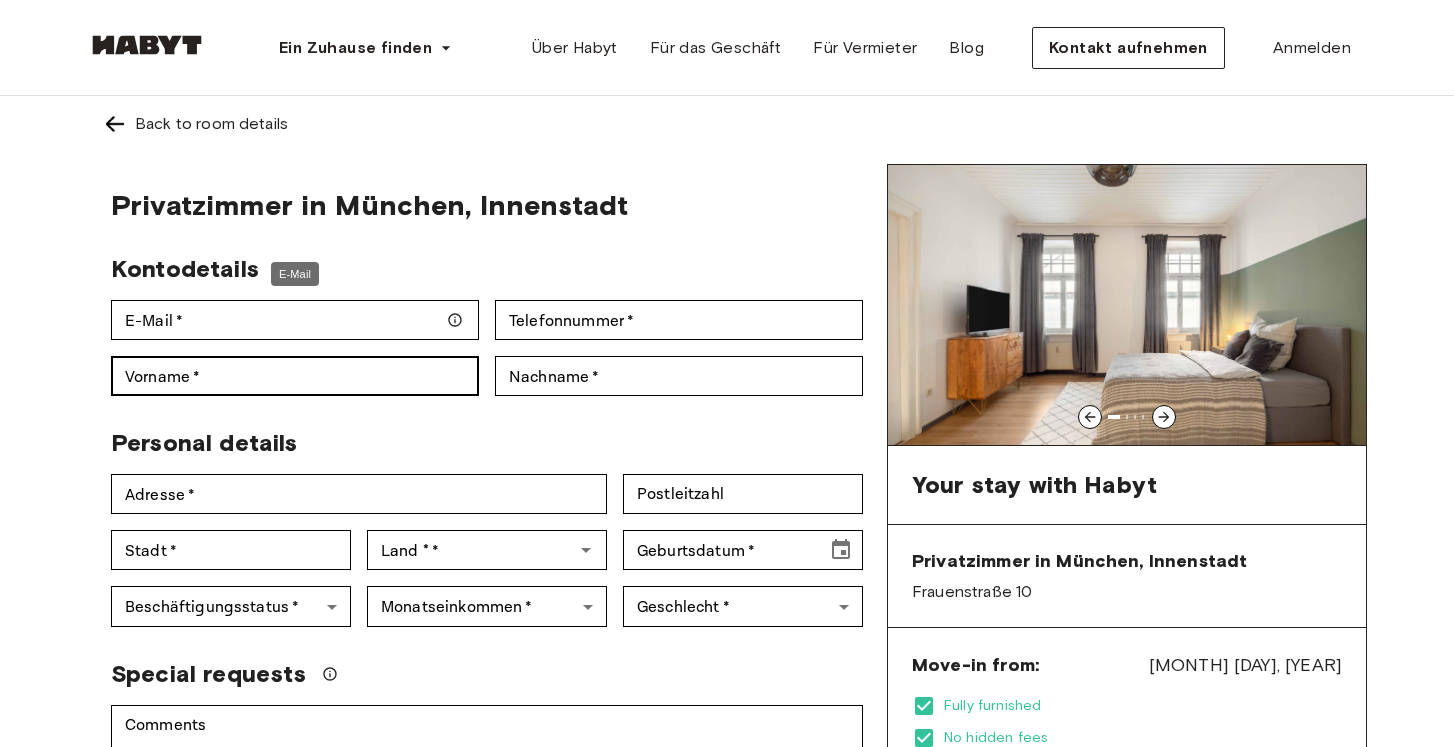 scroll, scrollTop: 0, scrollLeft: 0, axis: both 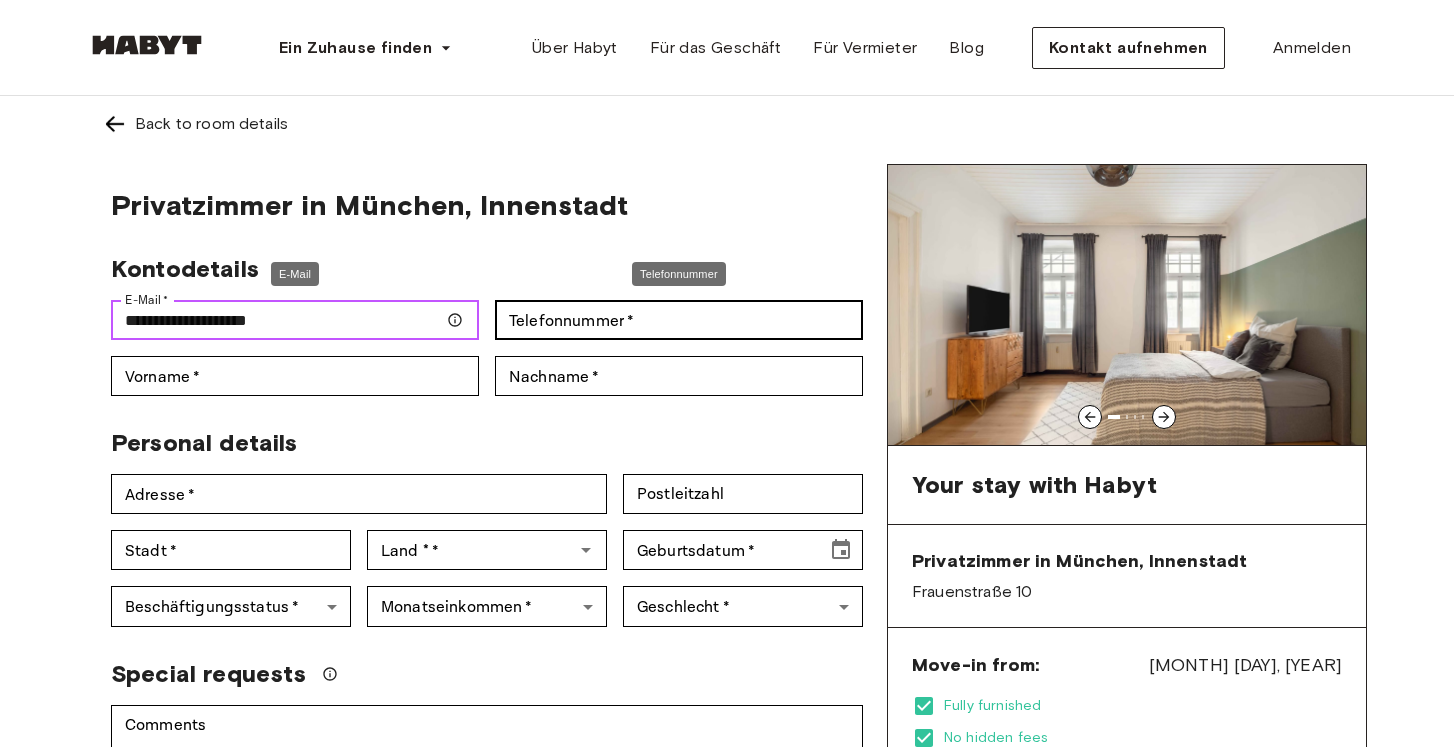 type on "**********" 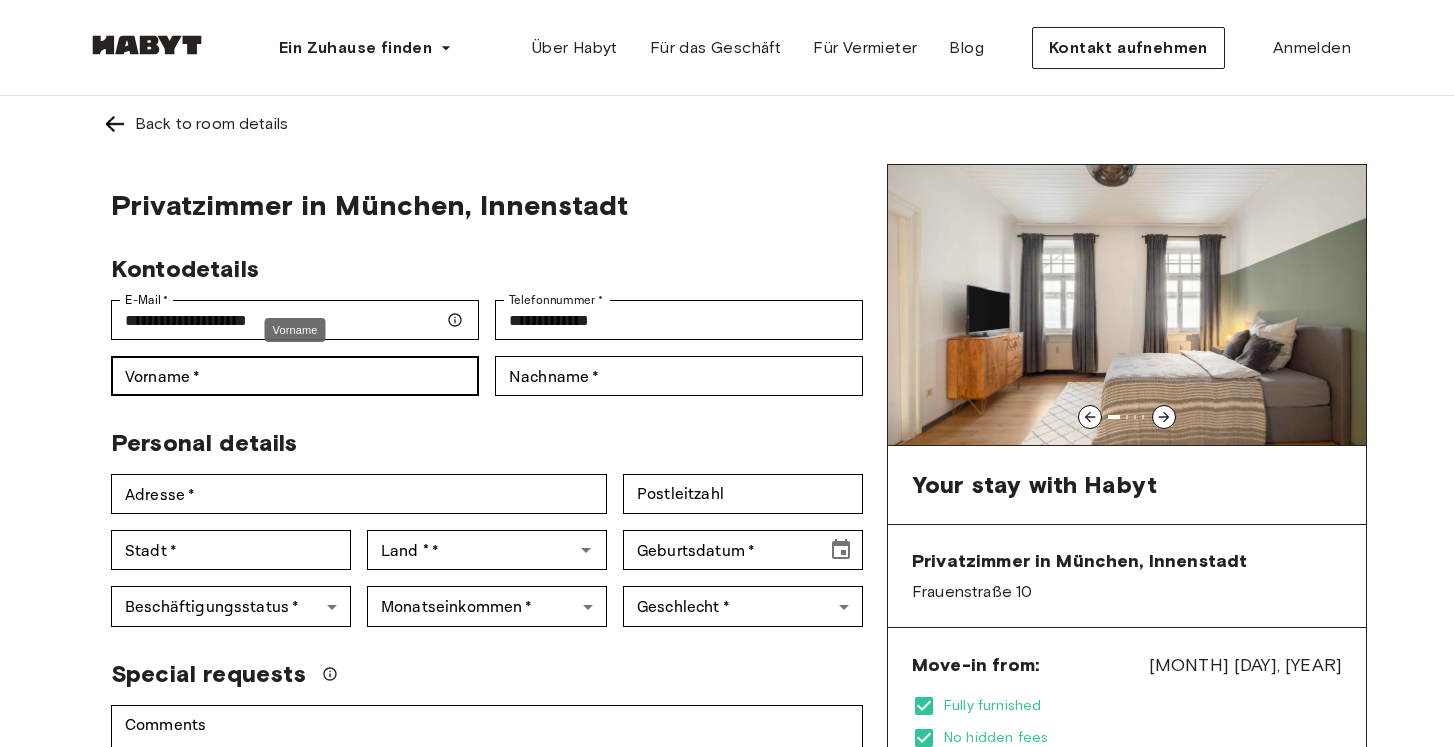 type on "**********" 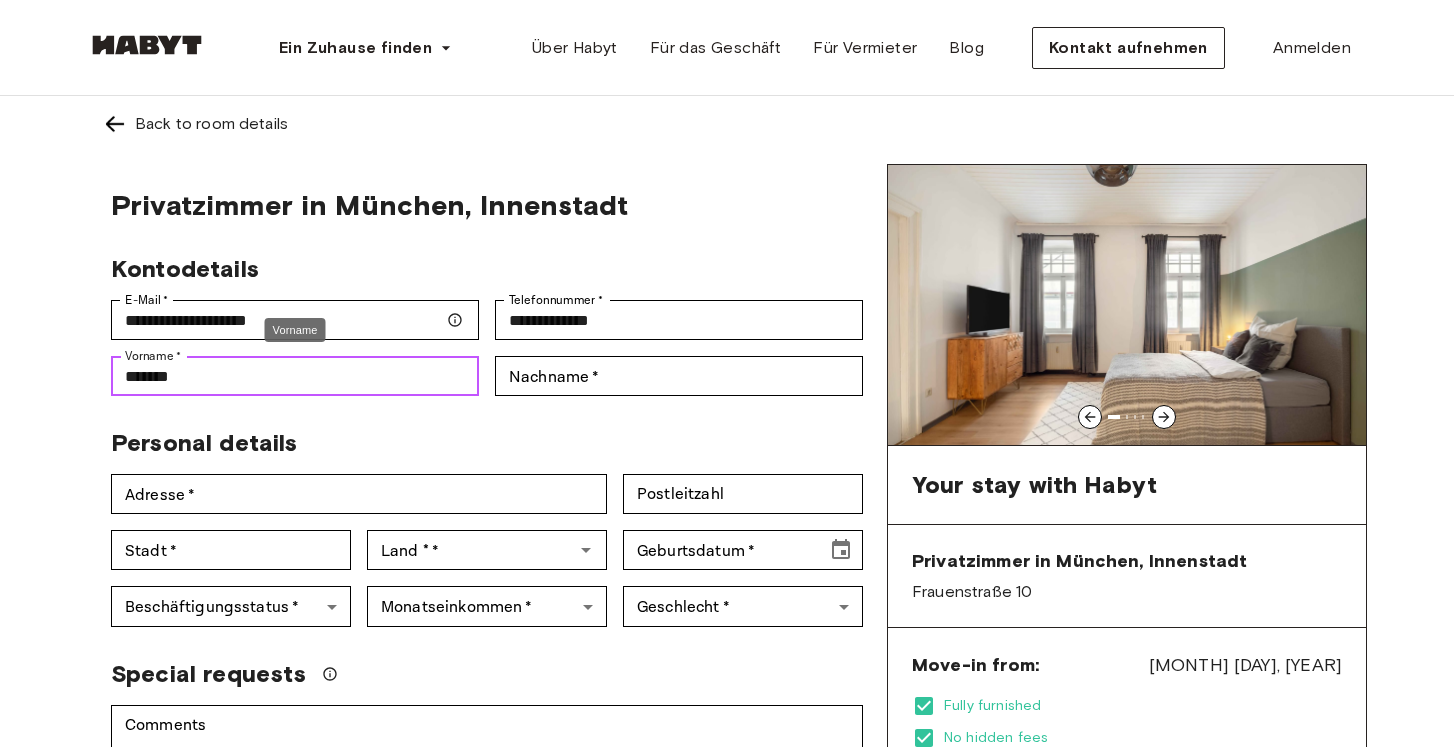 type on "*******" 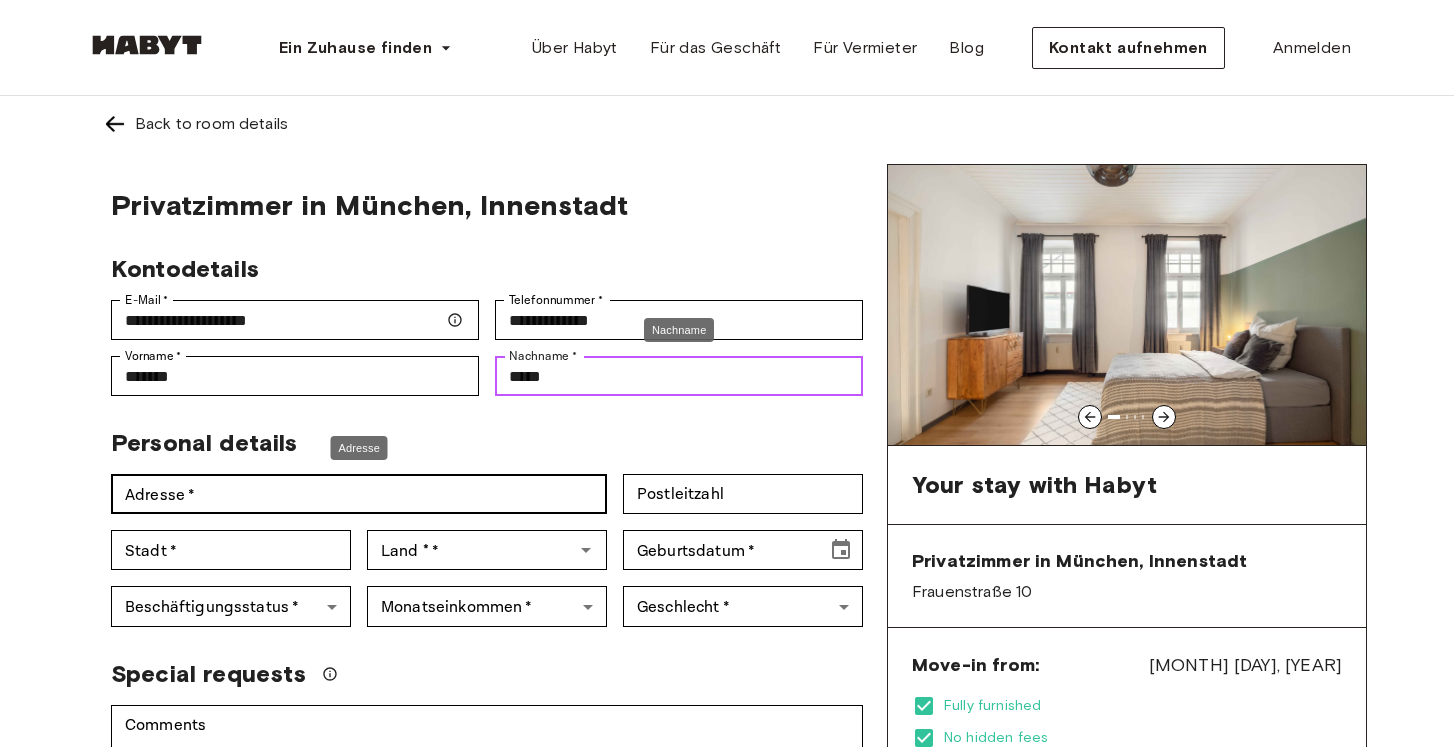 type on "*****" 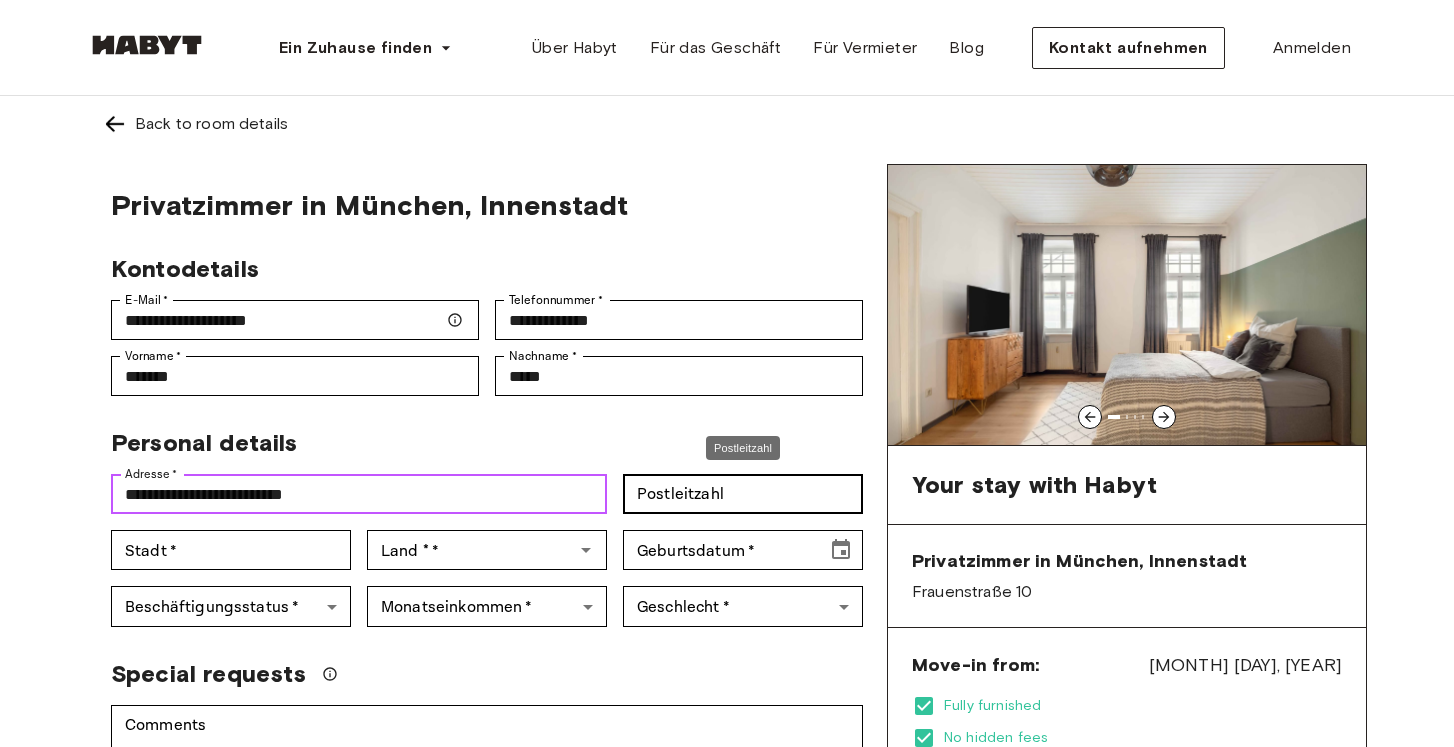type on "**********" 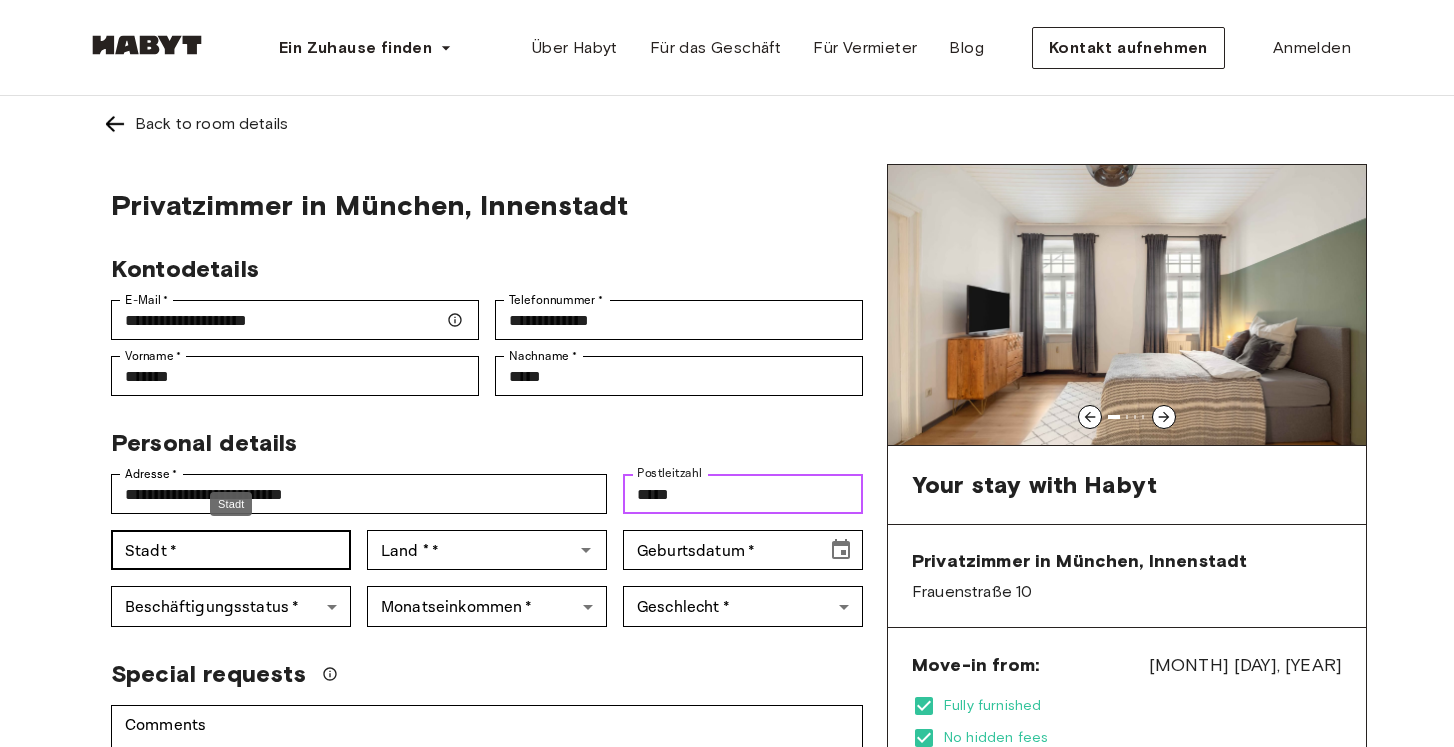 type on "*****" 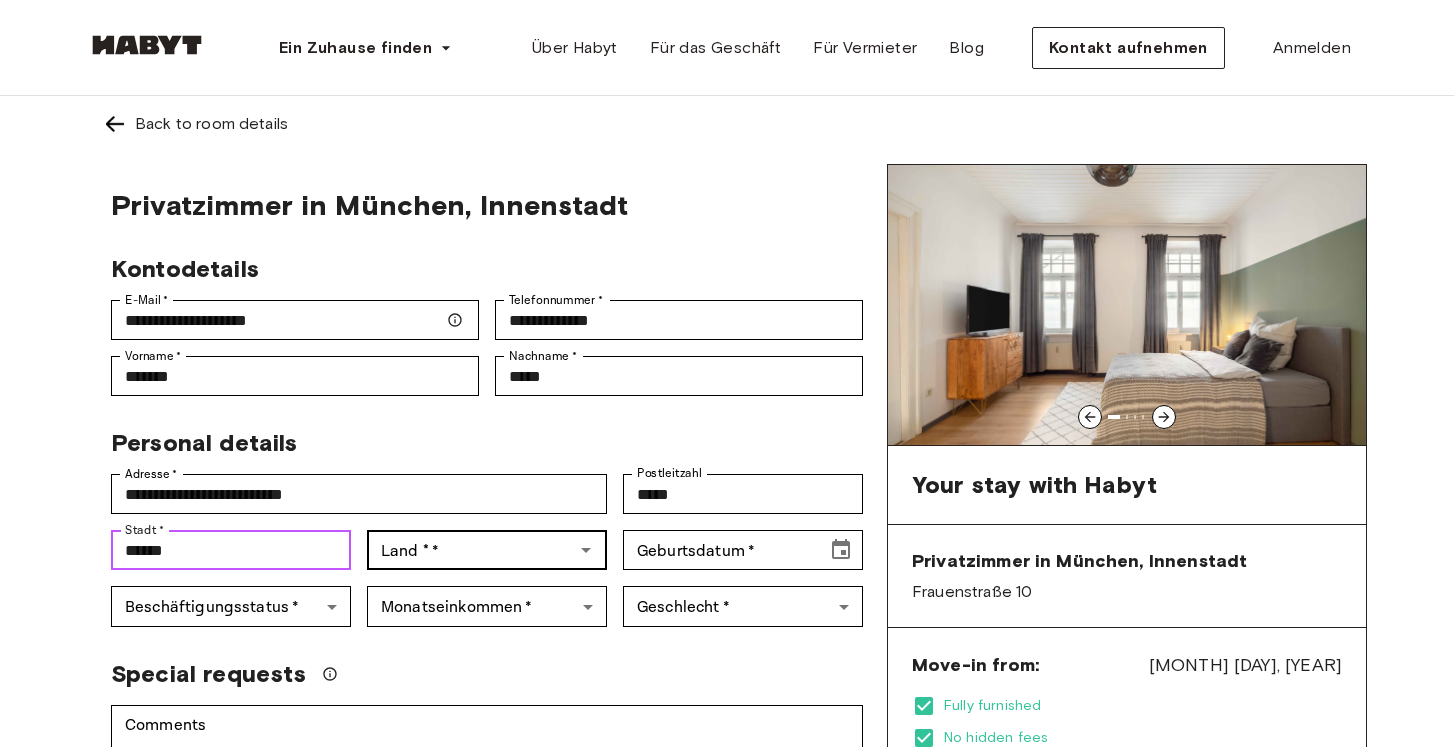 type on "******" 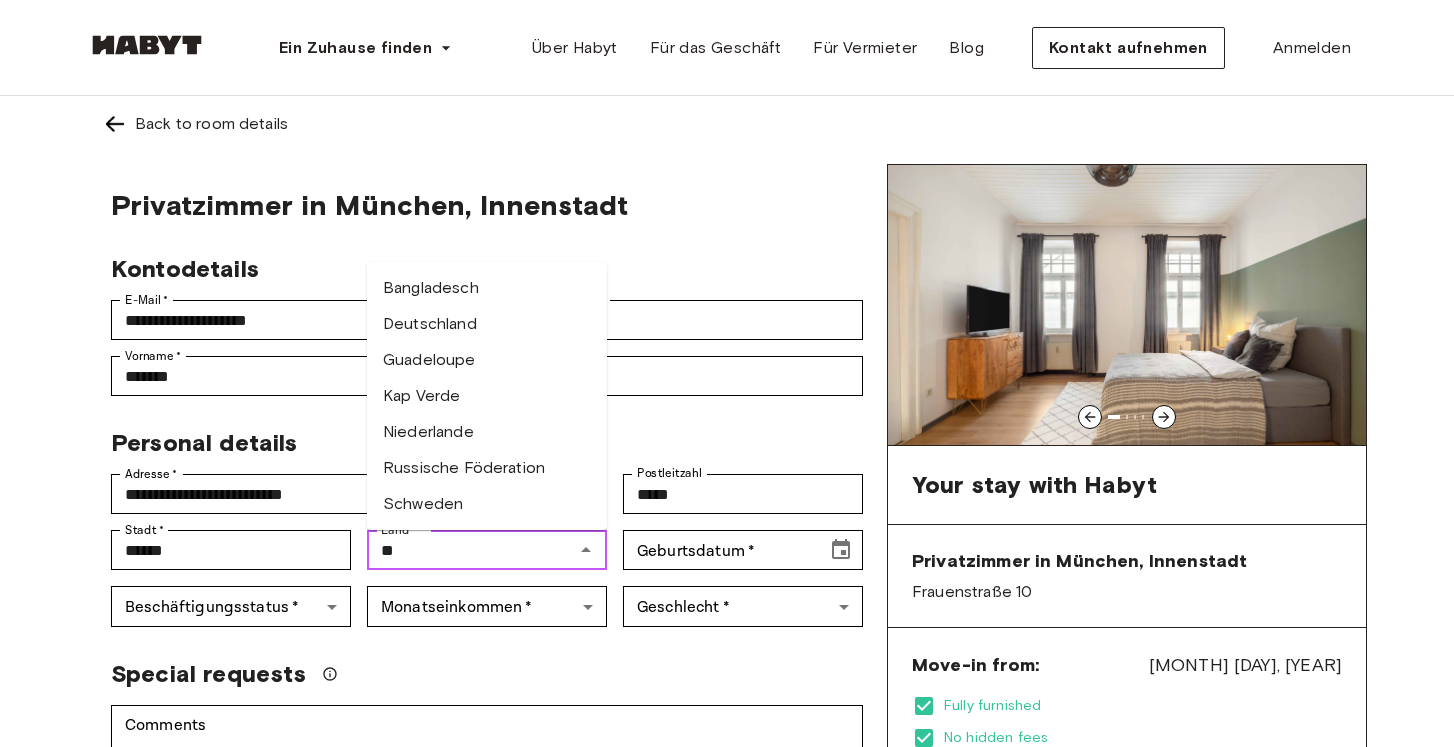 click on "Deutschland" at bounding box center (487, 324) 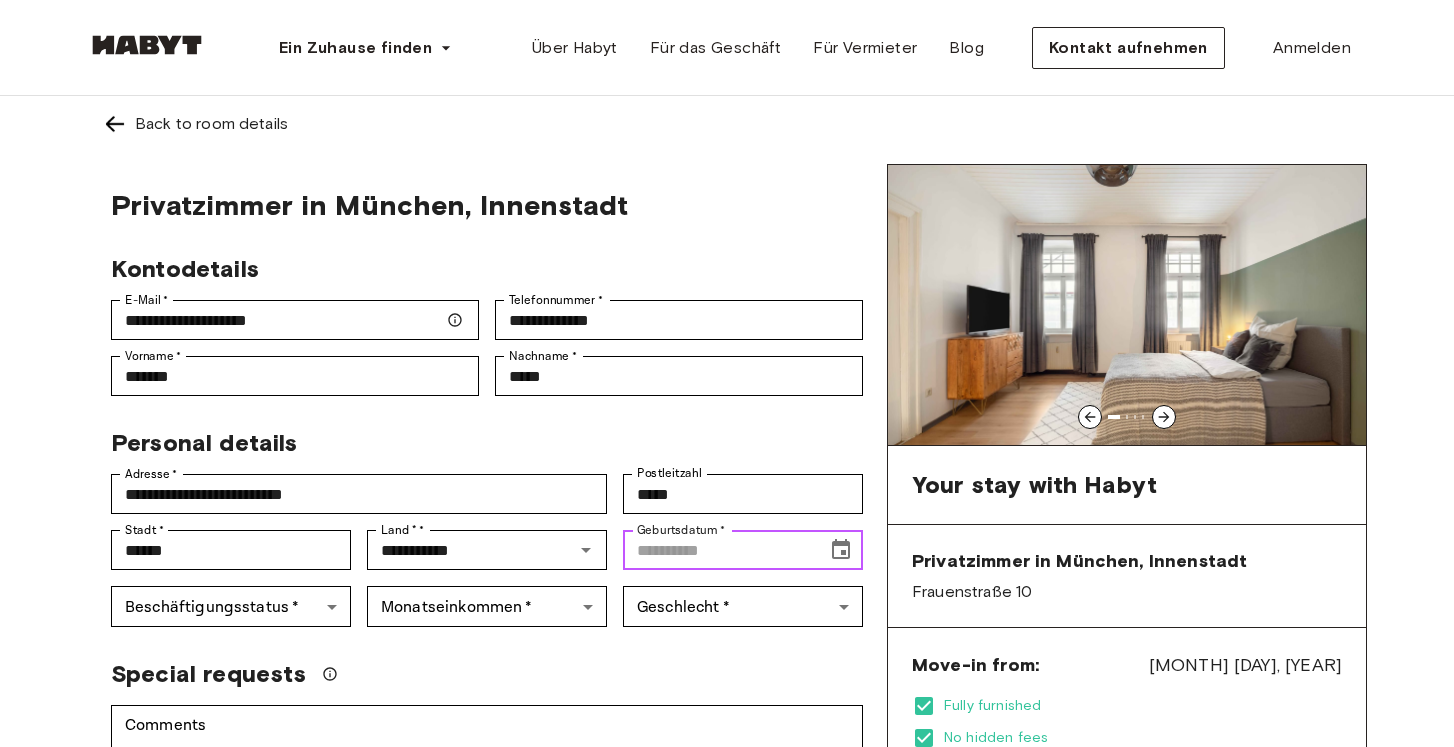 click on "Geburtsdatum   *" at bounding box center [718, 550] 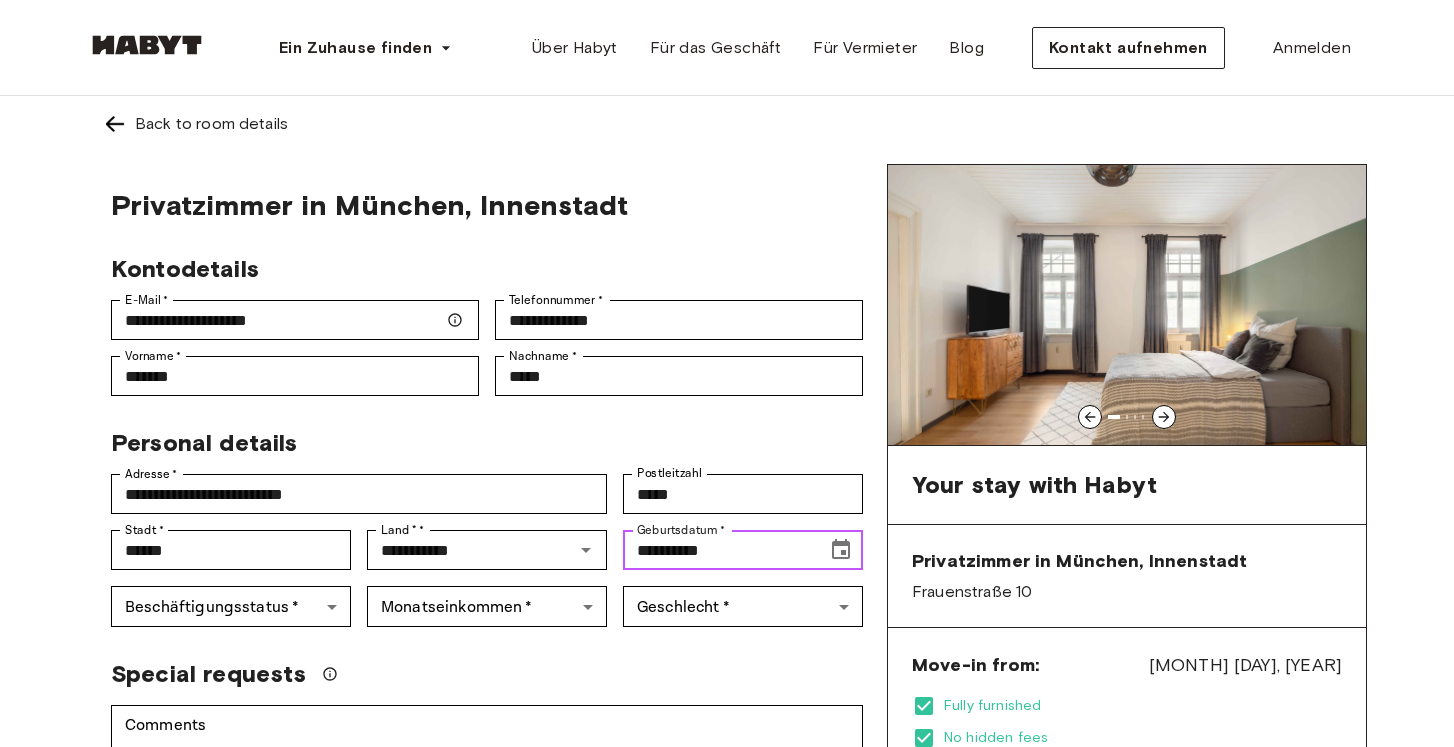 click 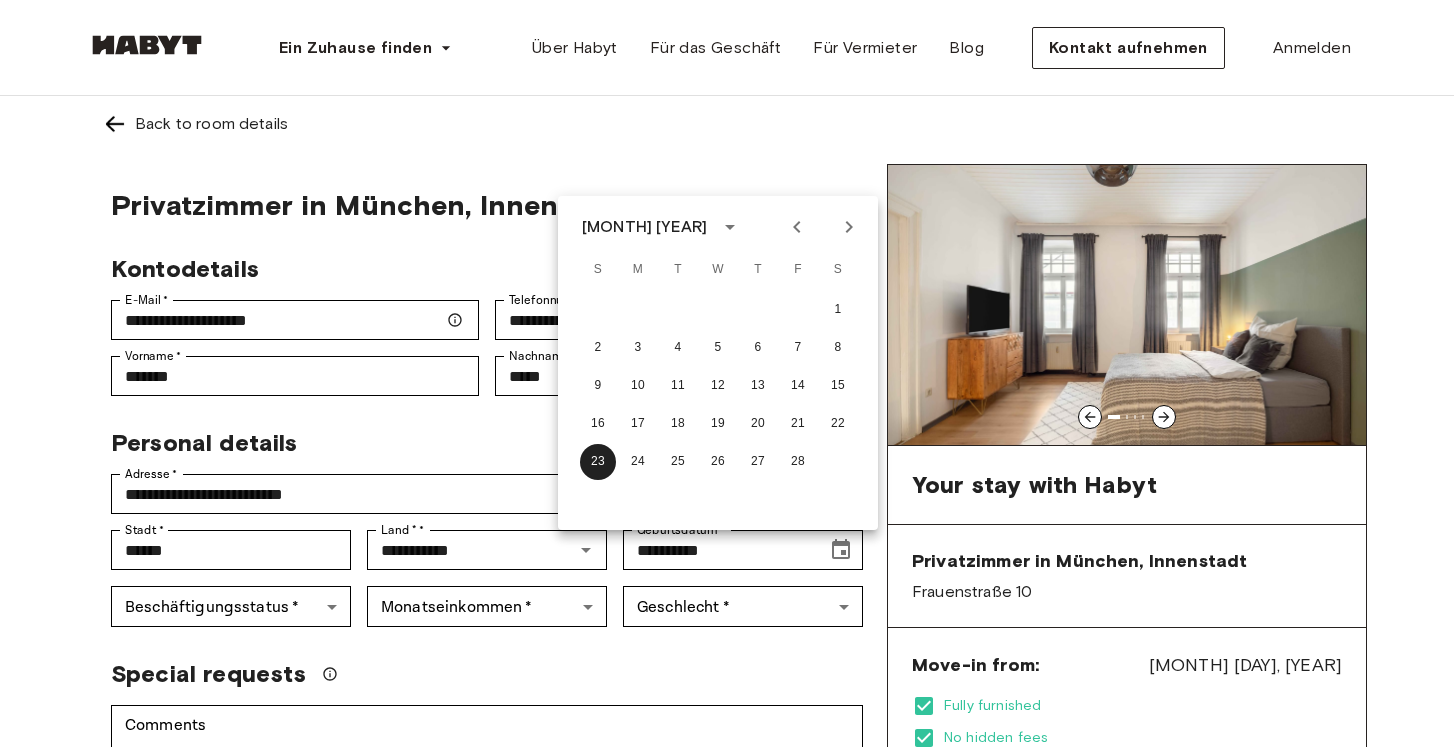 click 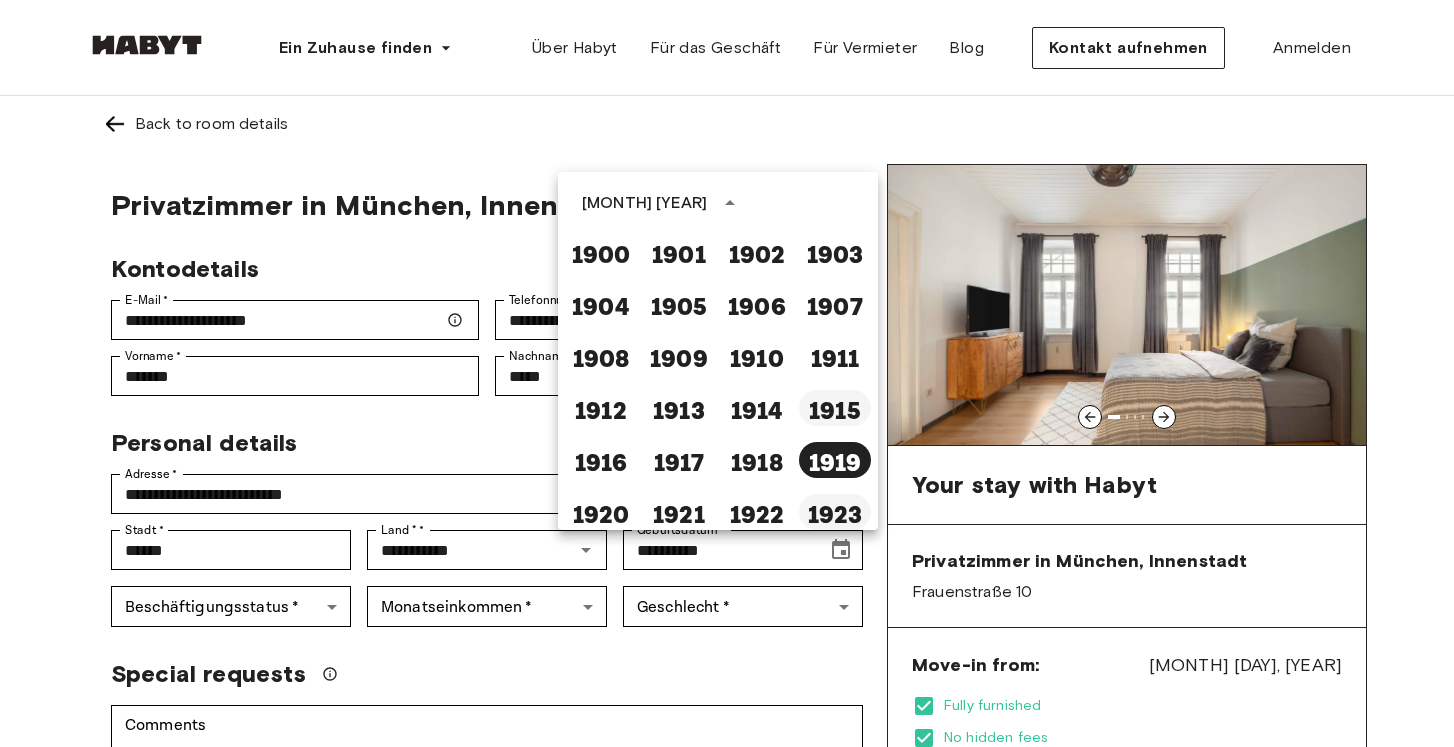 drag, startPoint x: 803, startPoint y: 415, endPoint x: 801, endPoint y: 507, distance: 92.021736 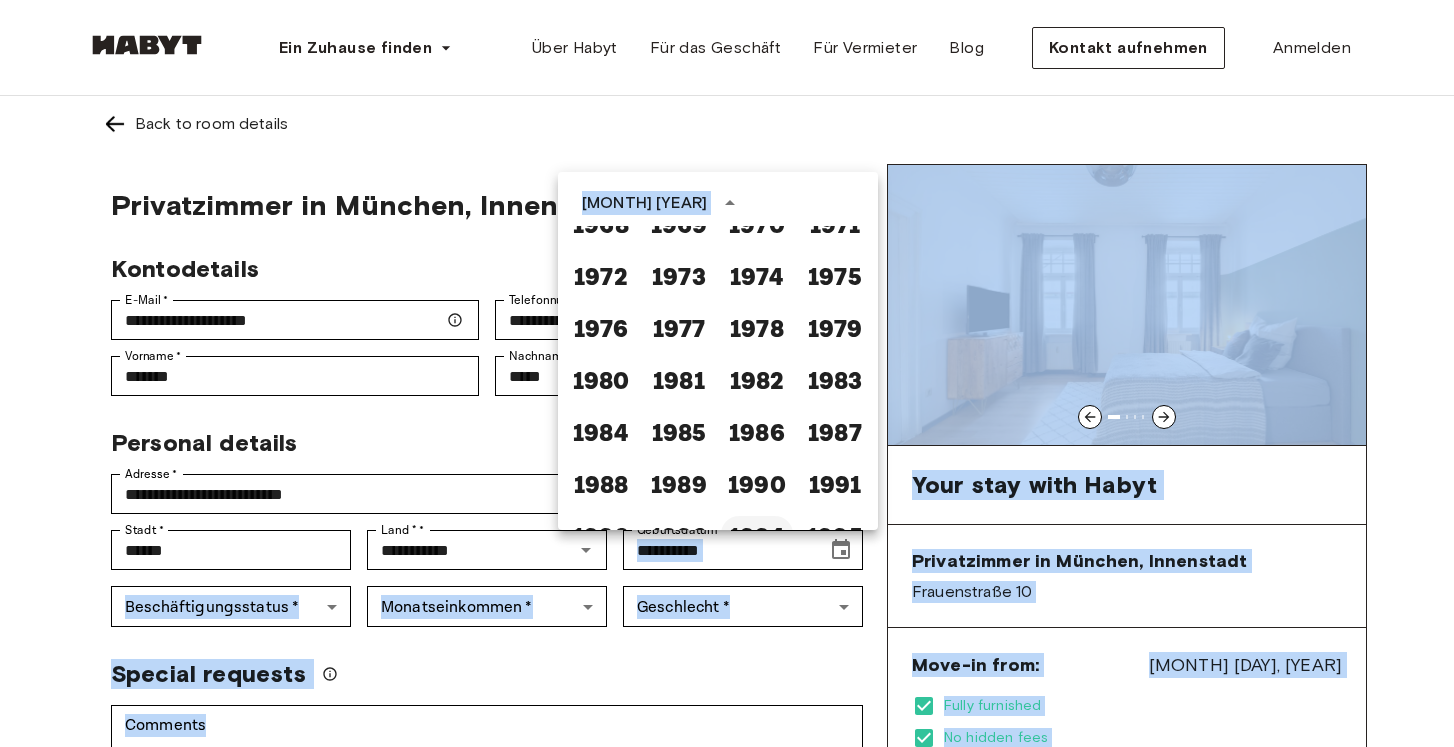 scroll, scrollTop: 939, scrollLeft: 0, axis: vertical 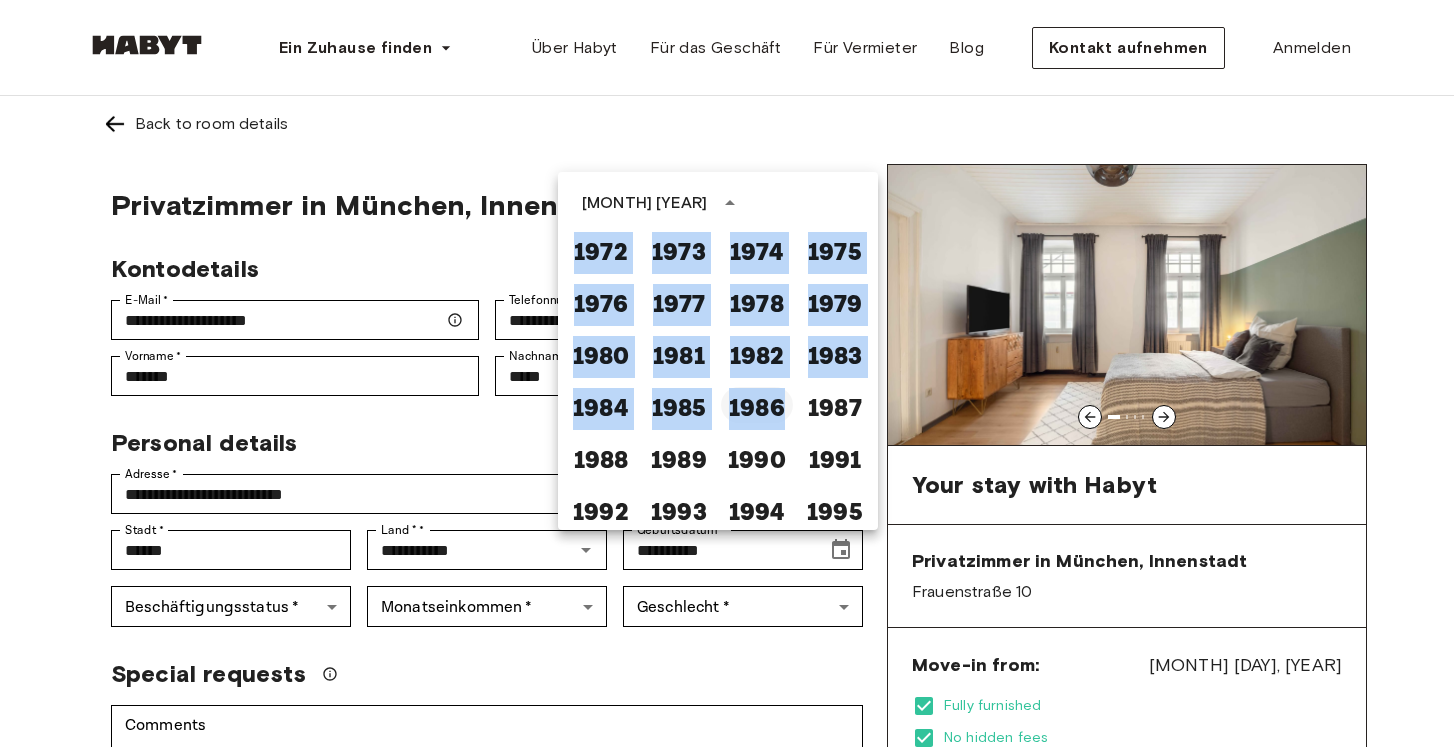 drag, startPoint x: 784, startPoint y: 487, endPoint x: 771, endPoint y: 425, distance: 63.348244 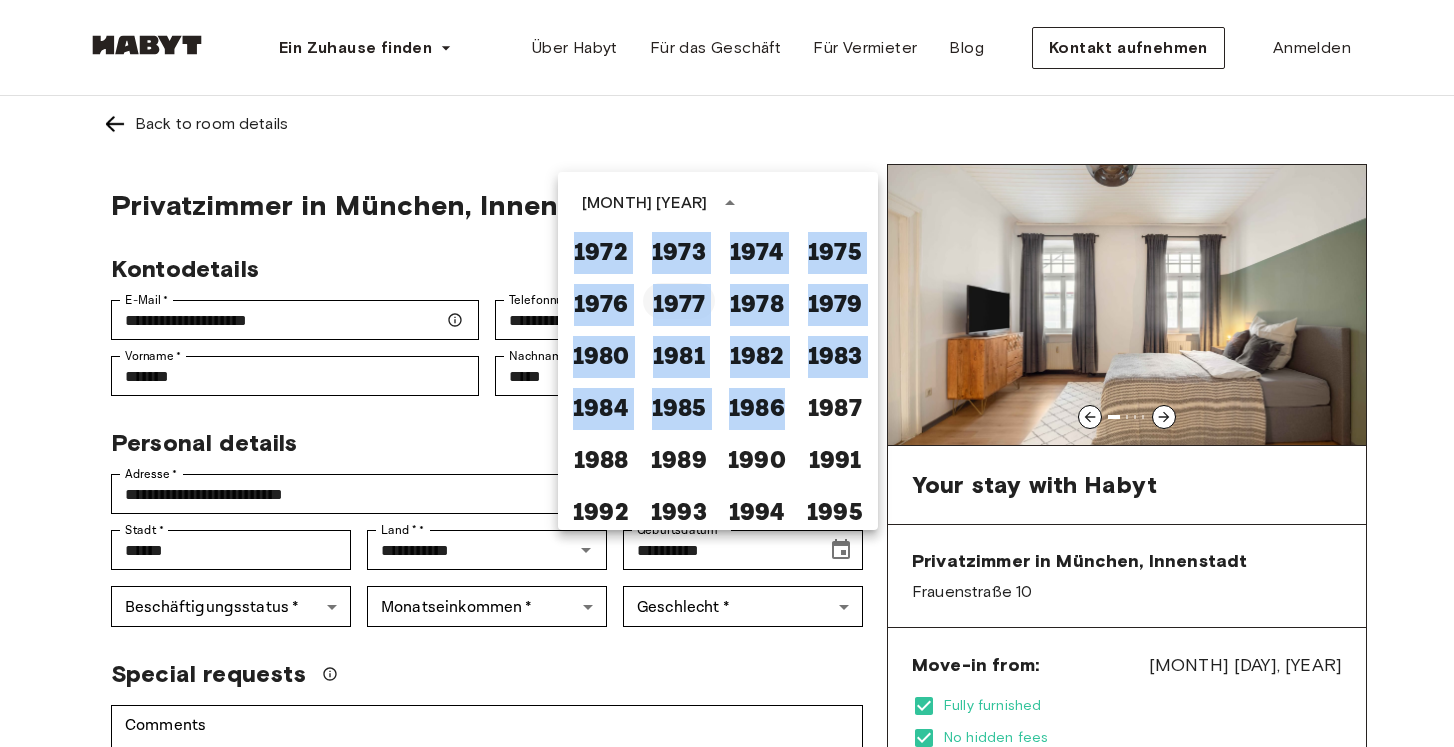 click on "1977" at bounding box center [679, 301] 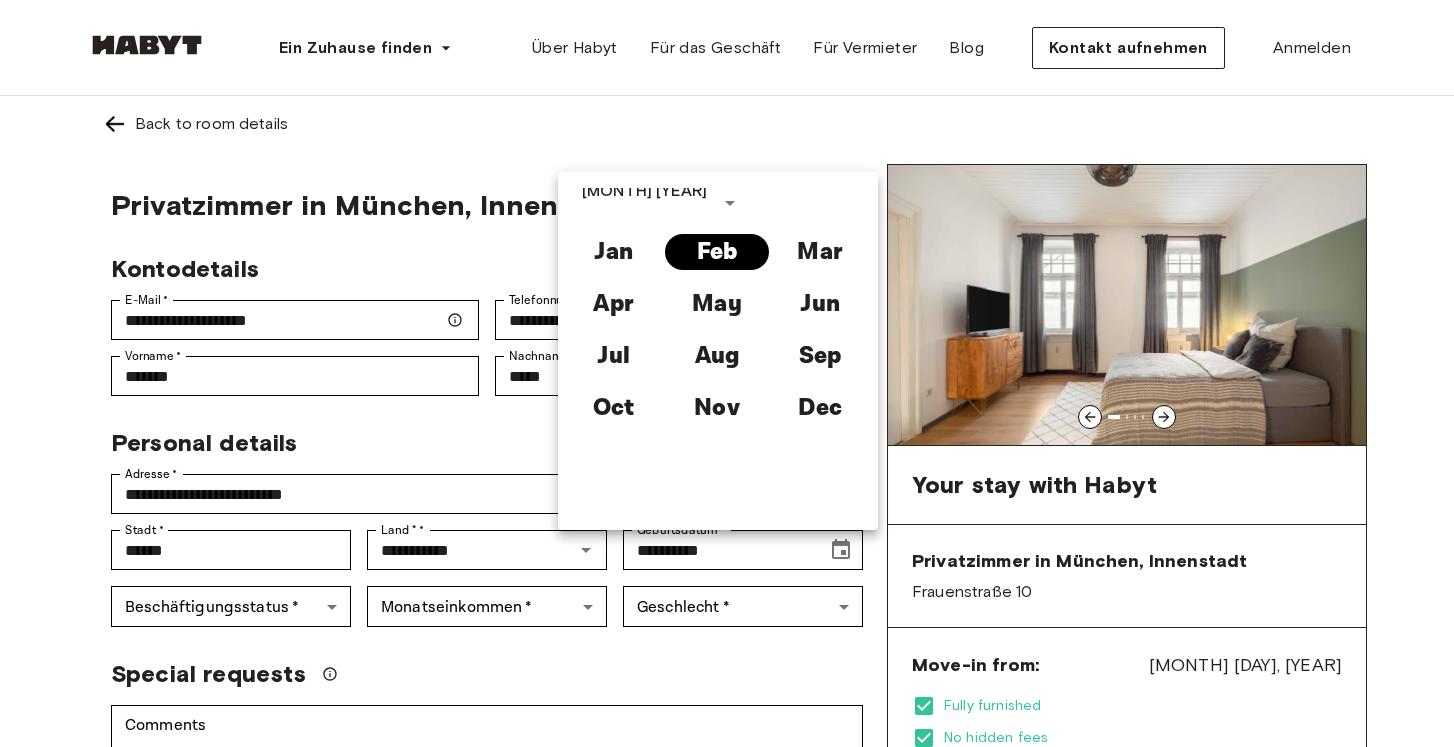 type on "**********" 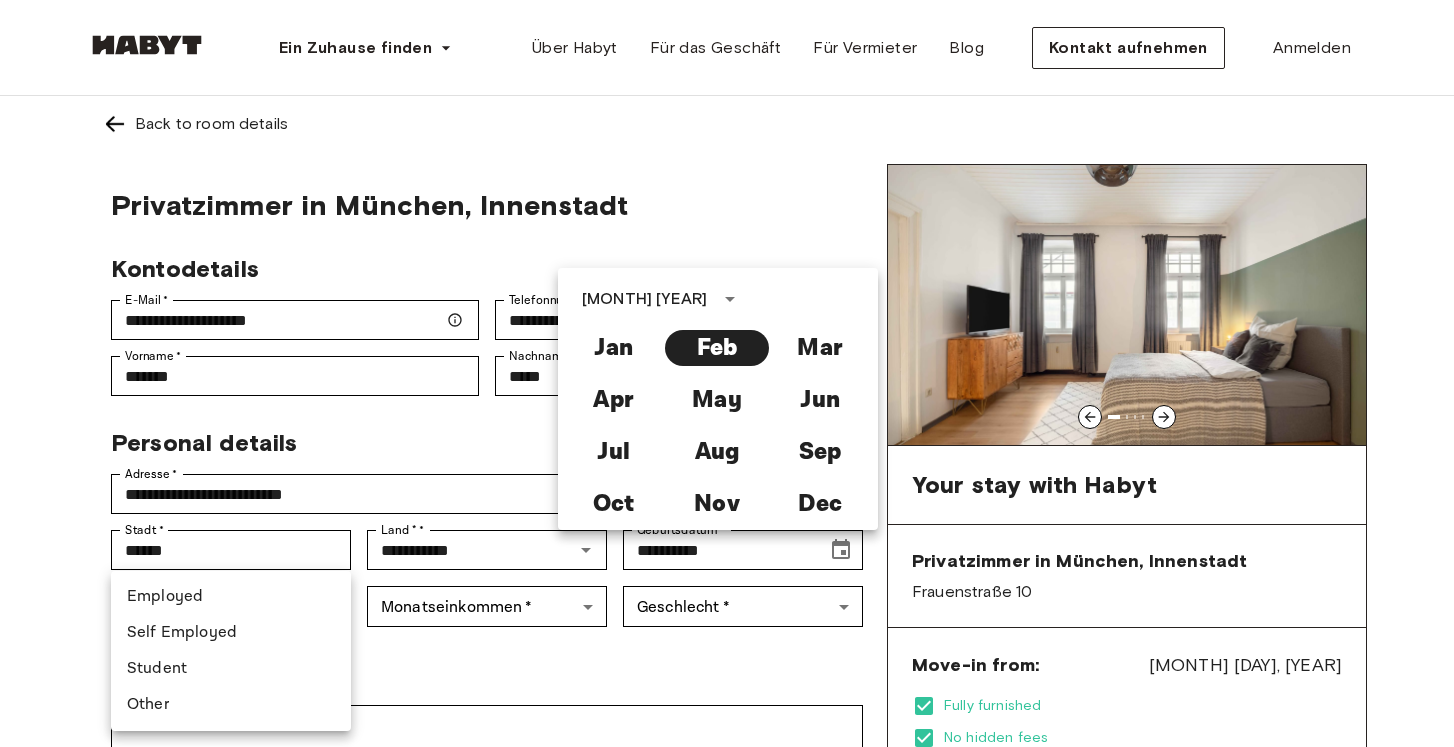 click on "**********" at bounding box center [727, 1191] 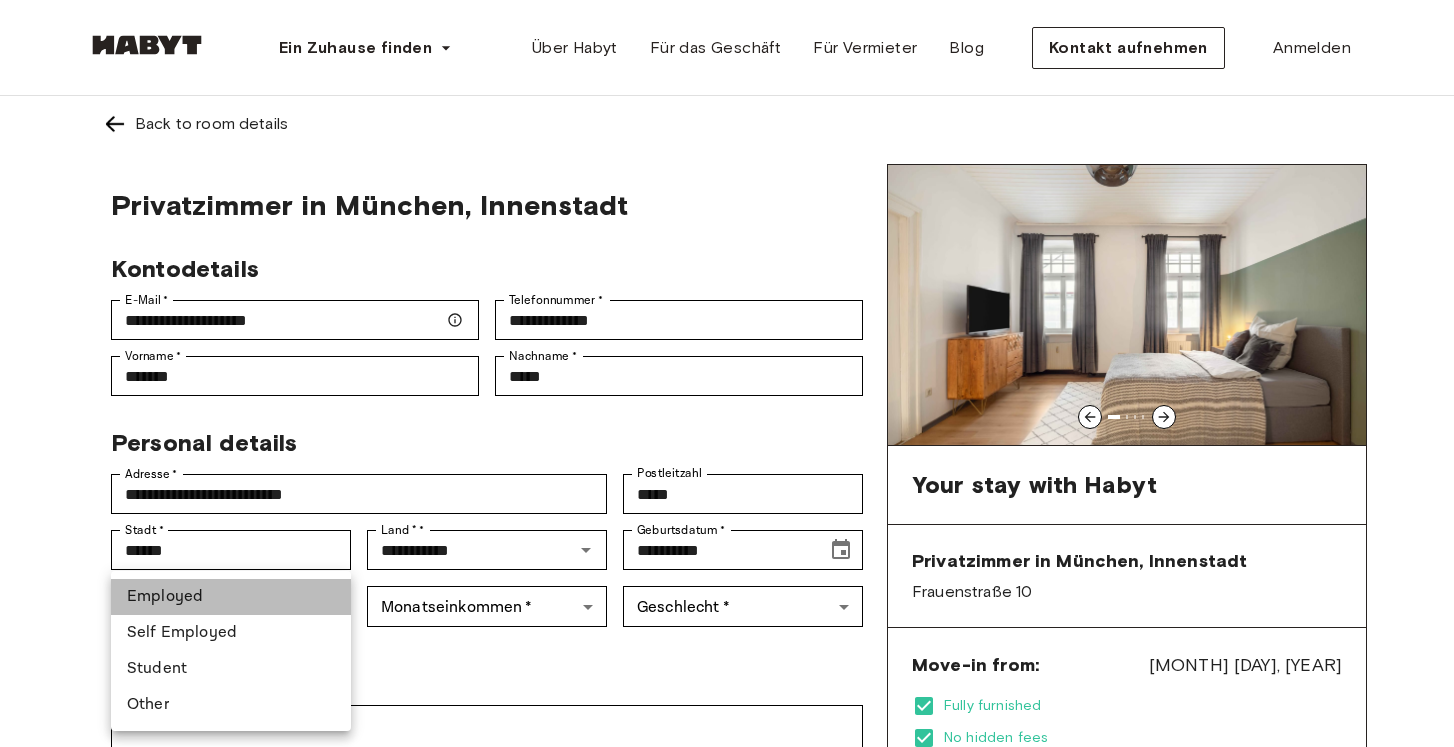 click on "Employed" at bounding box center (231, 597) 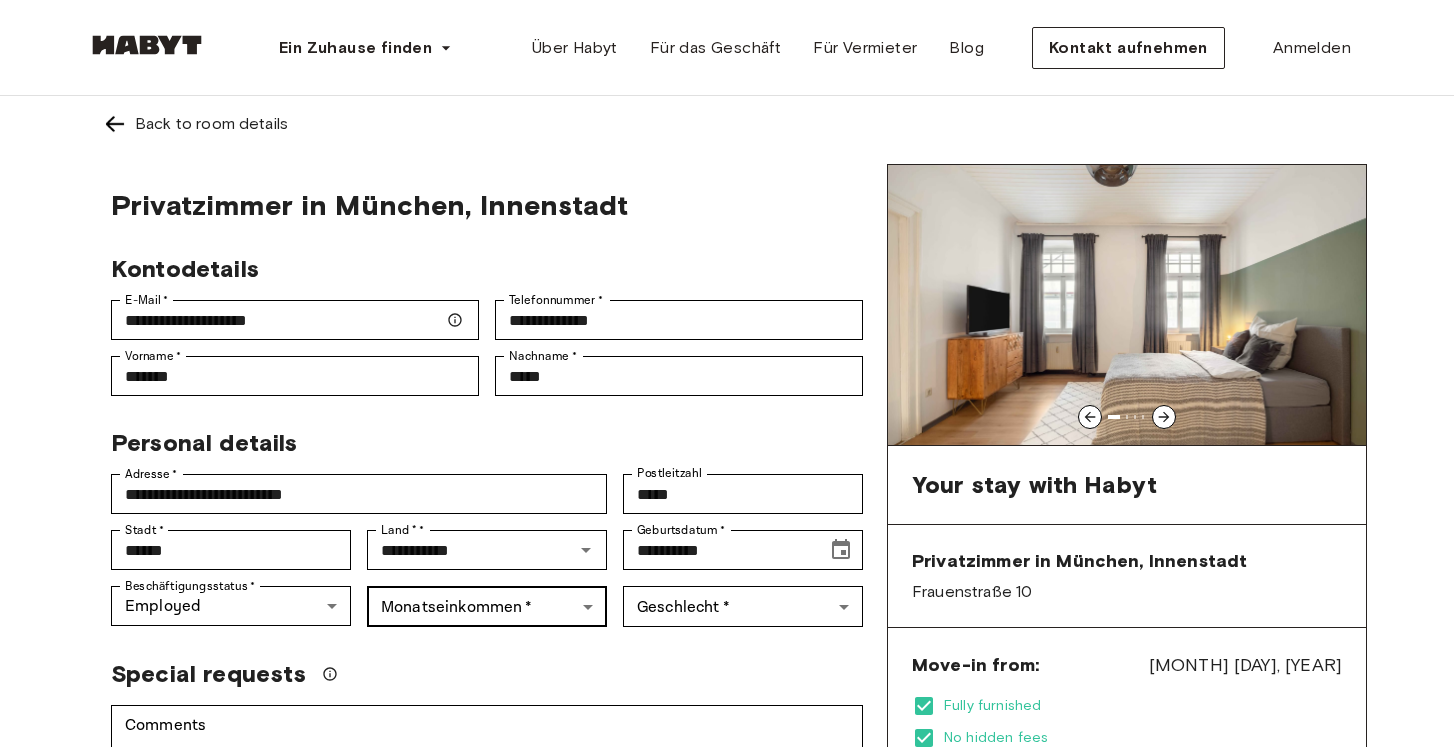 click on "**********" at bounding box center (727, 1191) 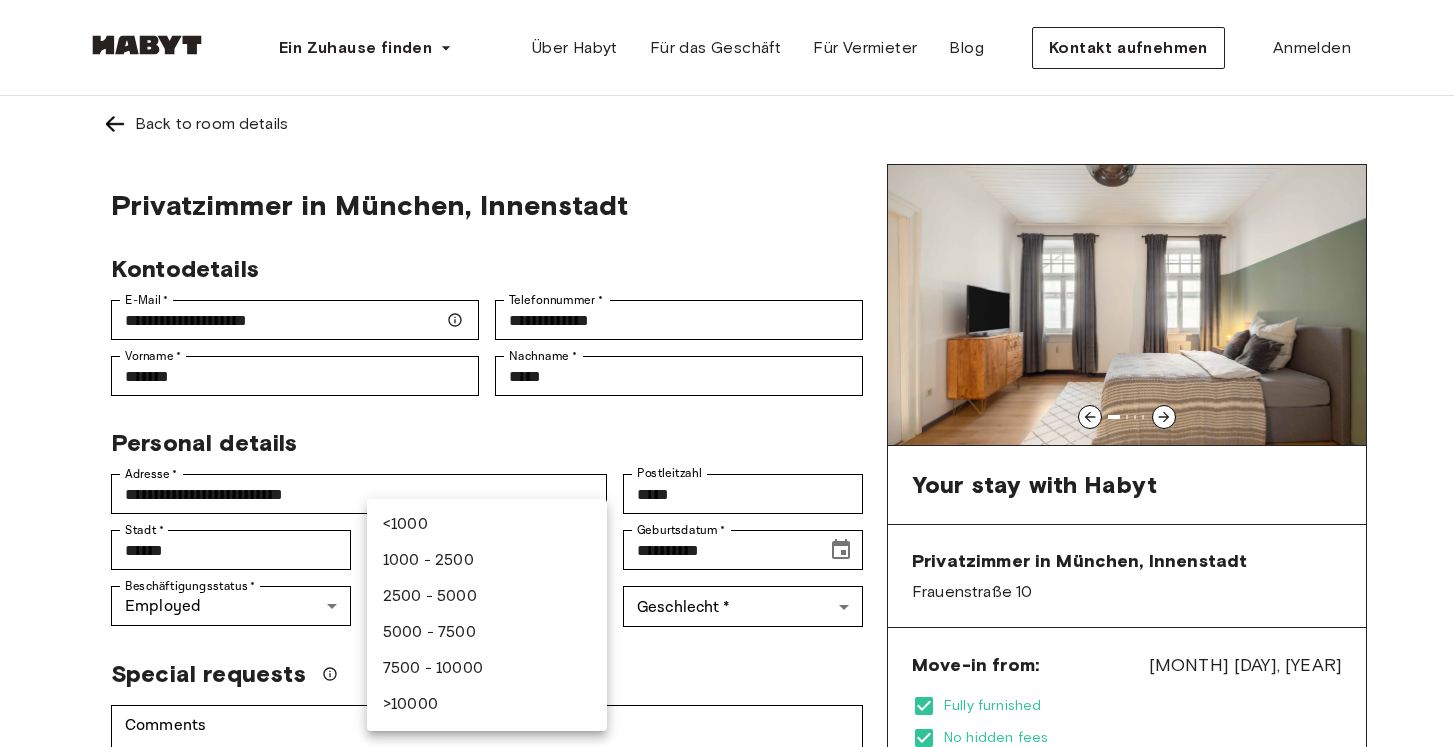 click on "5000 - 7500" at bounding box center (487, 633) 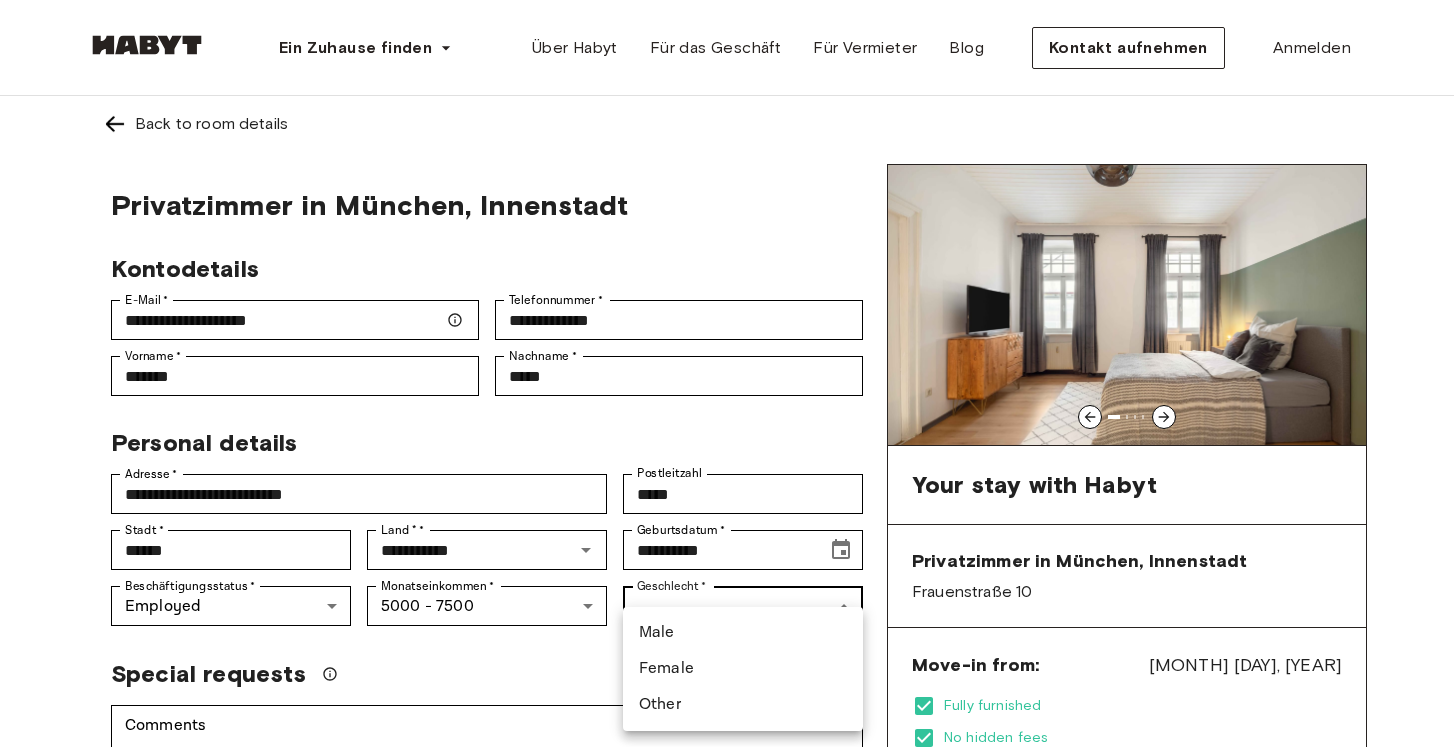click on "**********" at bounding box center [727, 1191] 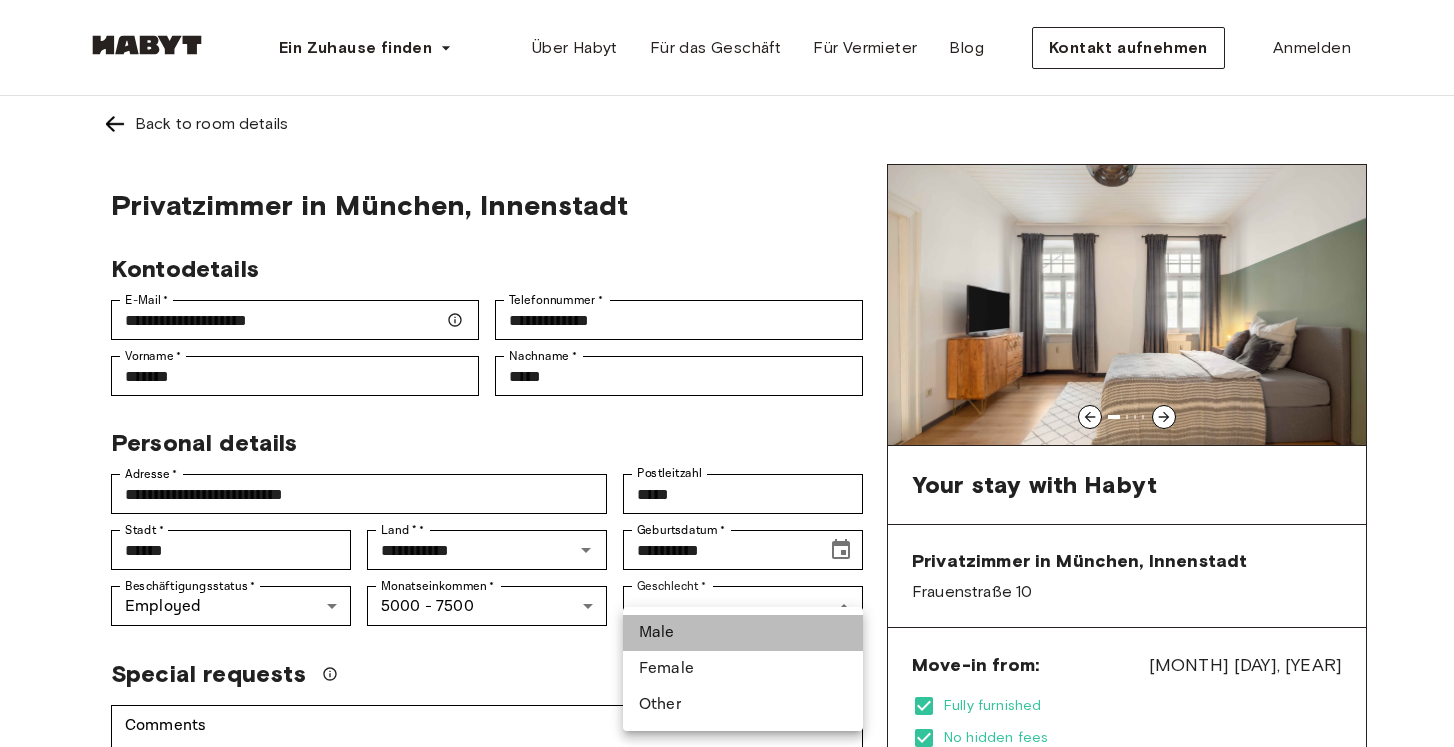 click on "Male" at bounding box center [743, 633] 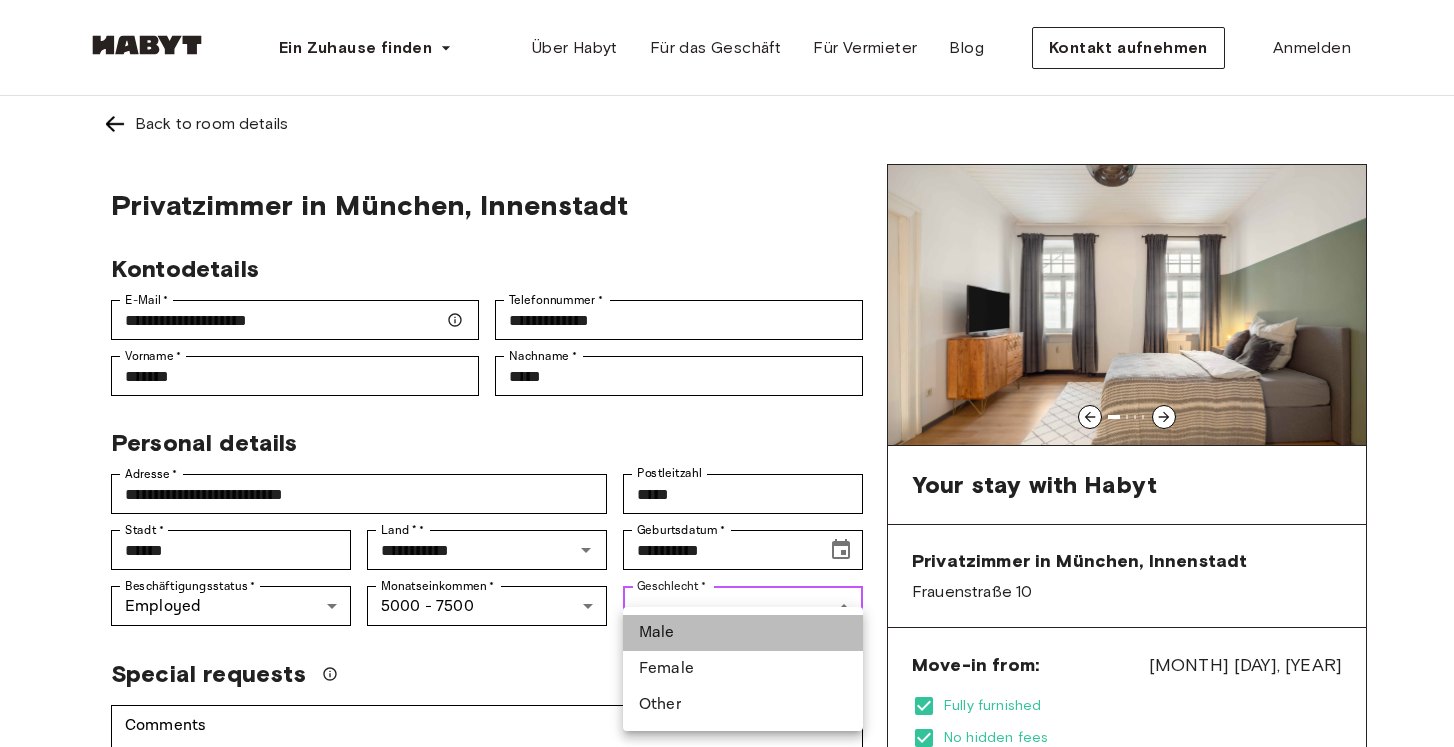 type on "****" 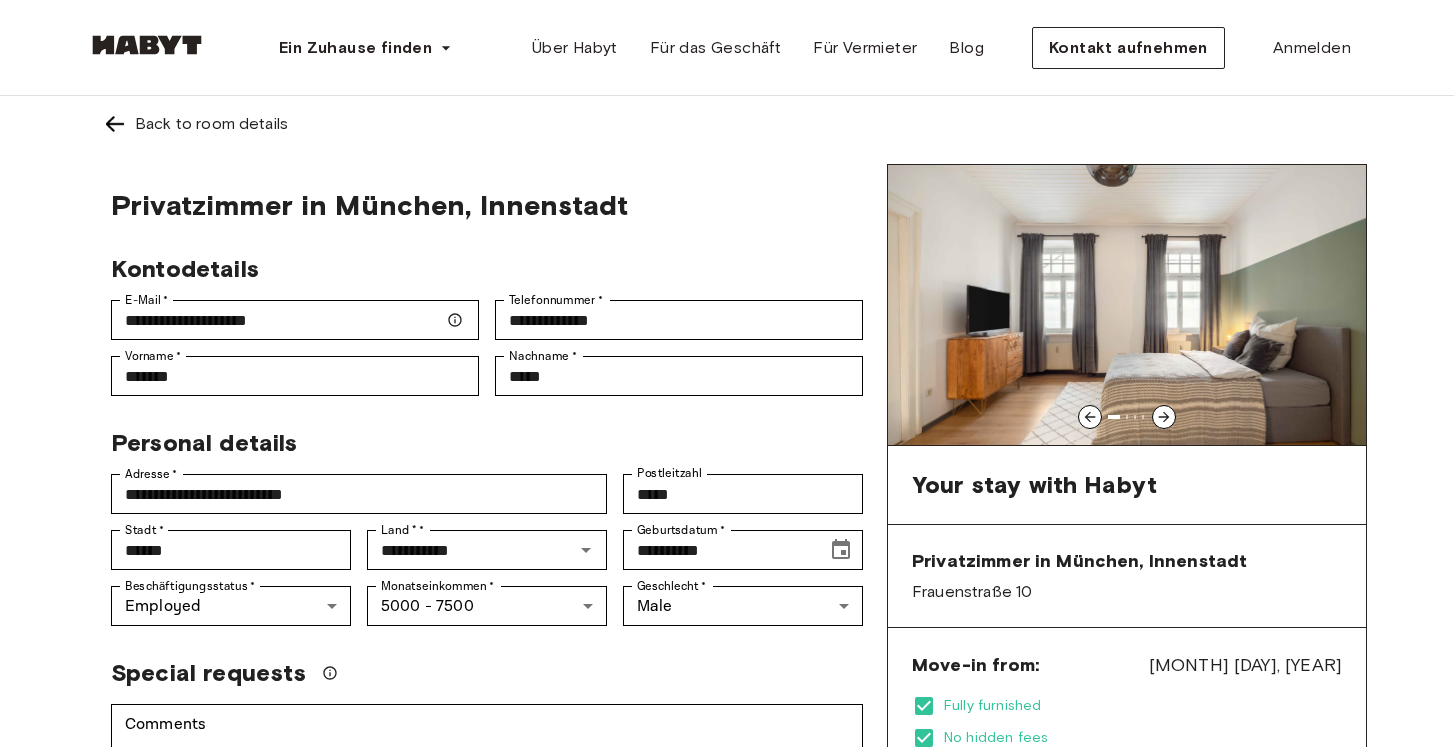 click on "Personal details" at bounding box center (479, 435) 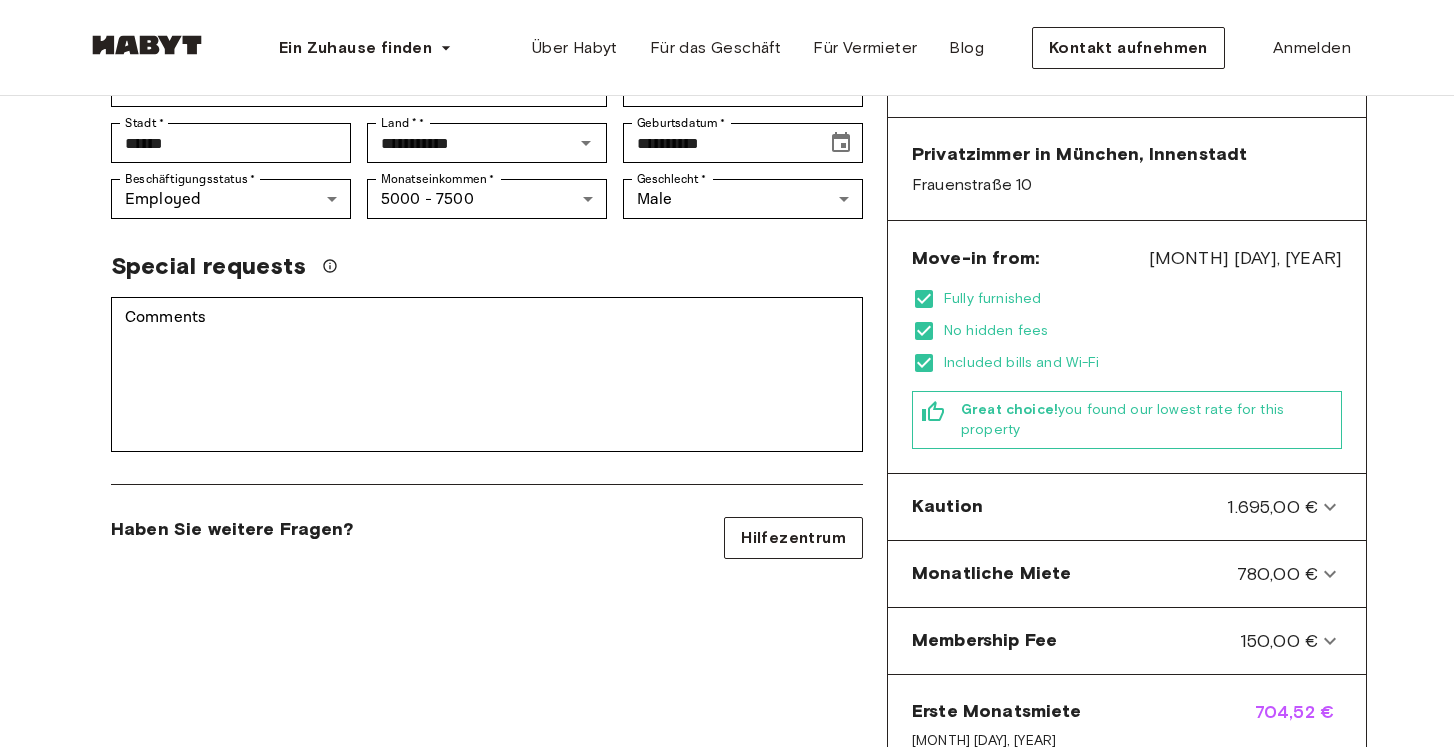 scroll, scrollTop: 408, scrollLeft: 0, axis: vertical 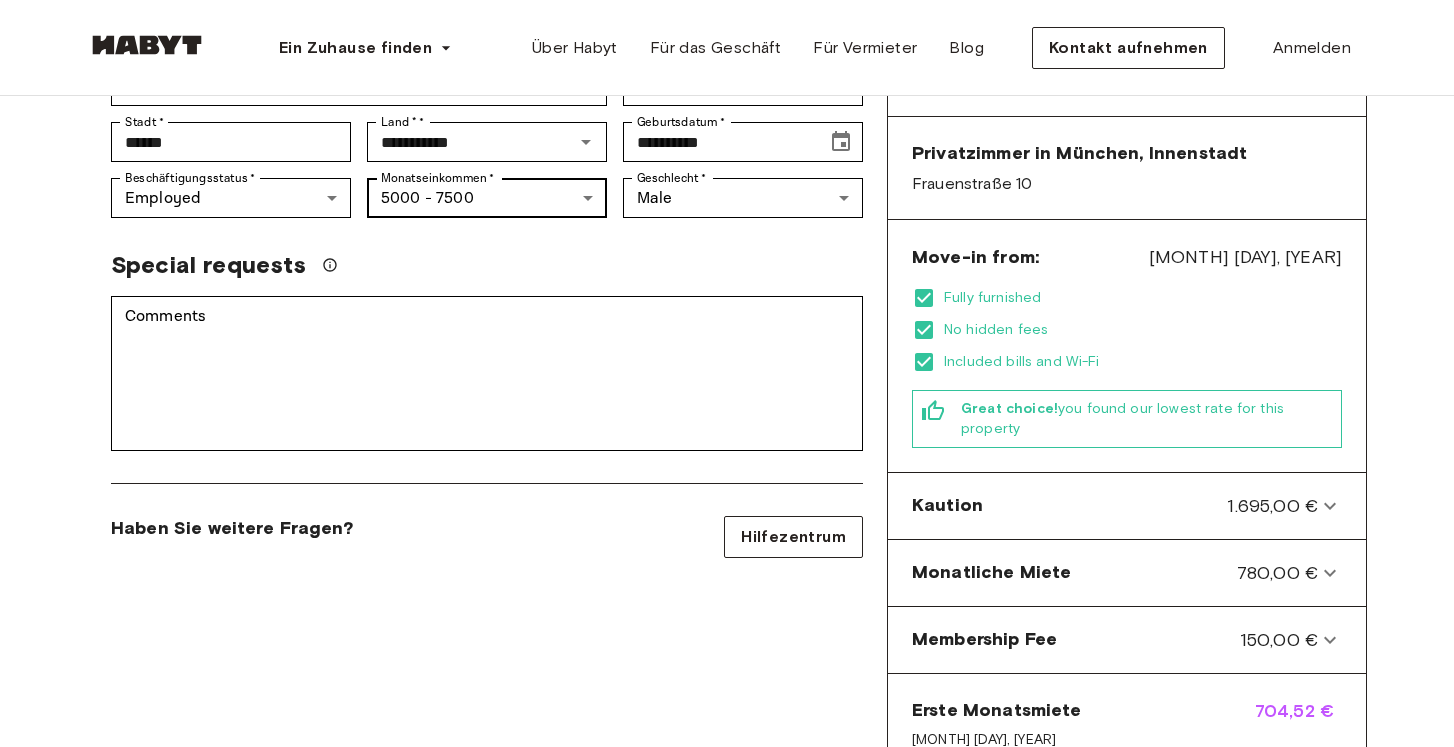 click on "**********" at bounding box center (727, 783) 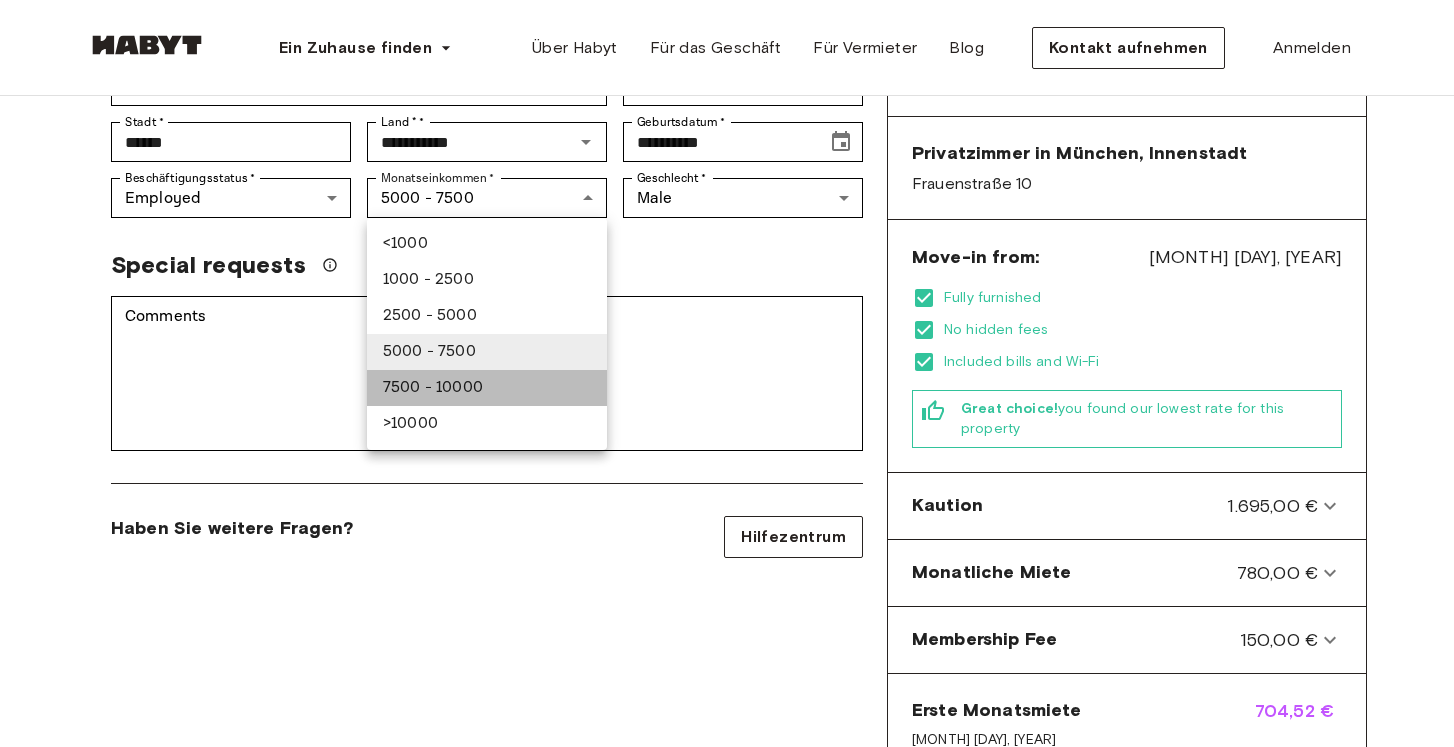 click on "7500 - 10000" at bounding box center (487, 388) 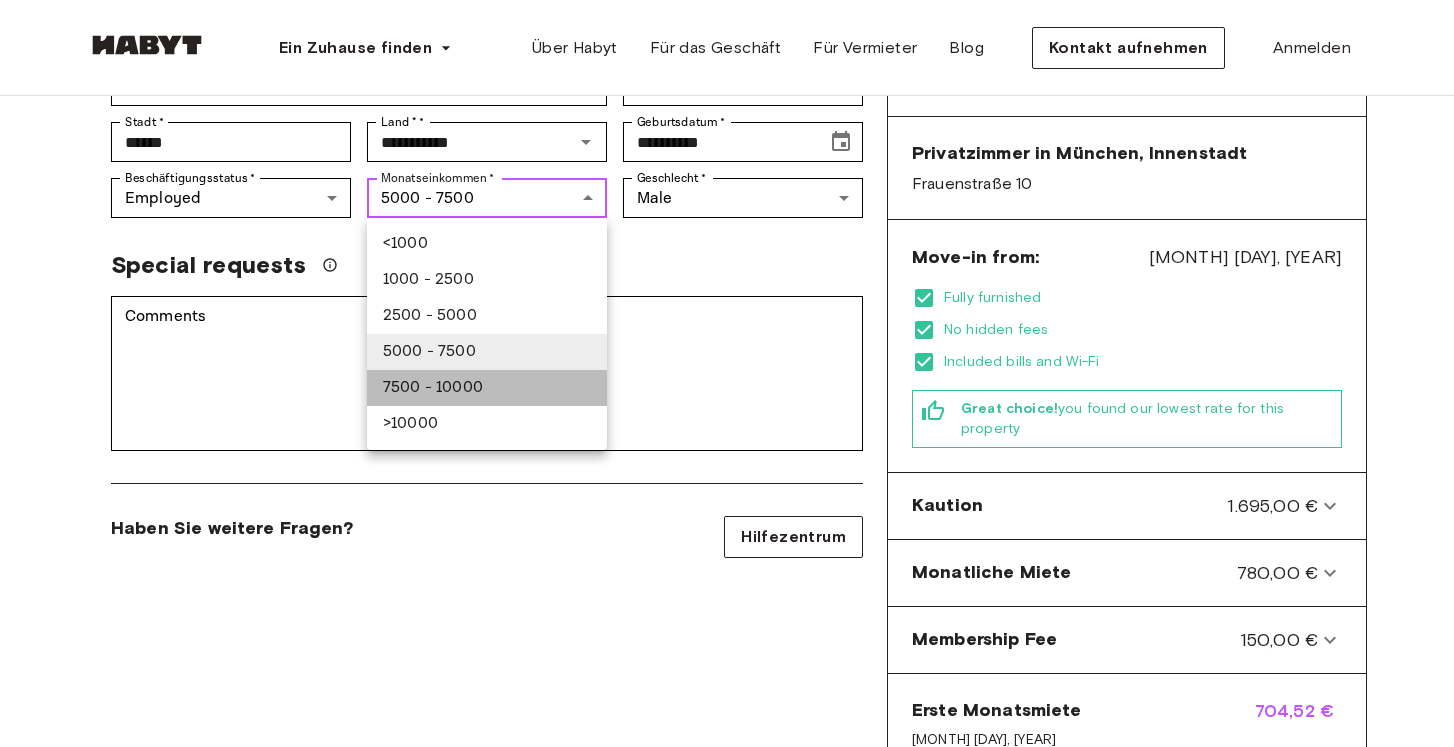 type on "********" 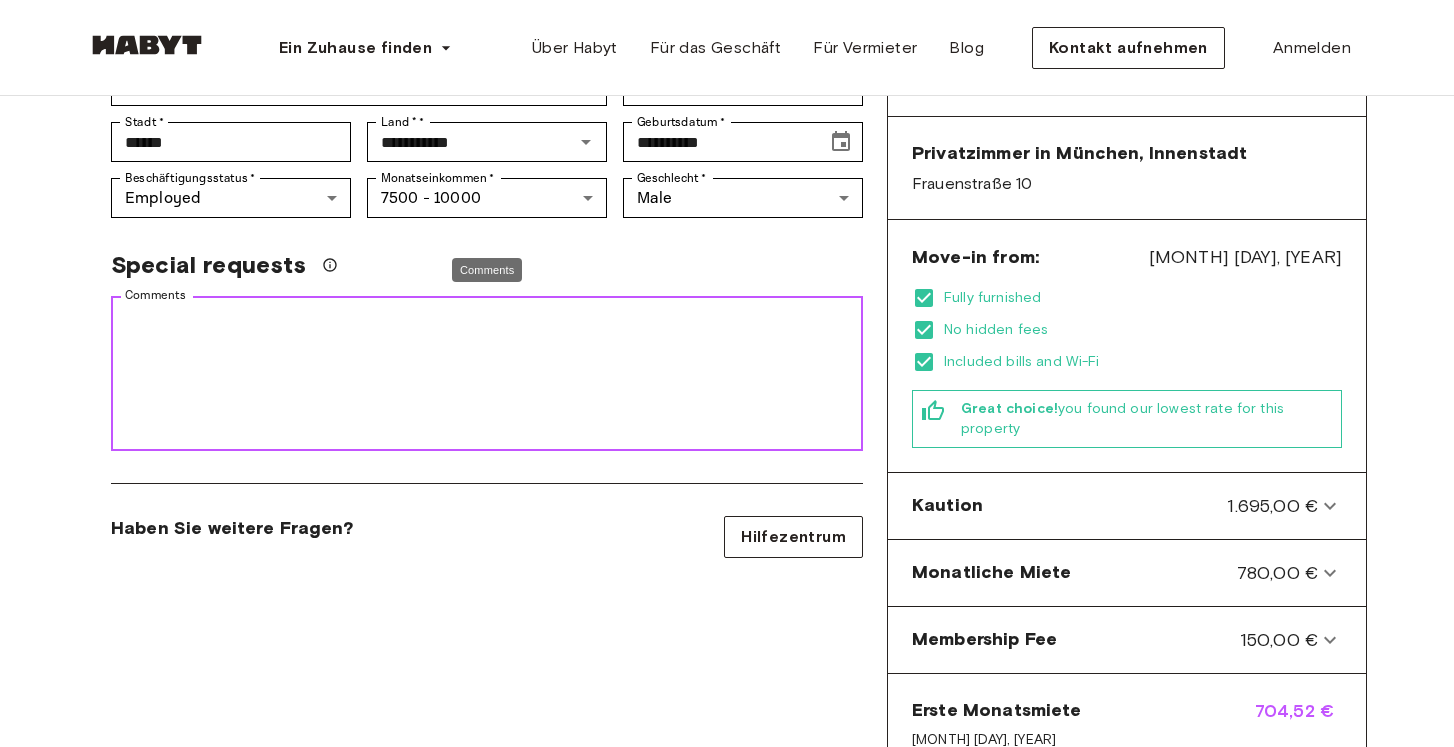 click on "Comments" at bounding box center (487, 374) 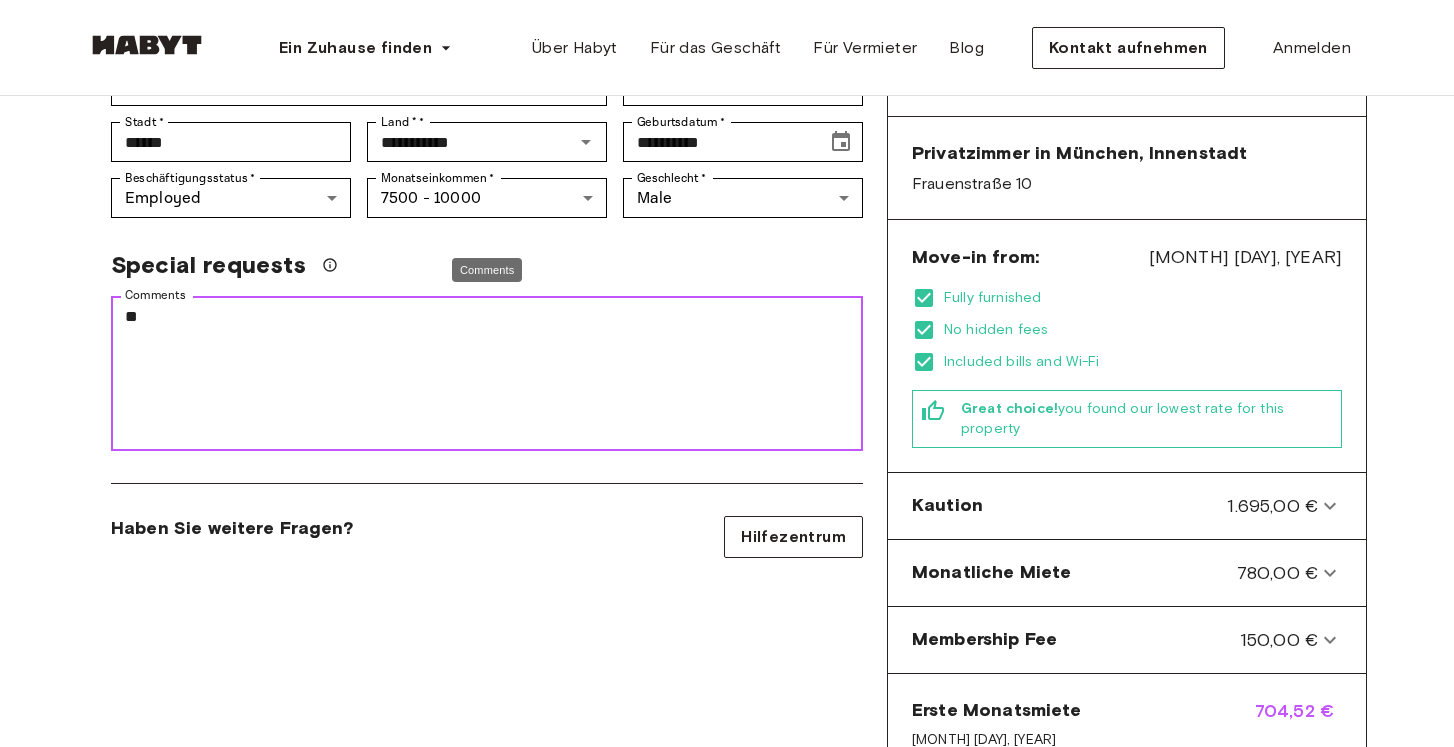 type on "*" 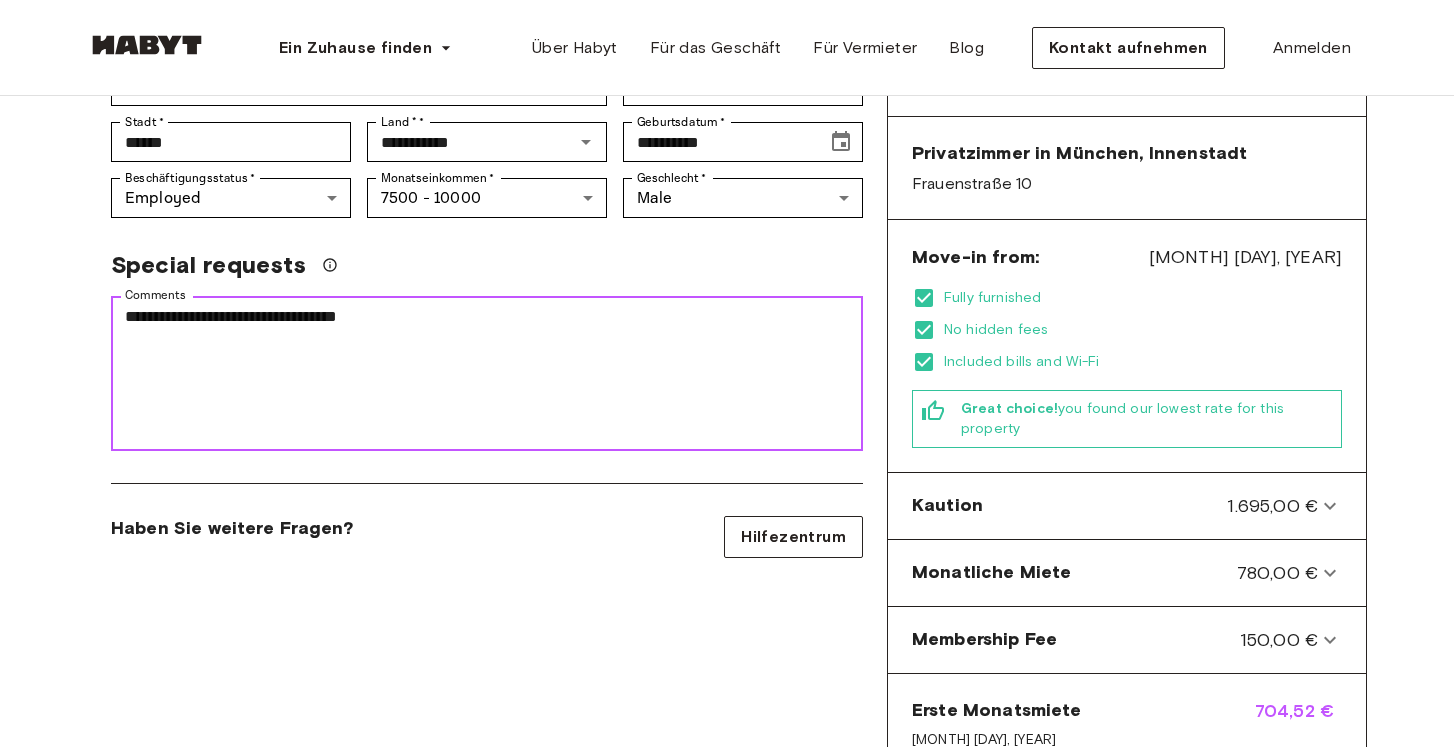 type on "**********" 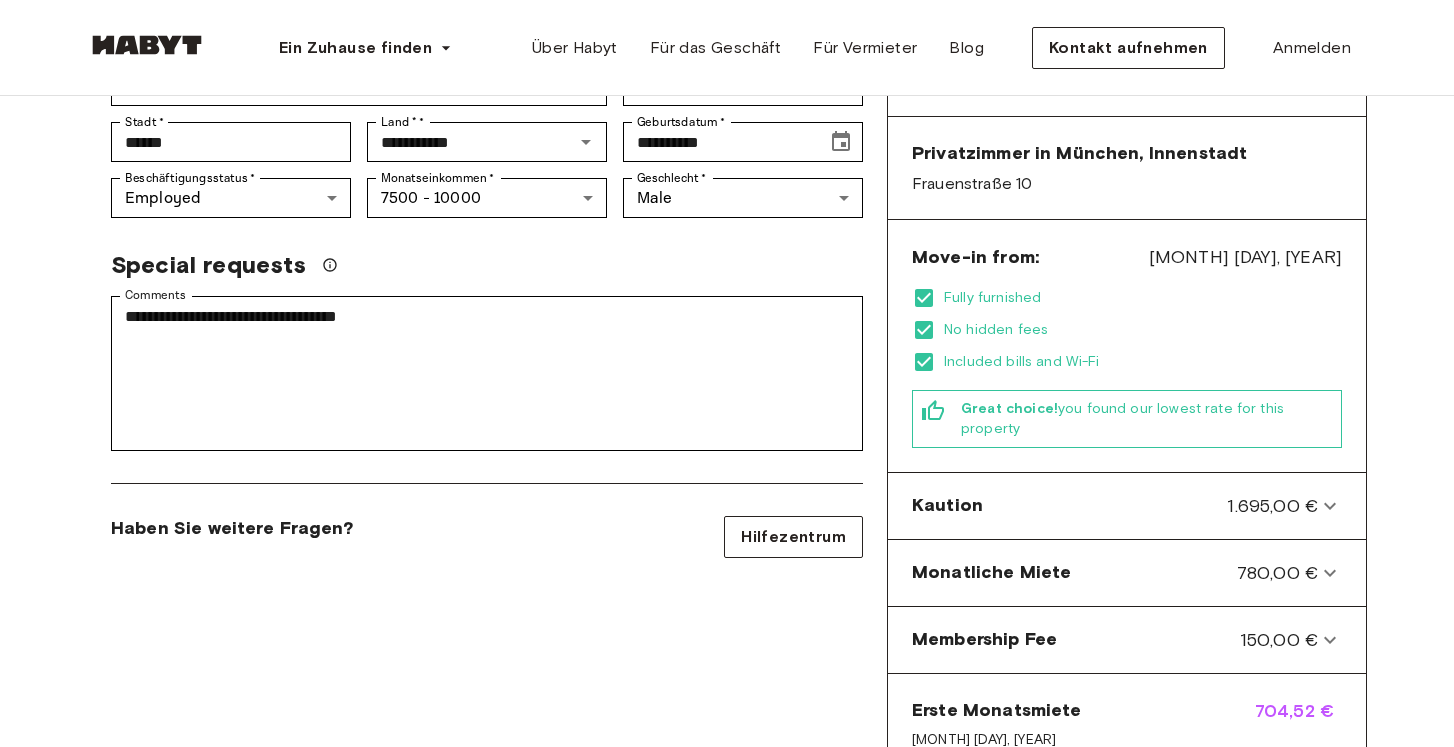 click on "Haben Sie weitere Fragen? Hilfezentrum" at bounding box center [487, 537] 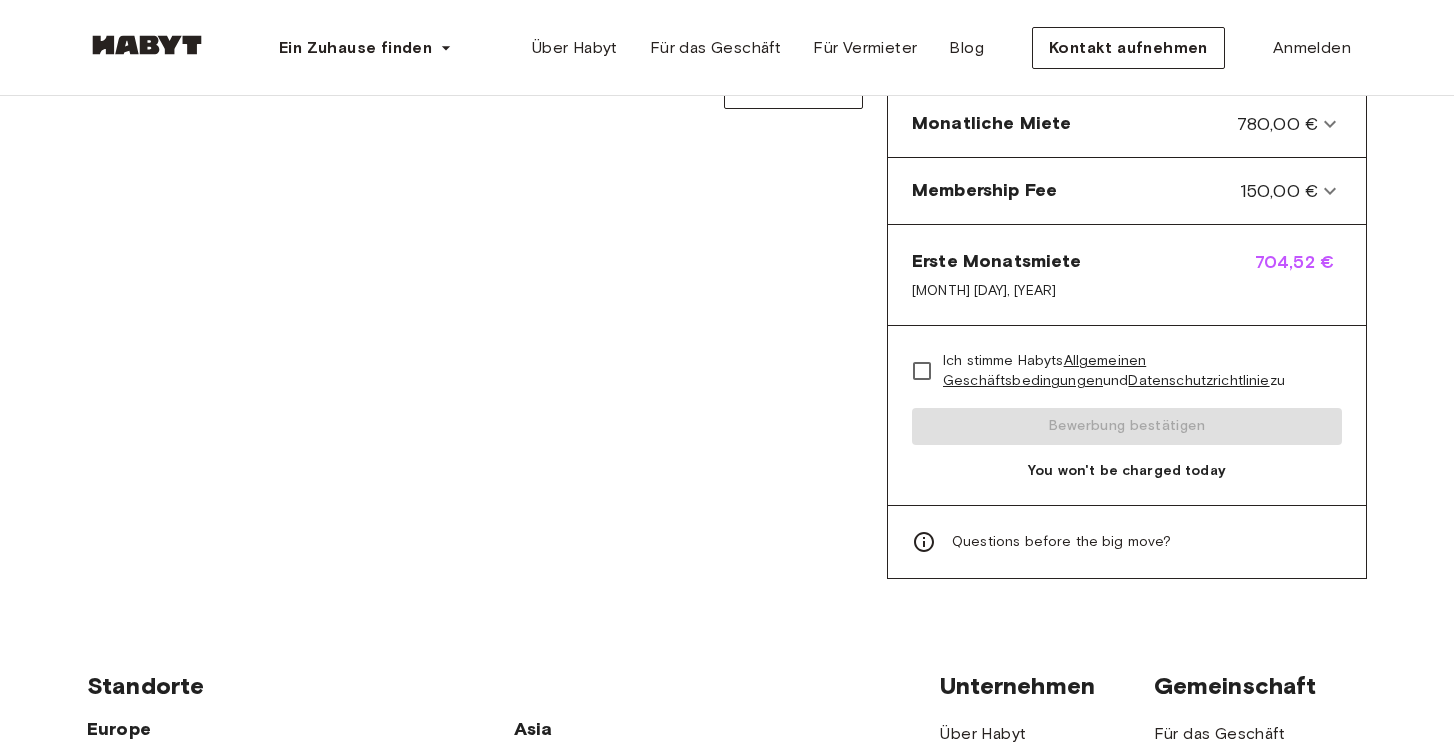 scroll, scrollTop: 869, scrollLeft: 0, axis: vertical 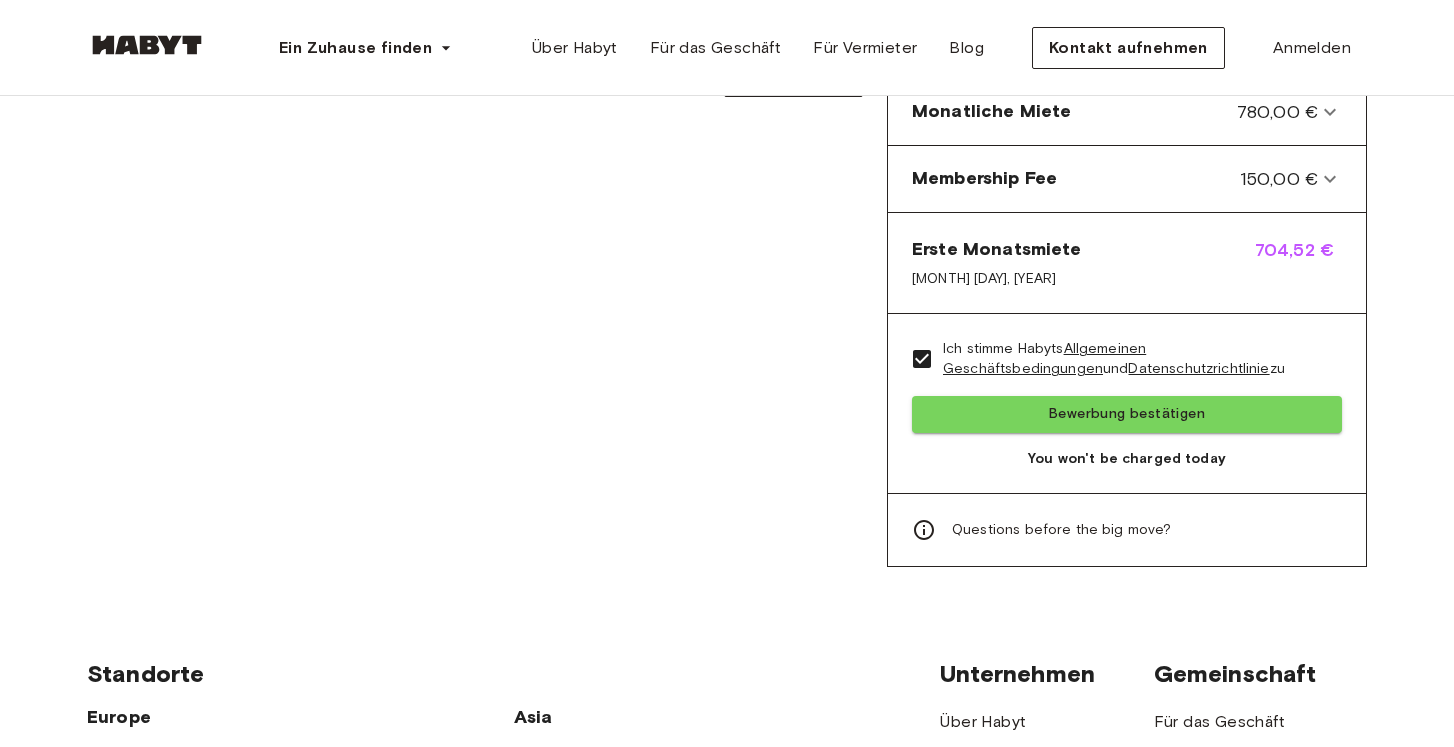 click on "**********" at bounding box center [487, -69] 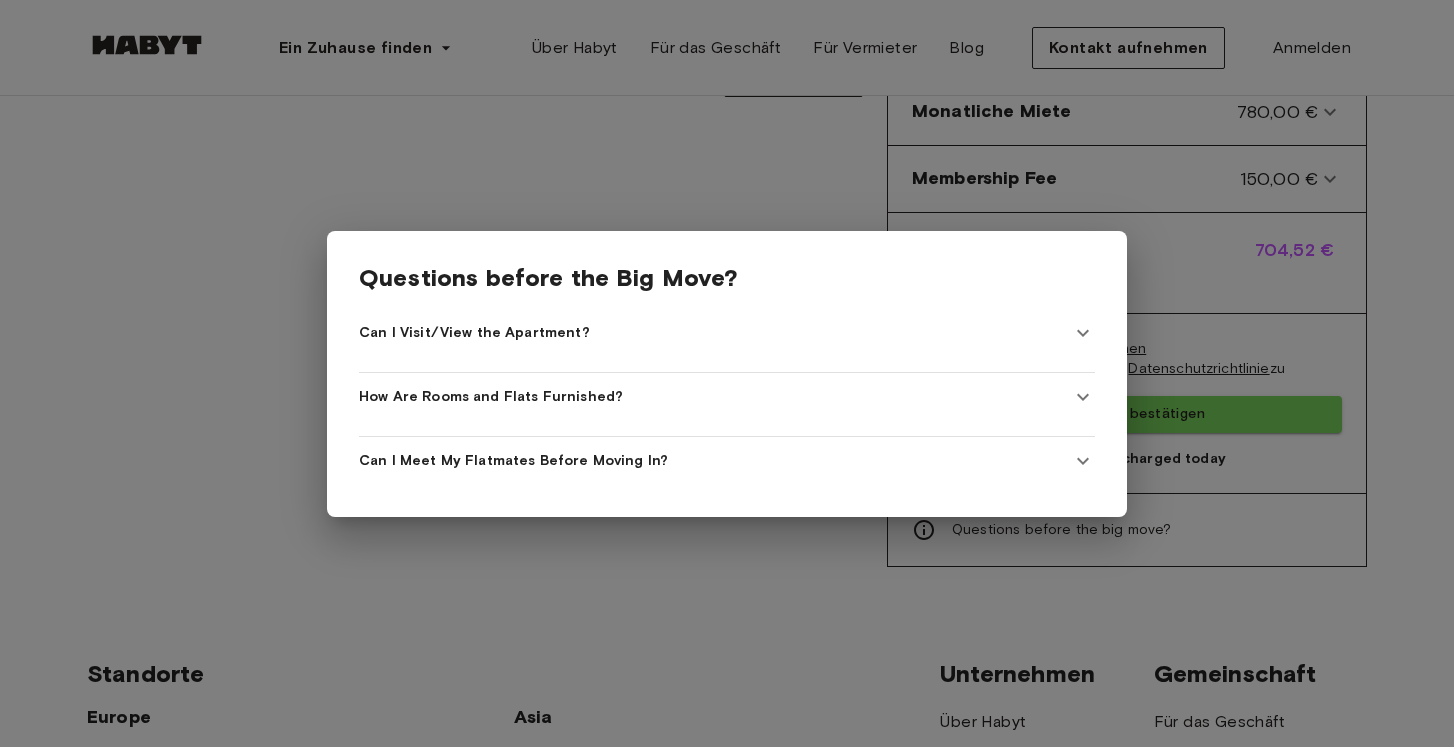 click on "Can I Visit/View the Apartment?" at bounding box center [727, 333] 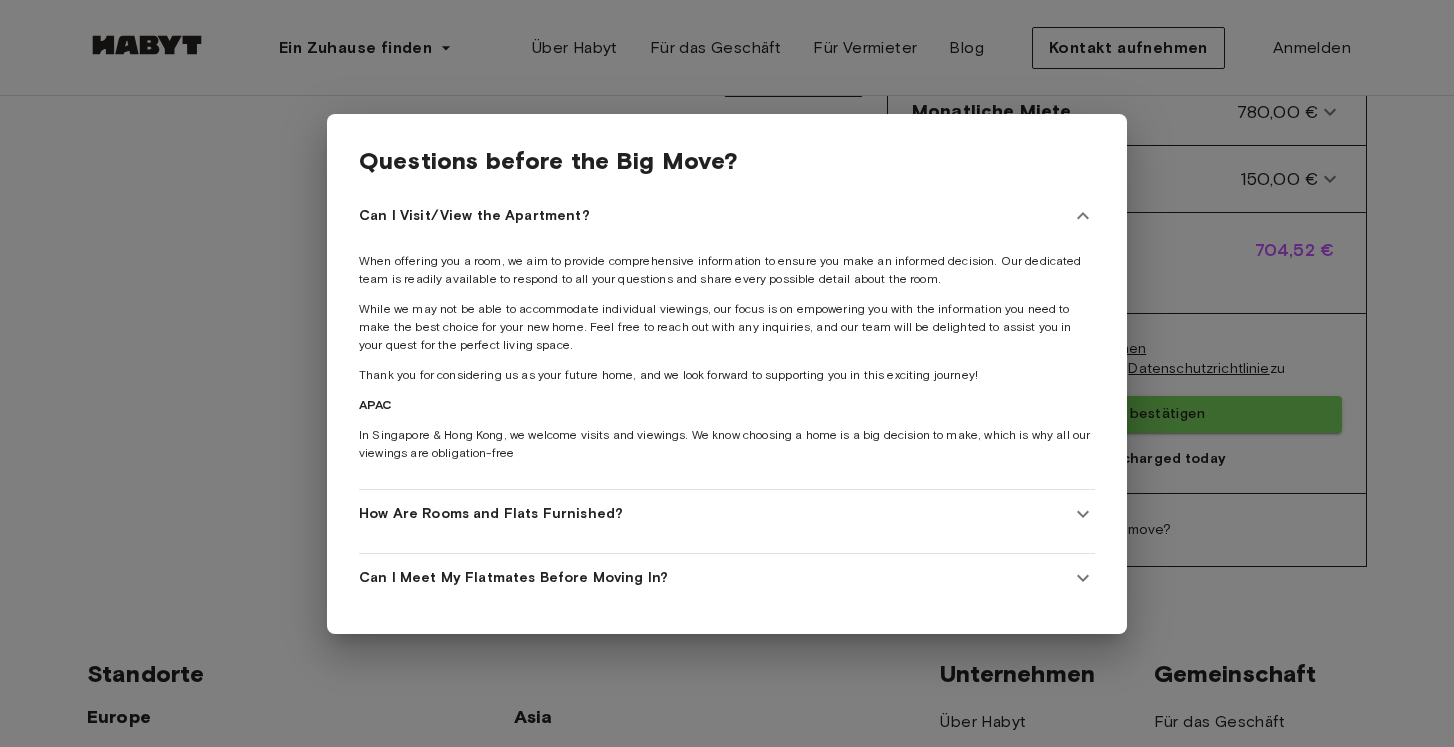 click on "How Are Rooms and Flats Furnished?" at bounding box center [715, 514] 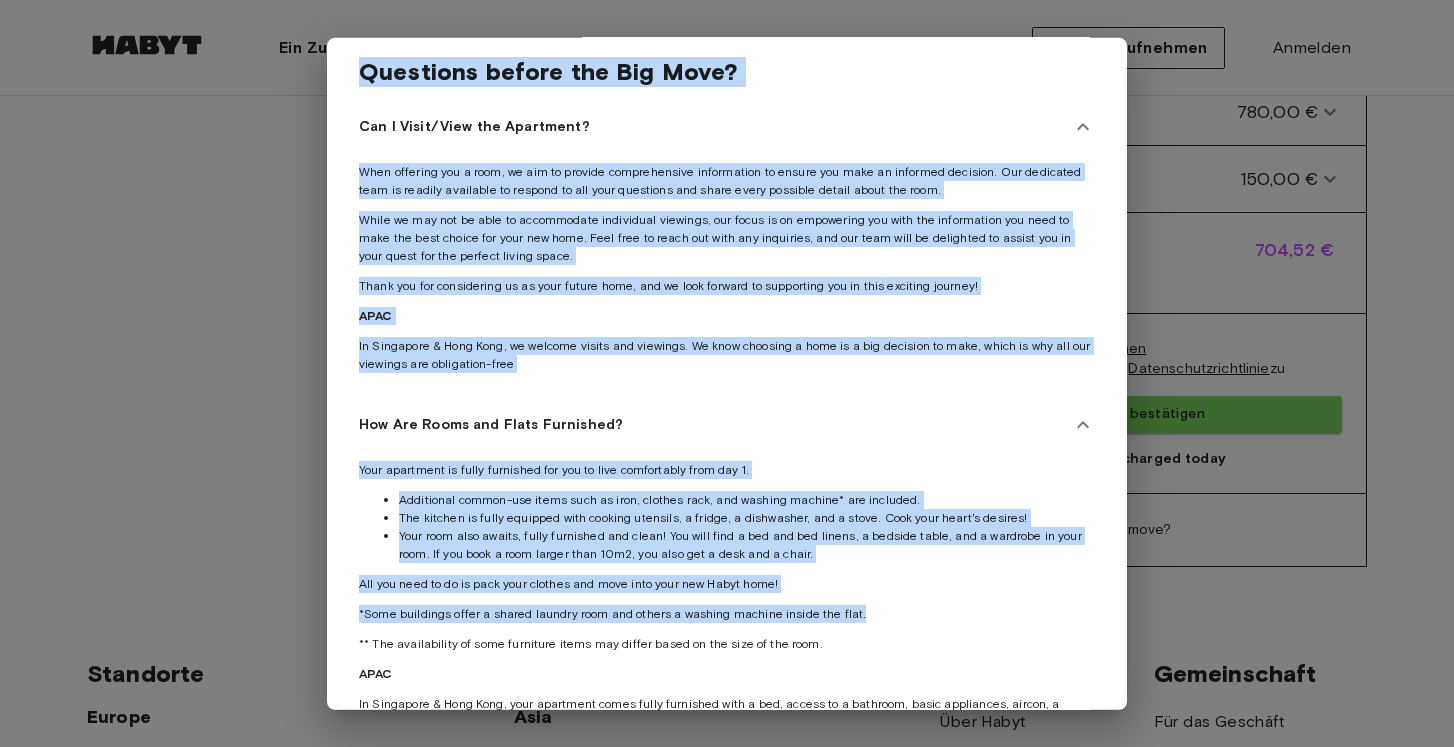 scroll, scrollTop: 16, scrollLeft: 0, axis: vertical 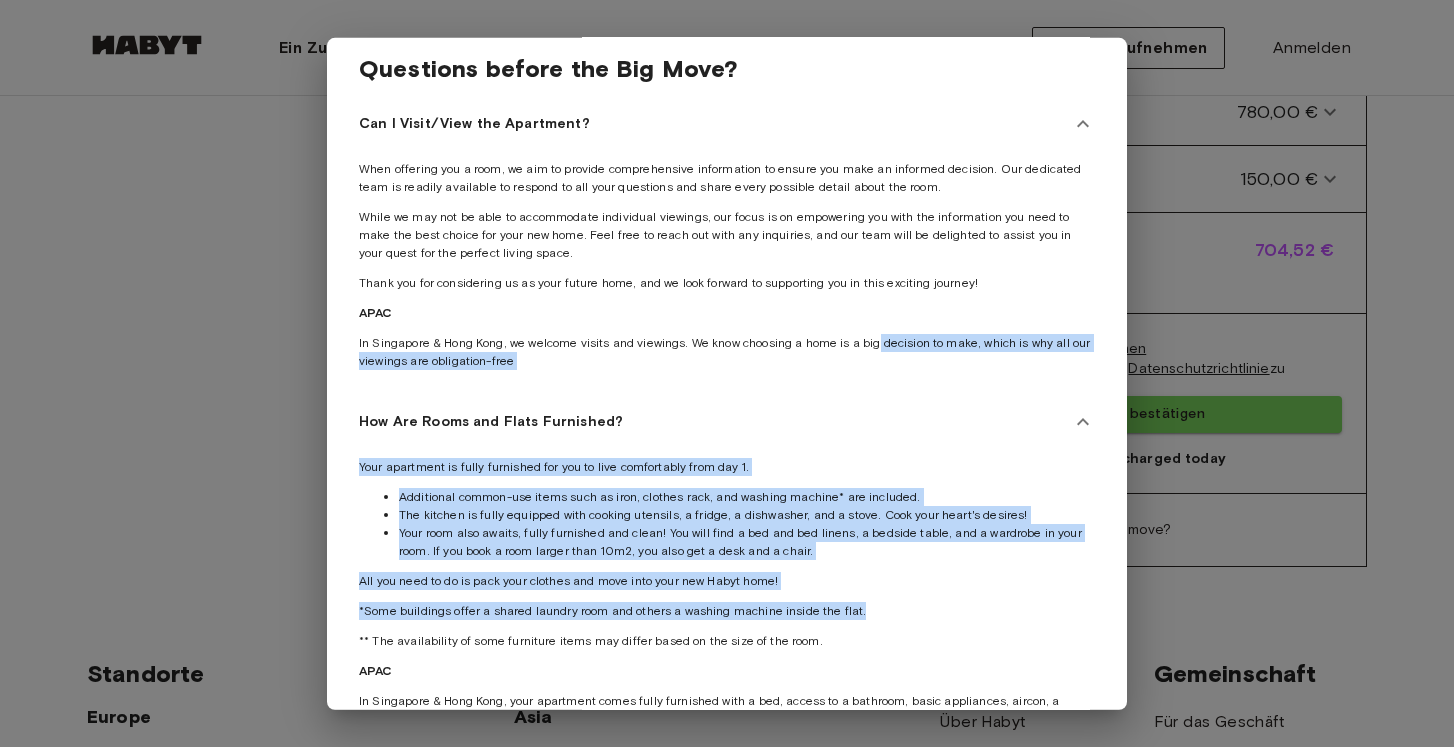 drag, startPoint x: 947, startPoint y: 624, endPoint x: 880, endPoint y: 336, distance: 295.6907 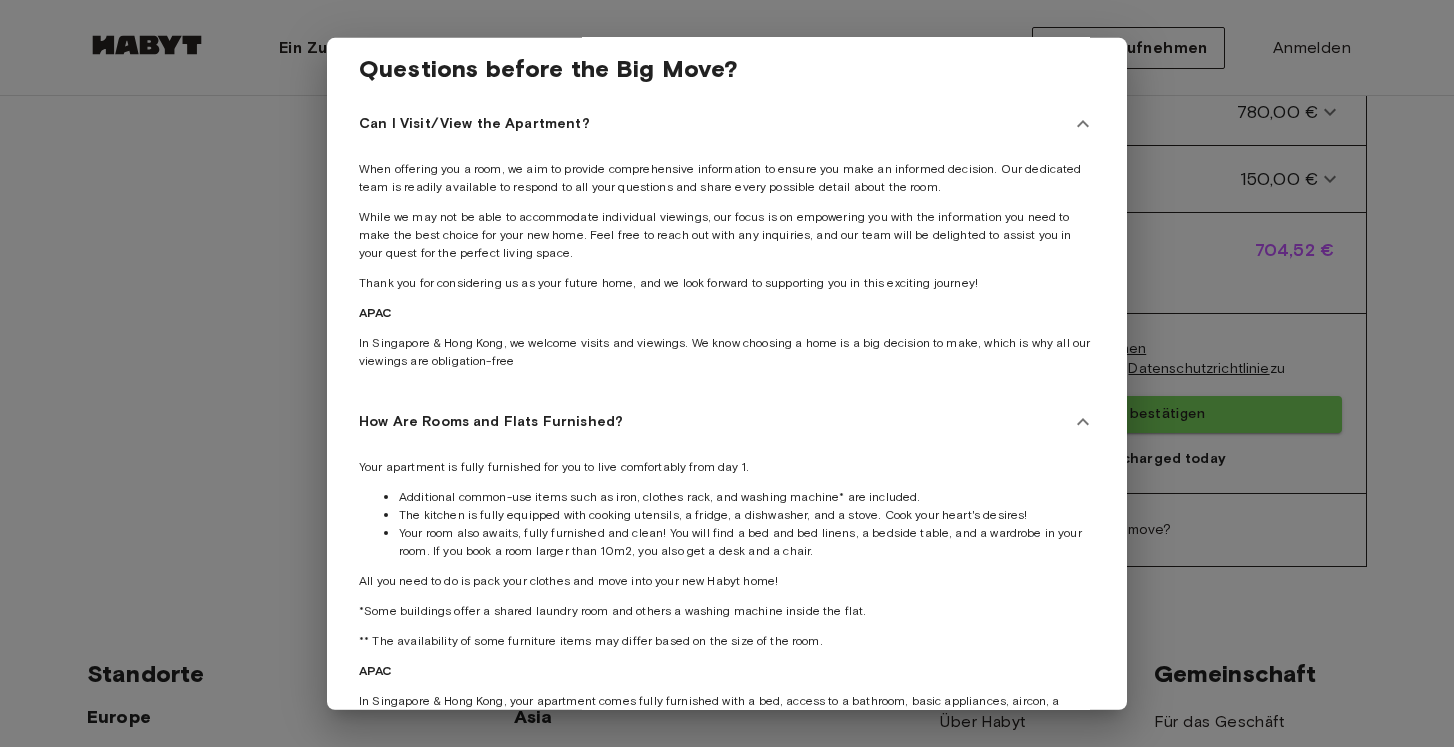 click 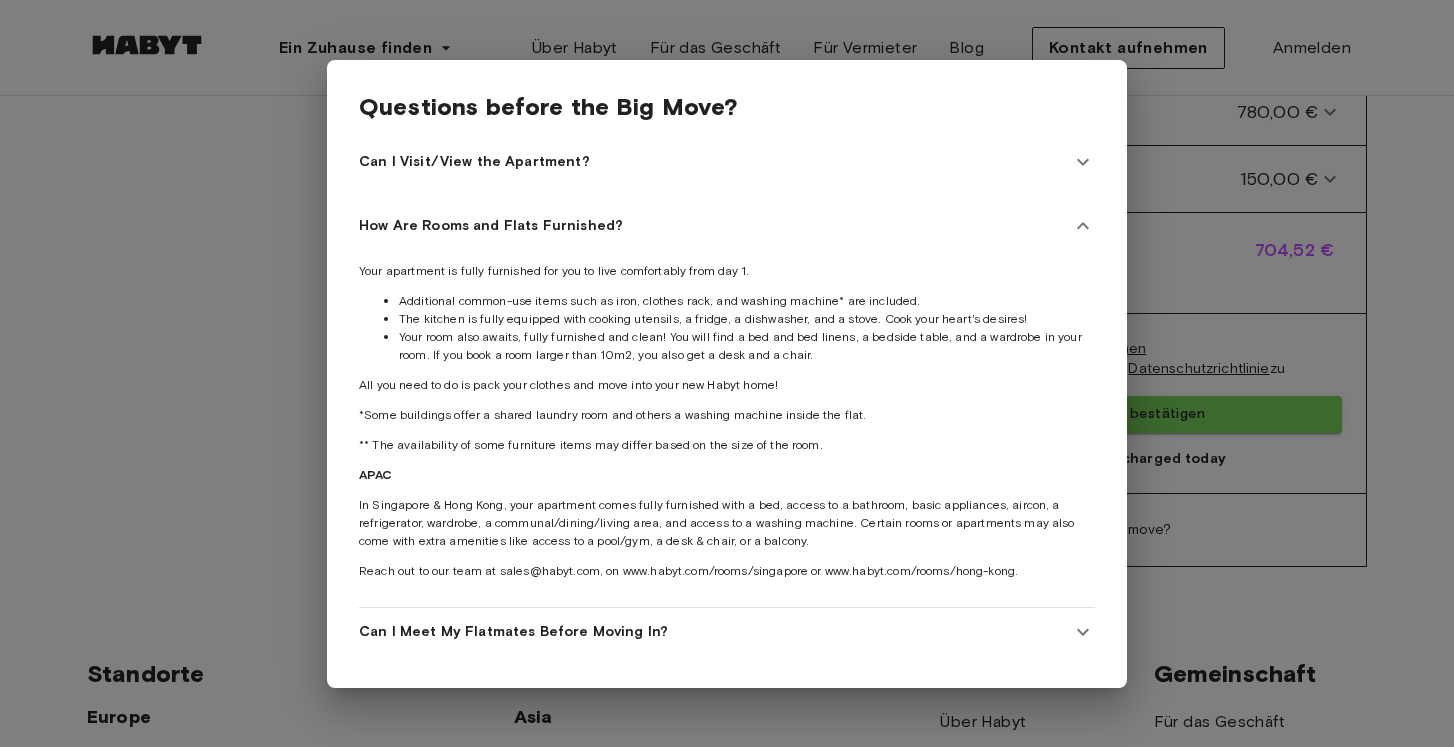 scroll, scrollTop: 0, scrollLeft: 0, axis: both 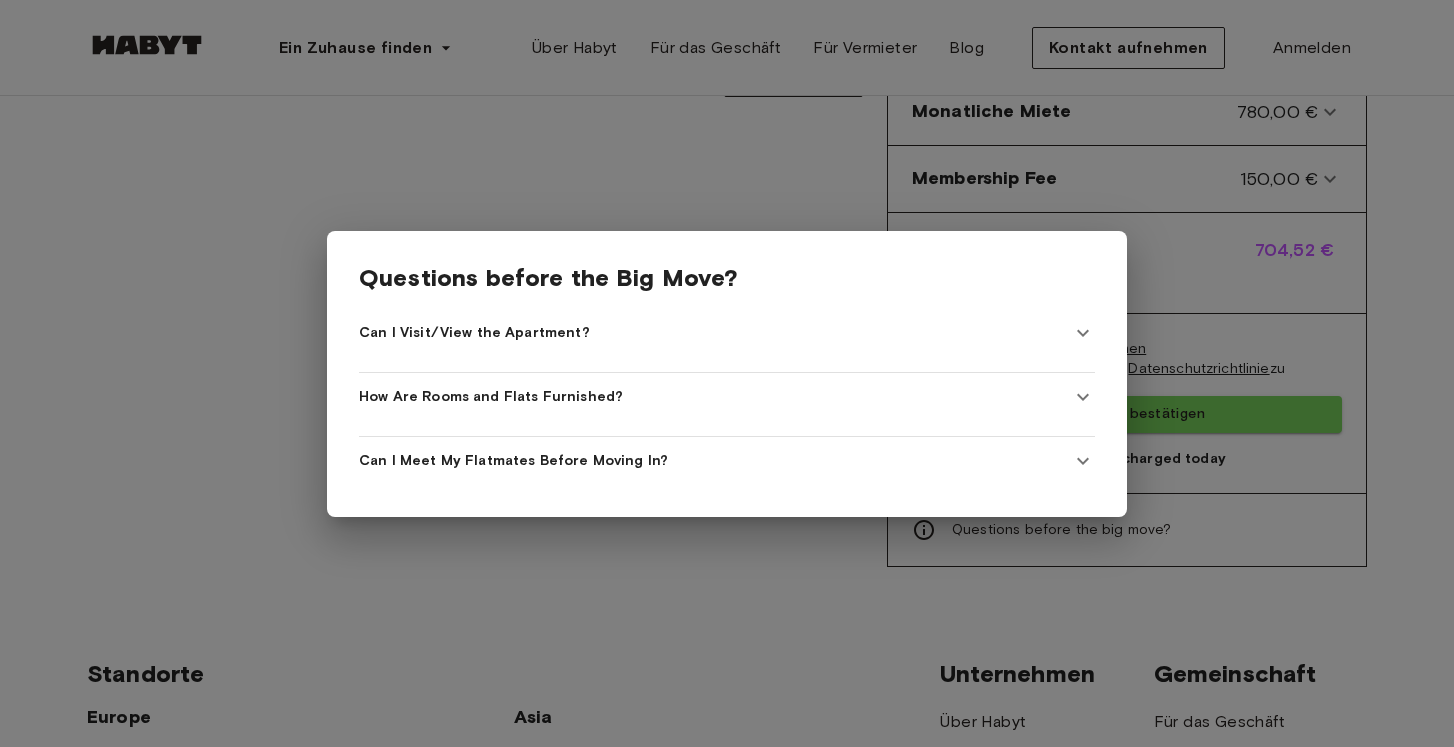 click at bounding box center (727, 373) 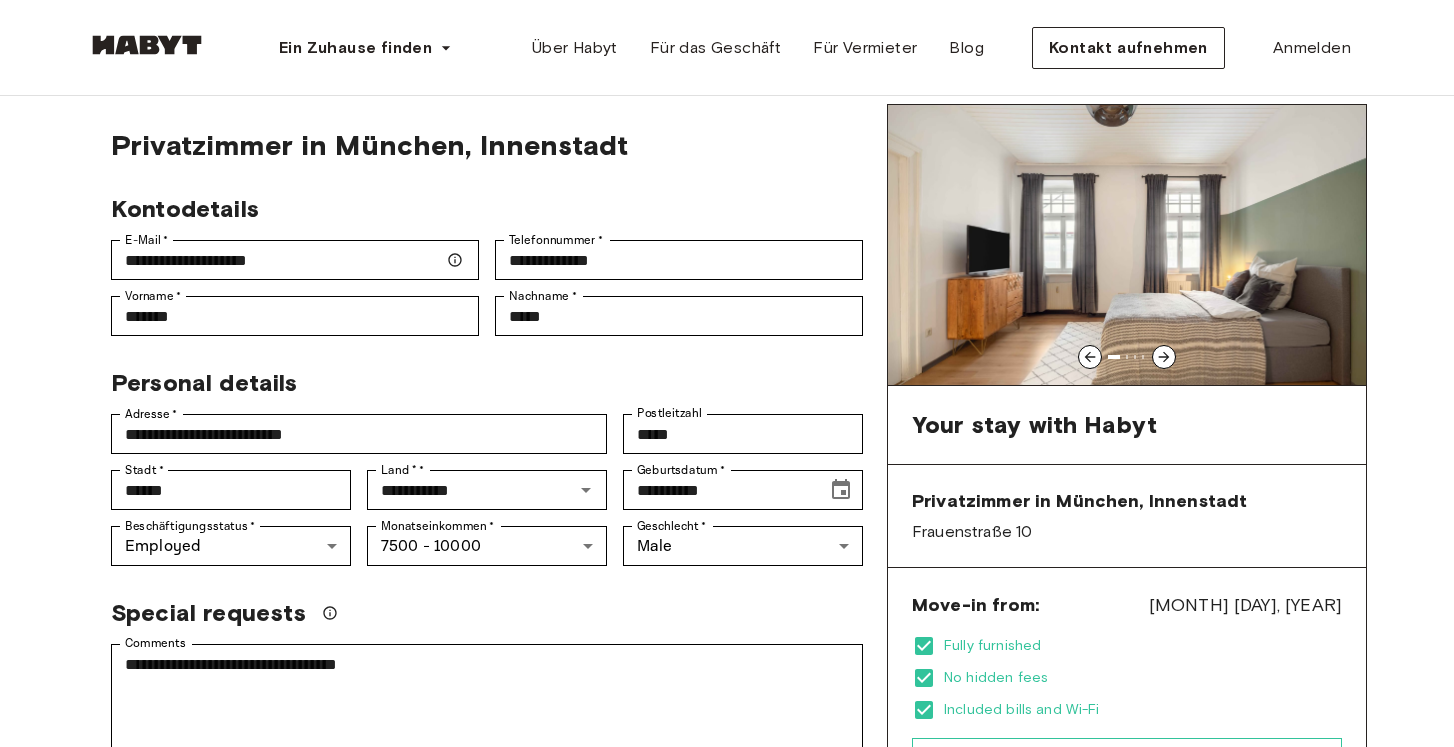 scroll, scrollTop: -3, scrollLeft: 0, axis: vertical 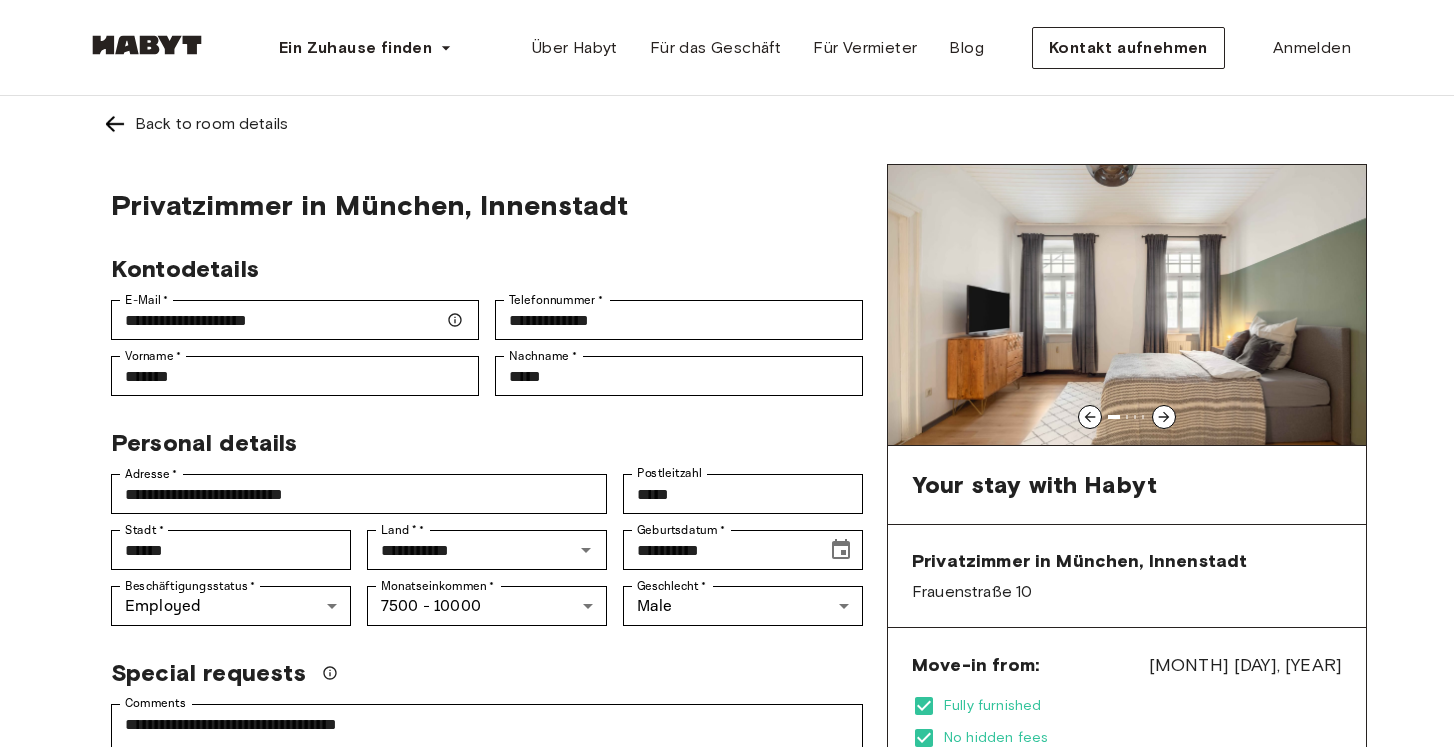 click on "Personal details" at bounding box center [479, 435] 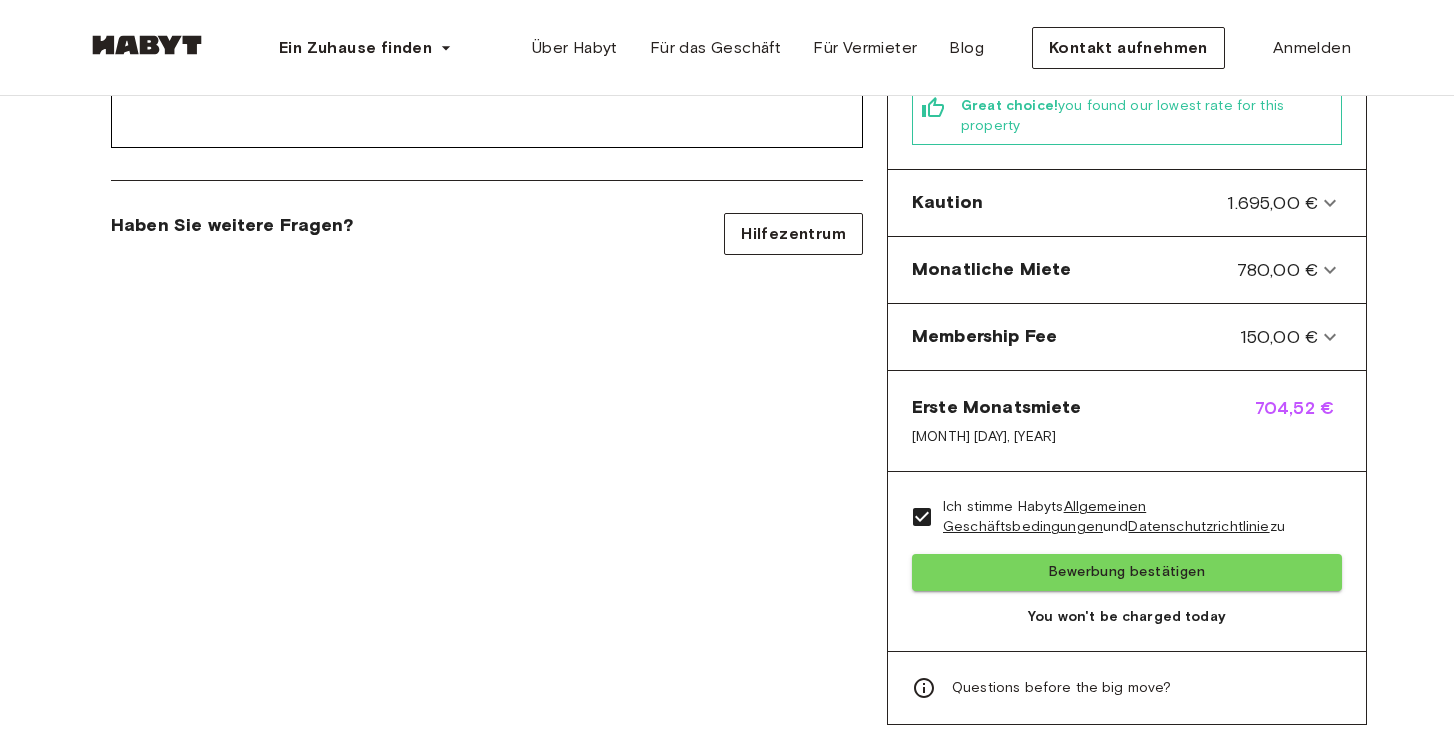scroll, scrollTop: 712, scrollLeft: 0, axis: vertical 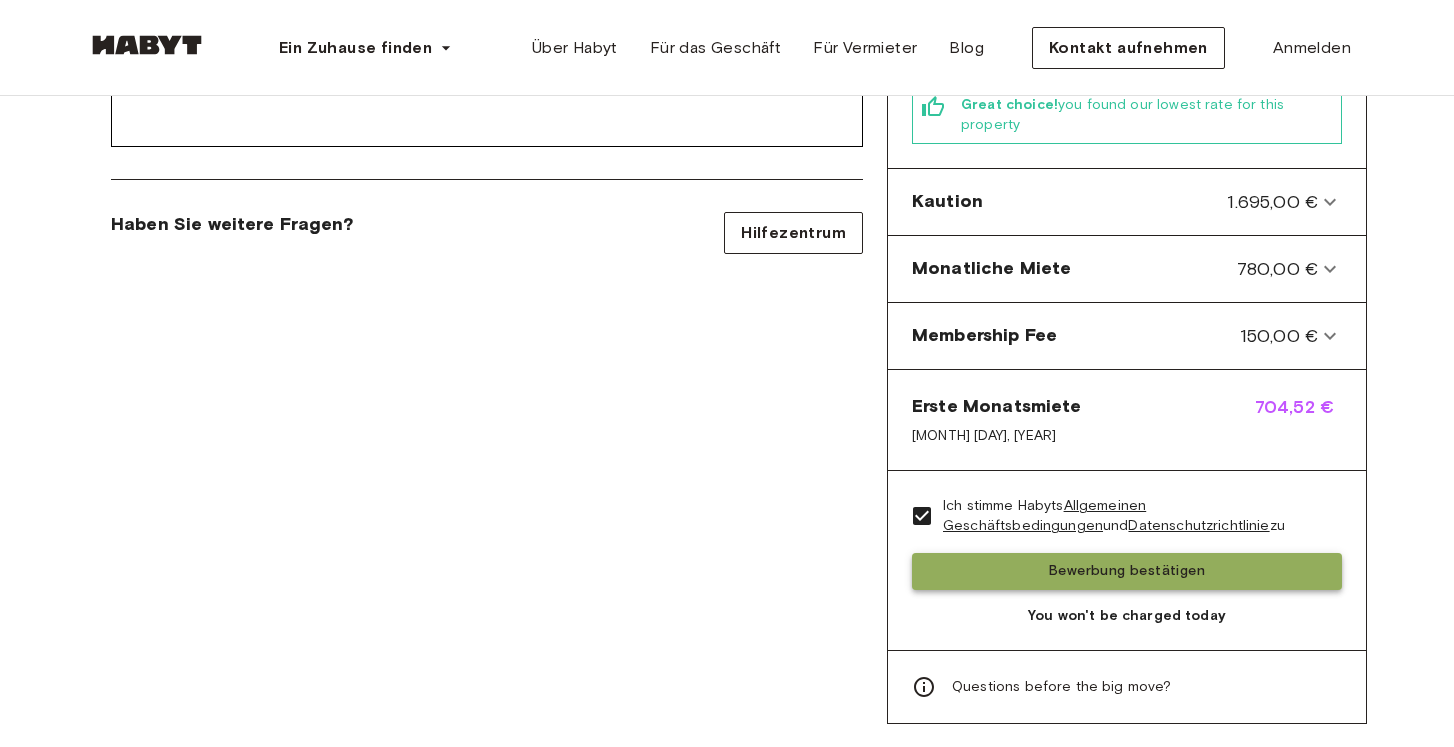click on "Bewerbung bestätigen" at bounding box center (1127, 571) 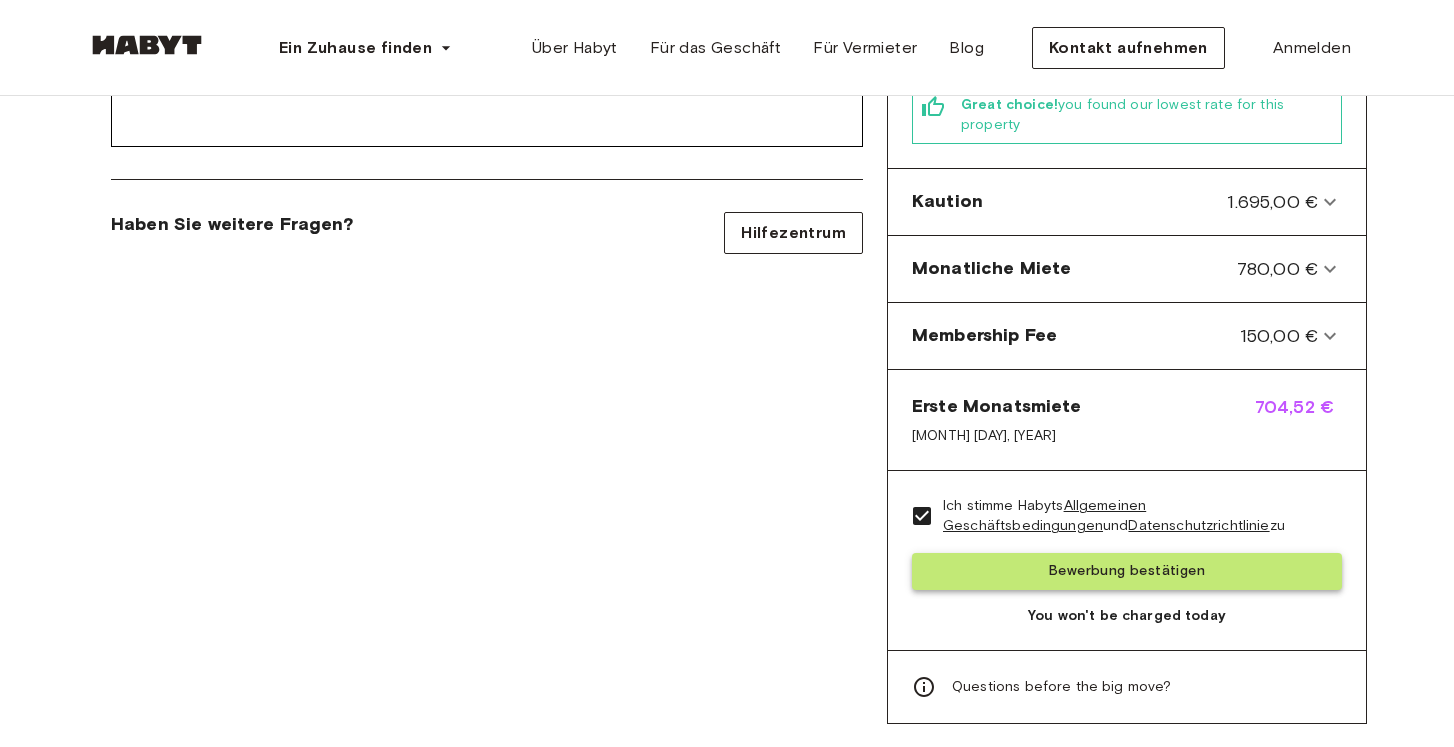 scroll, scrollTop: 0, scrollLeft: 0, axis: both 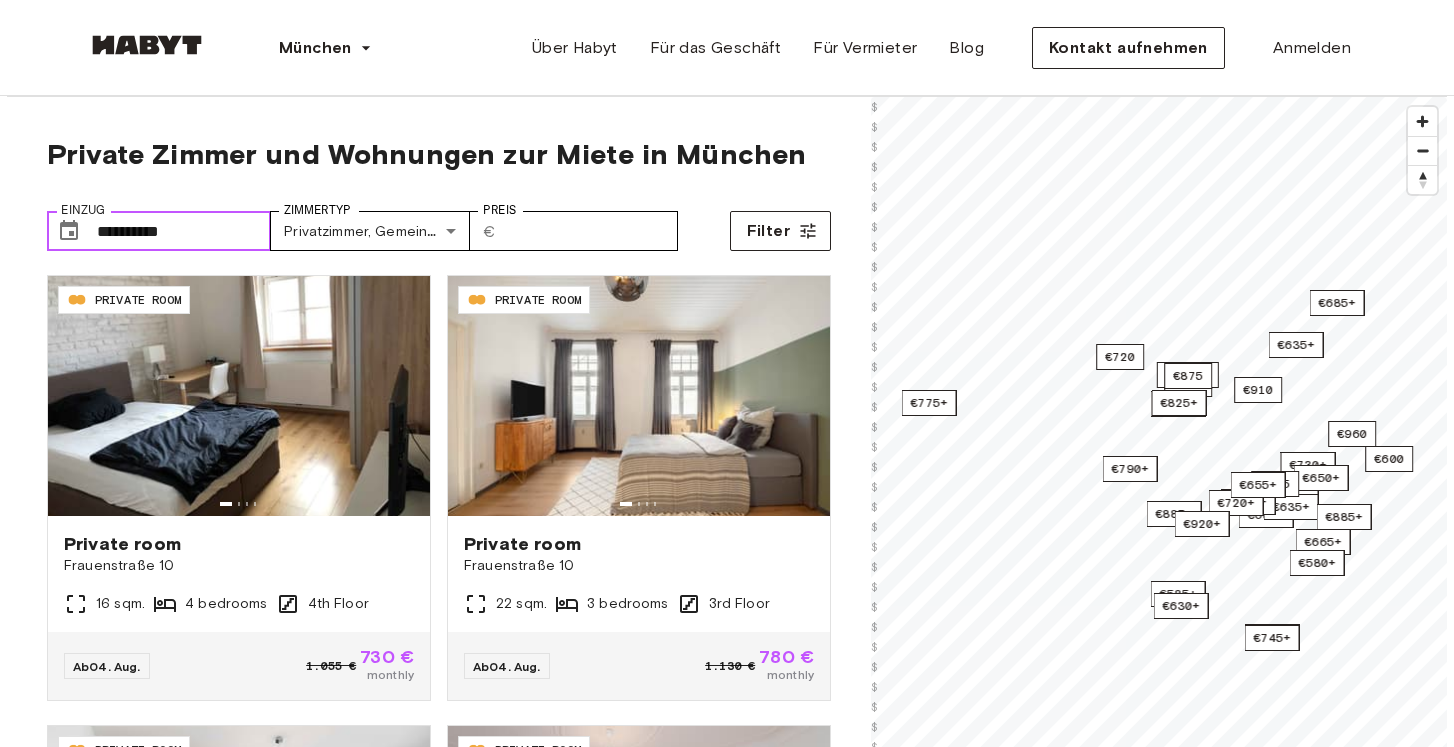 click on "**********" at bounding box center [184, 231] 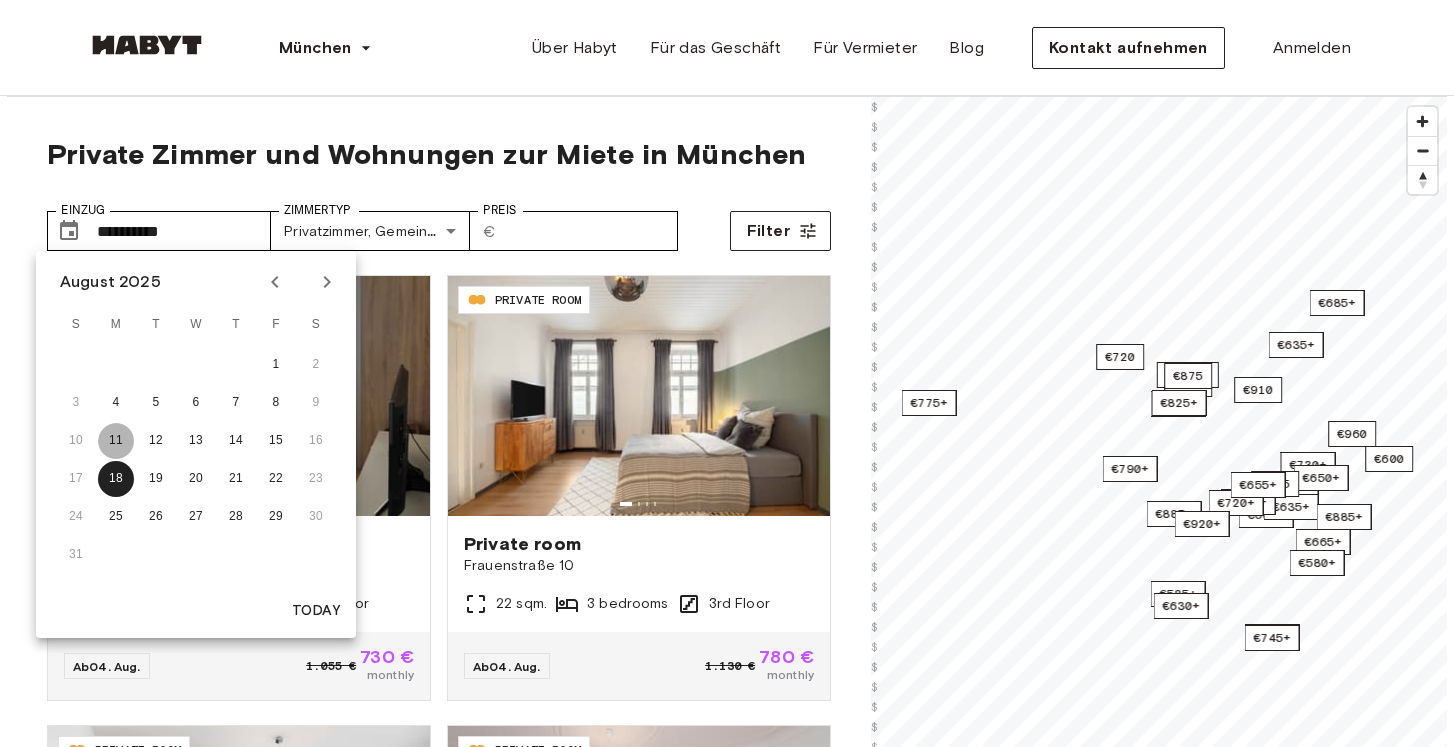 click on "11" at bounding box center [116, 441] 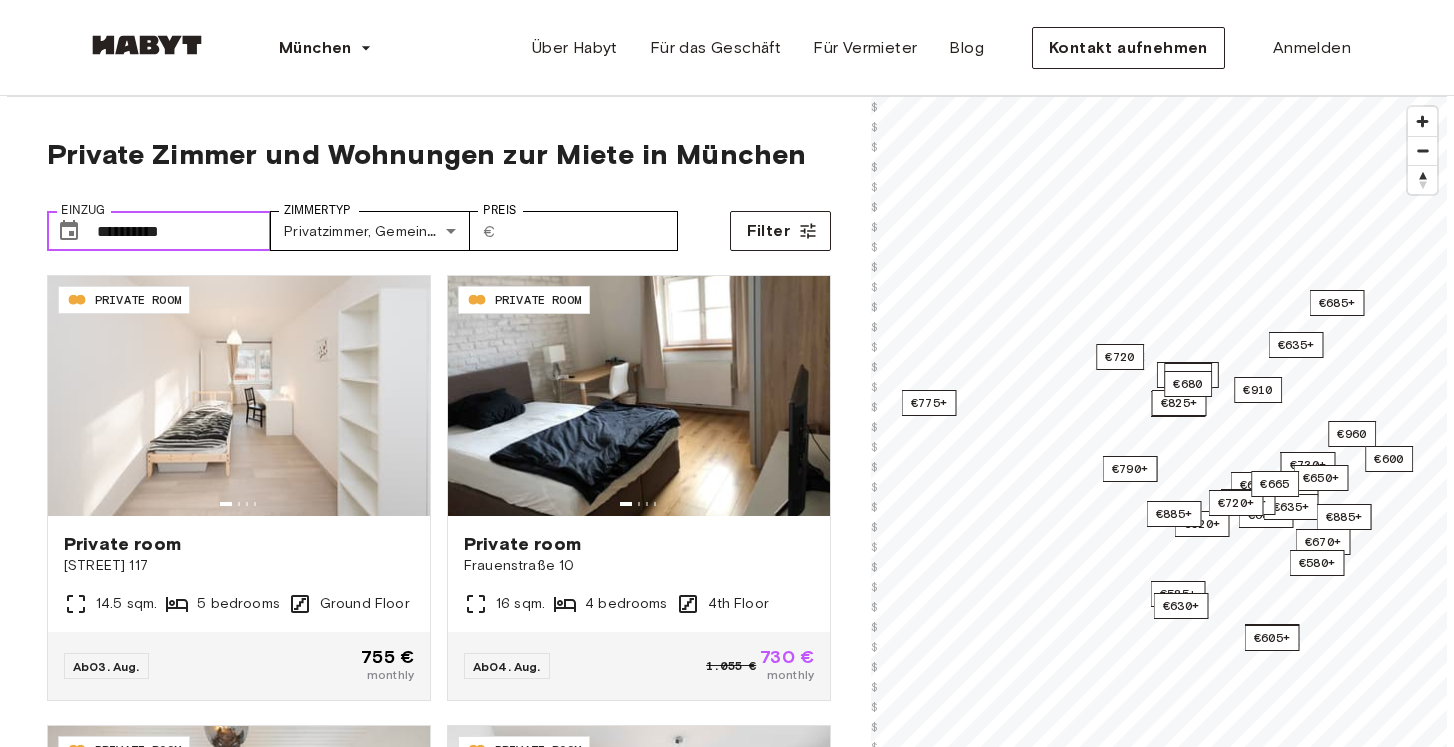 click on "**********" at bounding box center [184, 231] 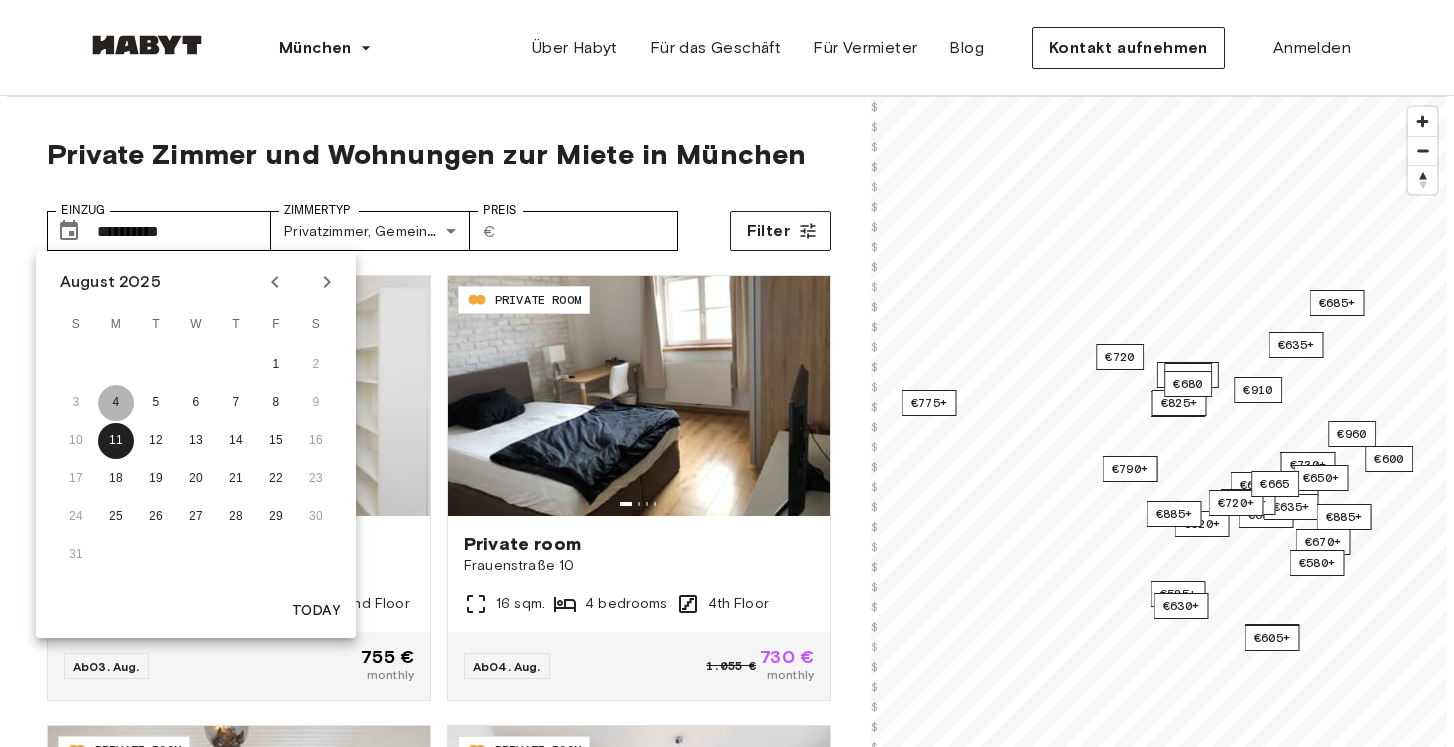 click on "4" at bounding box center (116, 403) 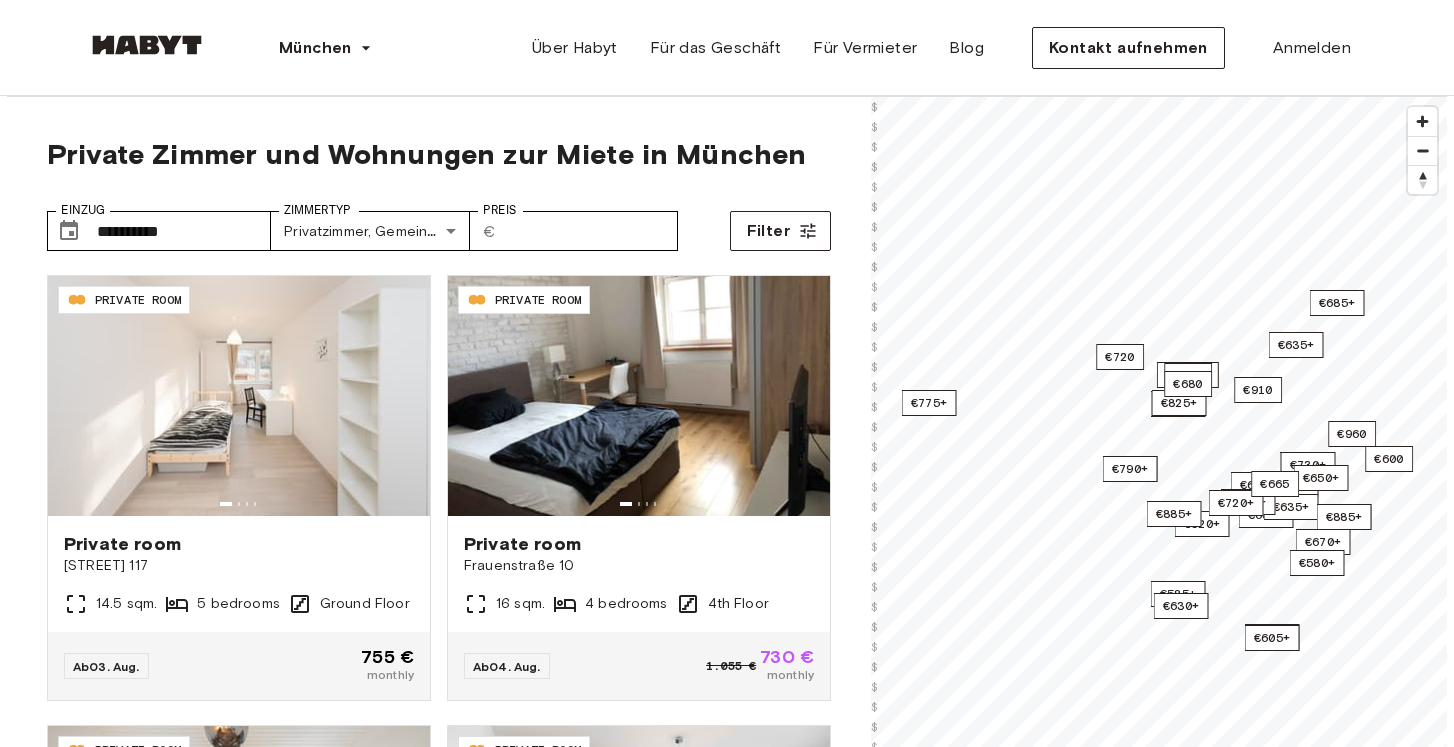 click on "**********" at bounding box center [439, 223] 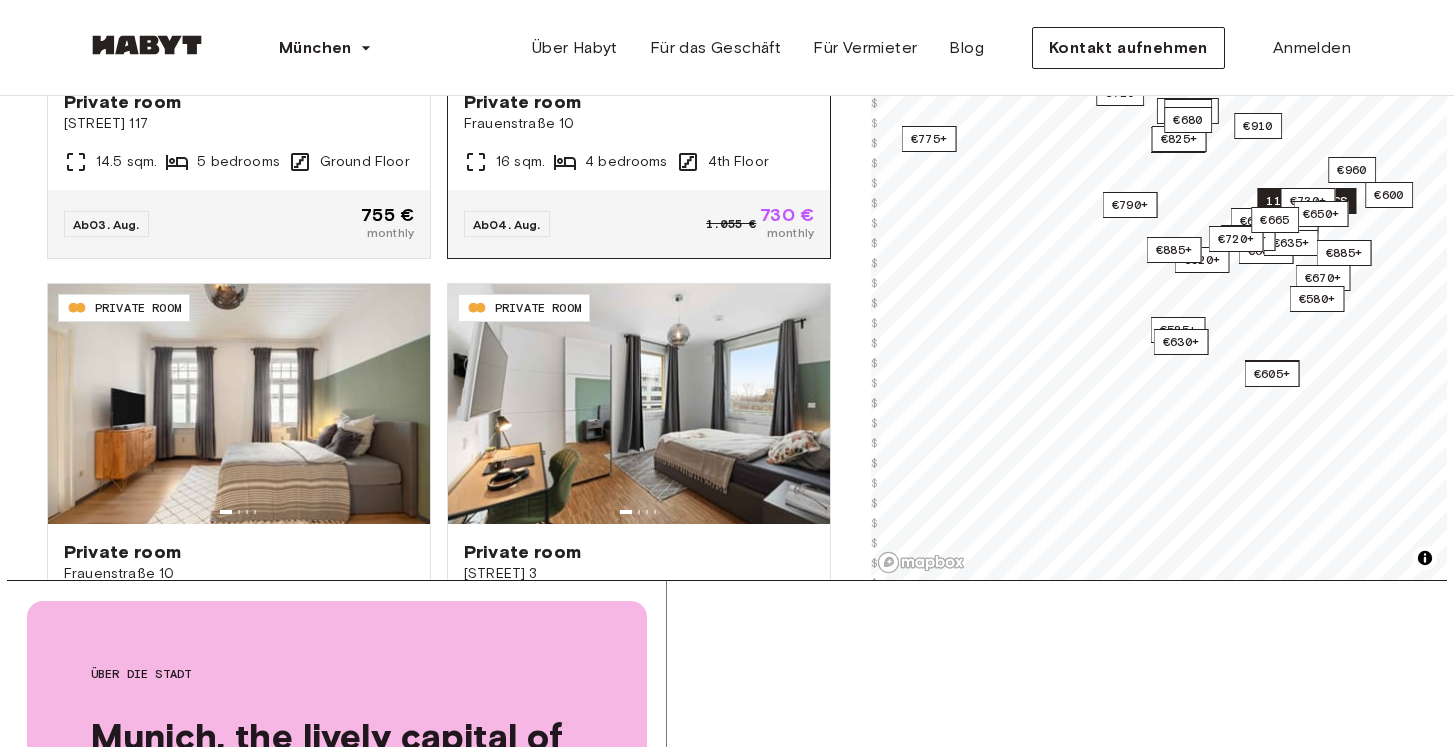 scroll, scrollTop: 447, scrollLeft: 0, axis: vertical 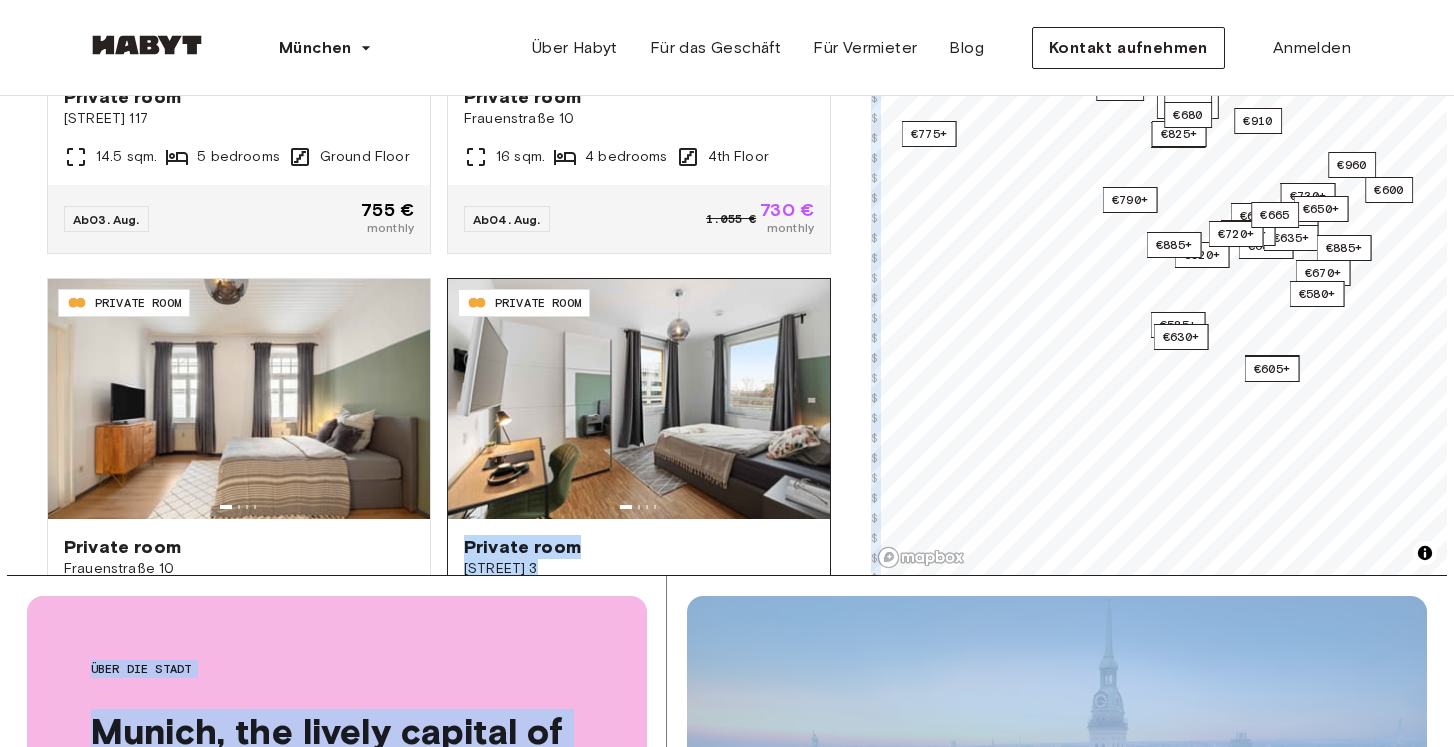 drag, startPoint x: 844, startPoint y: 393, endPoint x: 676, endPoint y: 323, distance: 182 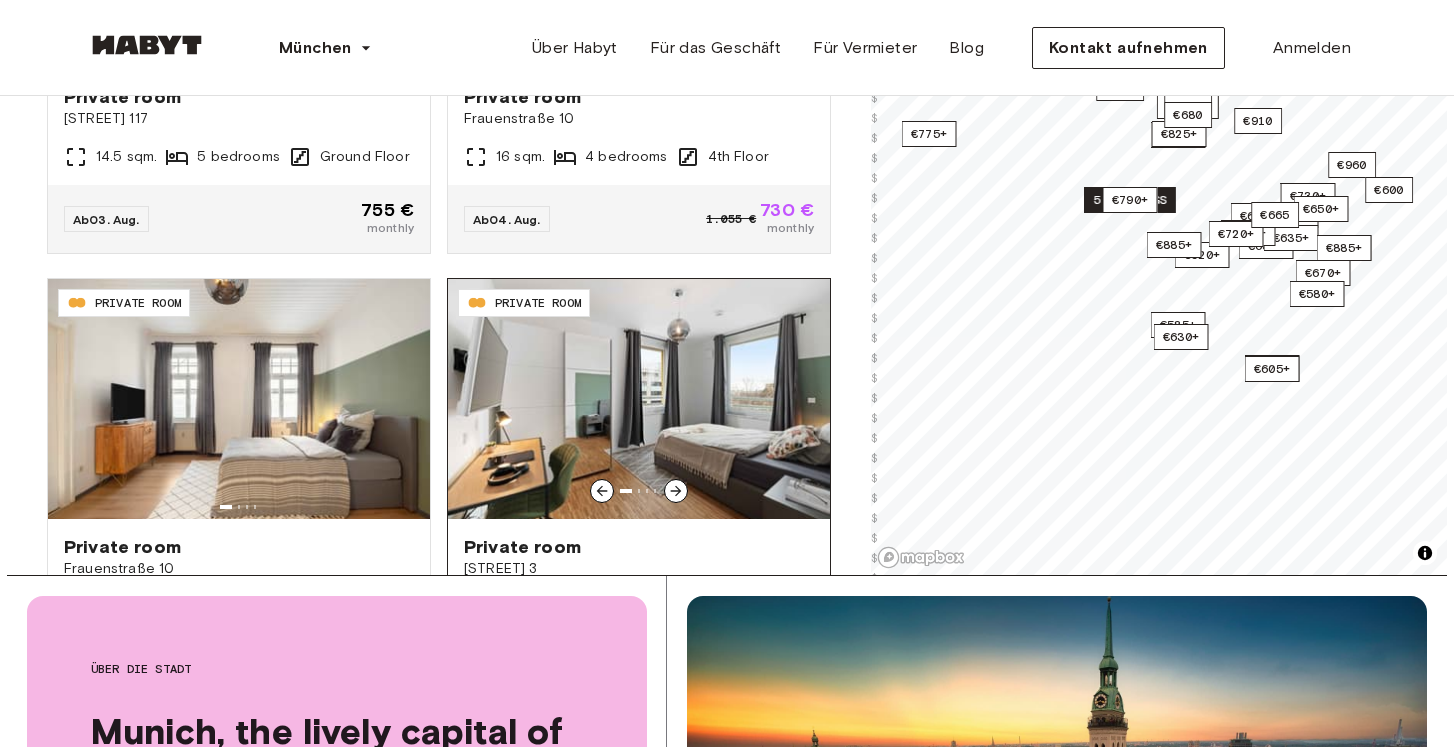 click at bounding box center [639, 399] 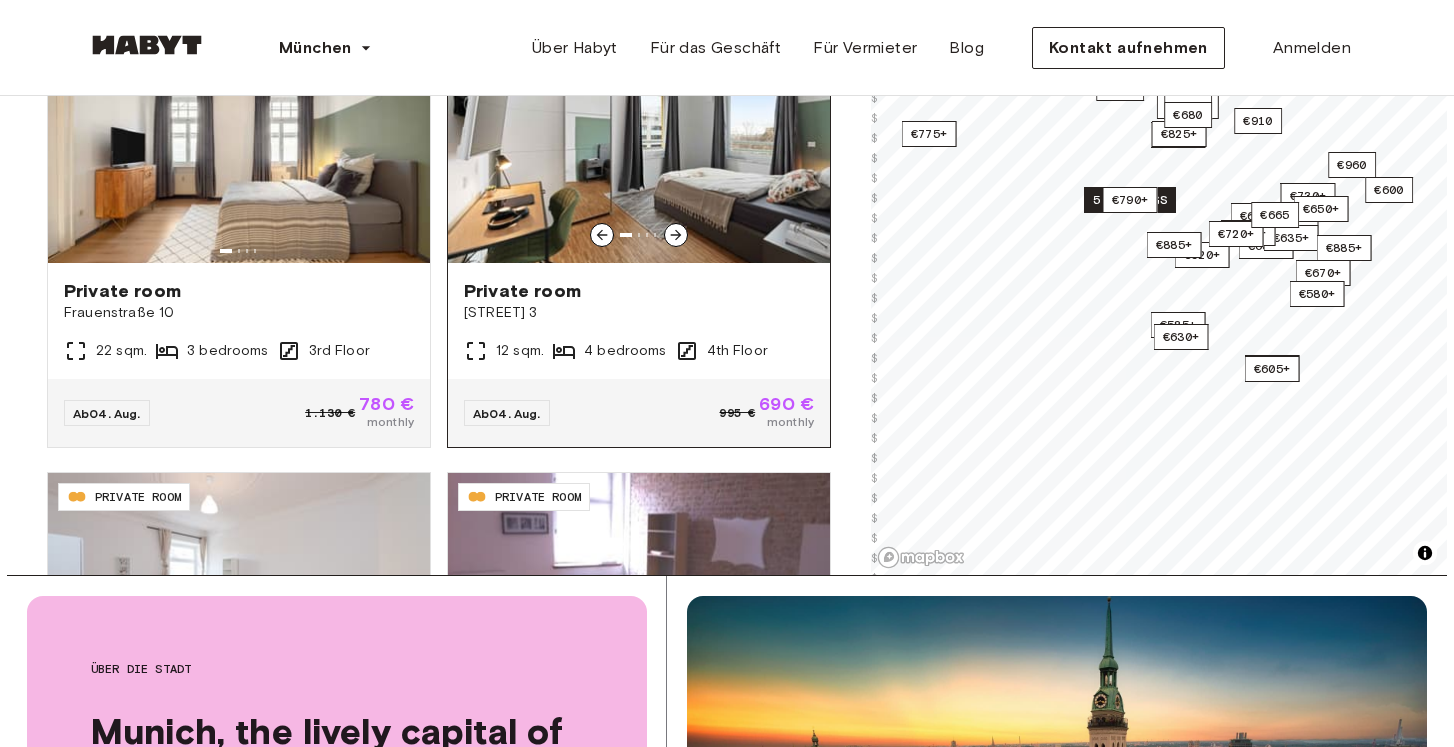 scroll, scrollTop: 254, scrollLeft: 0, axis: vertical 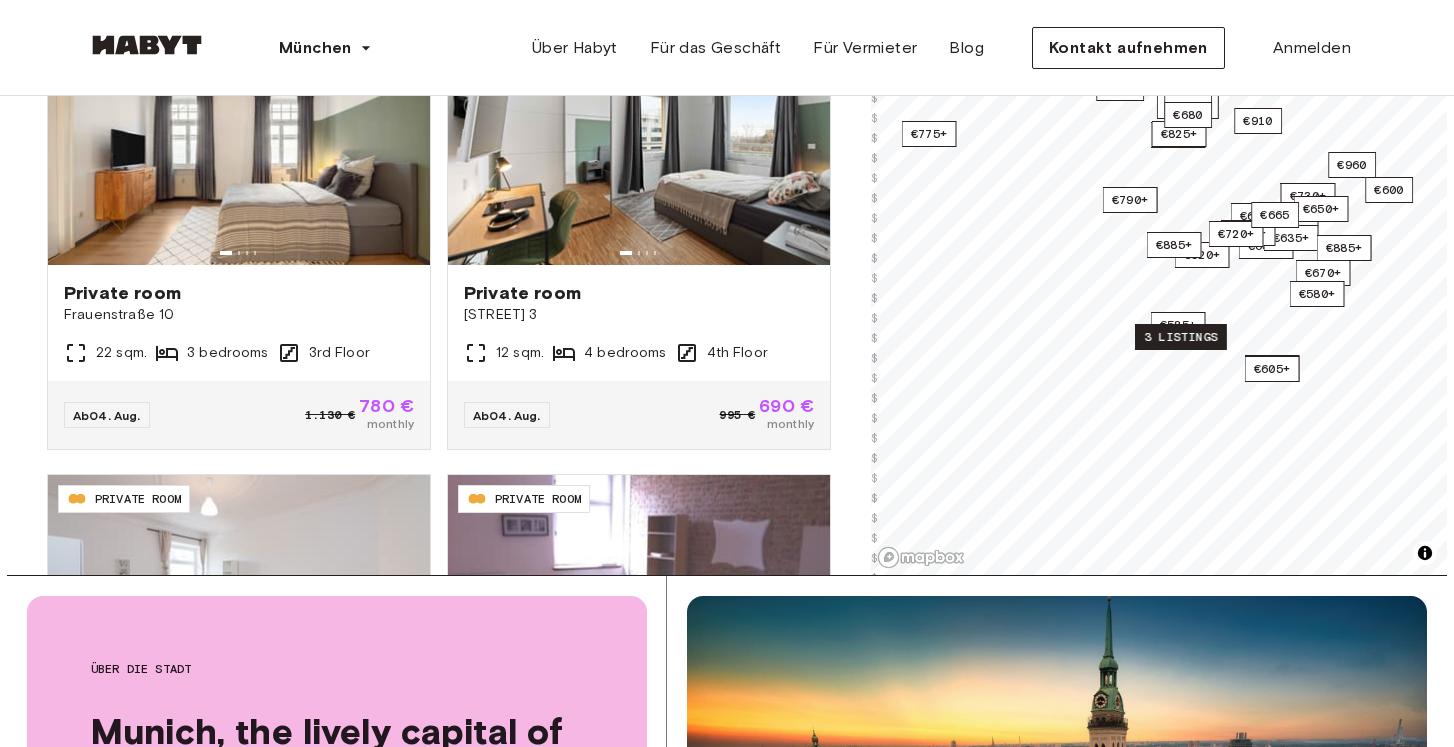 click on "3 listings" at bounding box center (1181, 337) 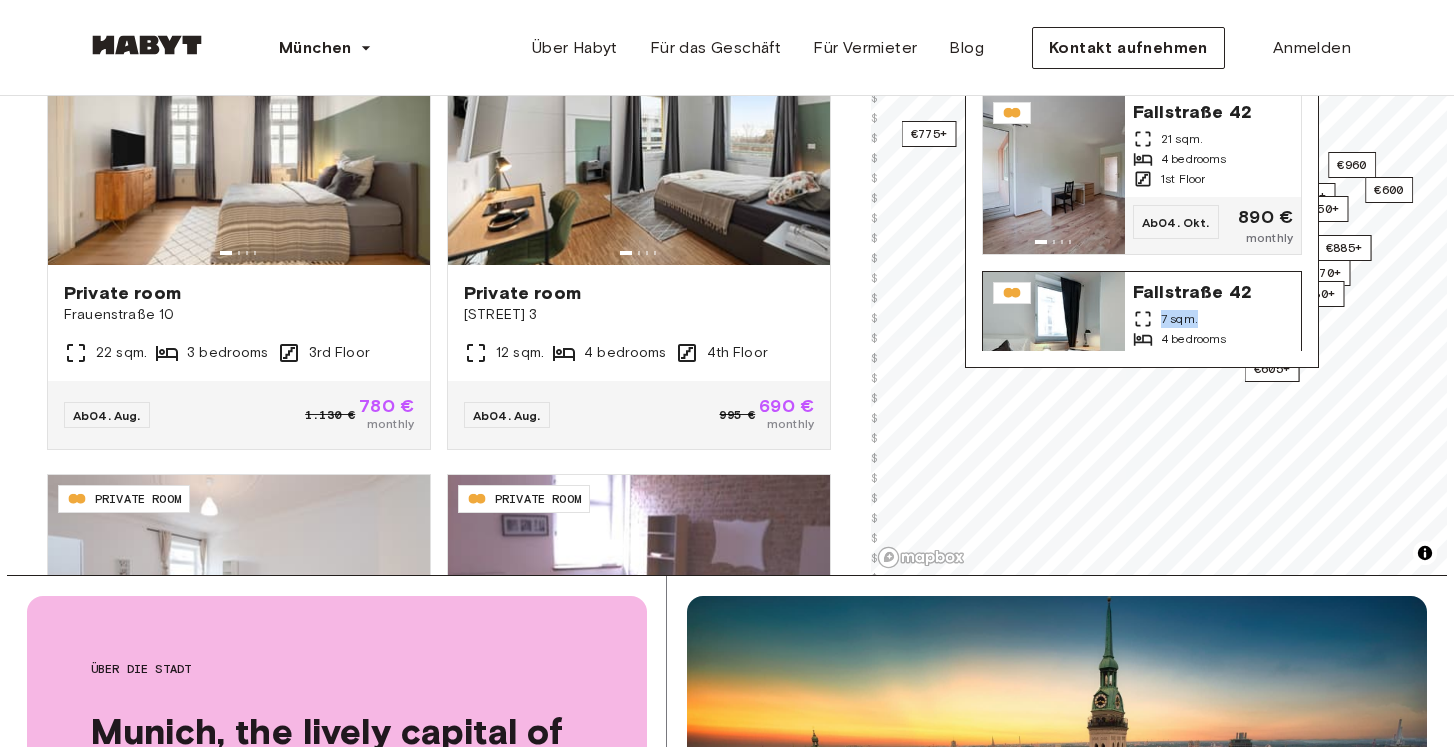 drag, startPoint x: 1318, startPoint y: 303, endPoint x: 1245, endPoint y: 288, distance: 74.52516 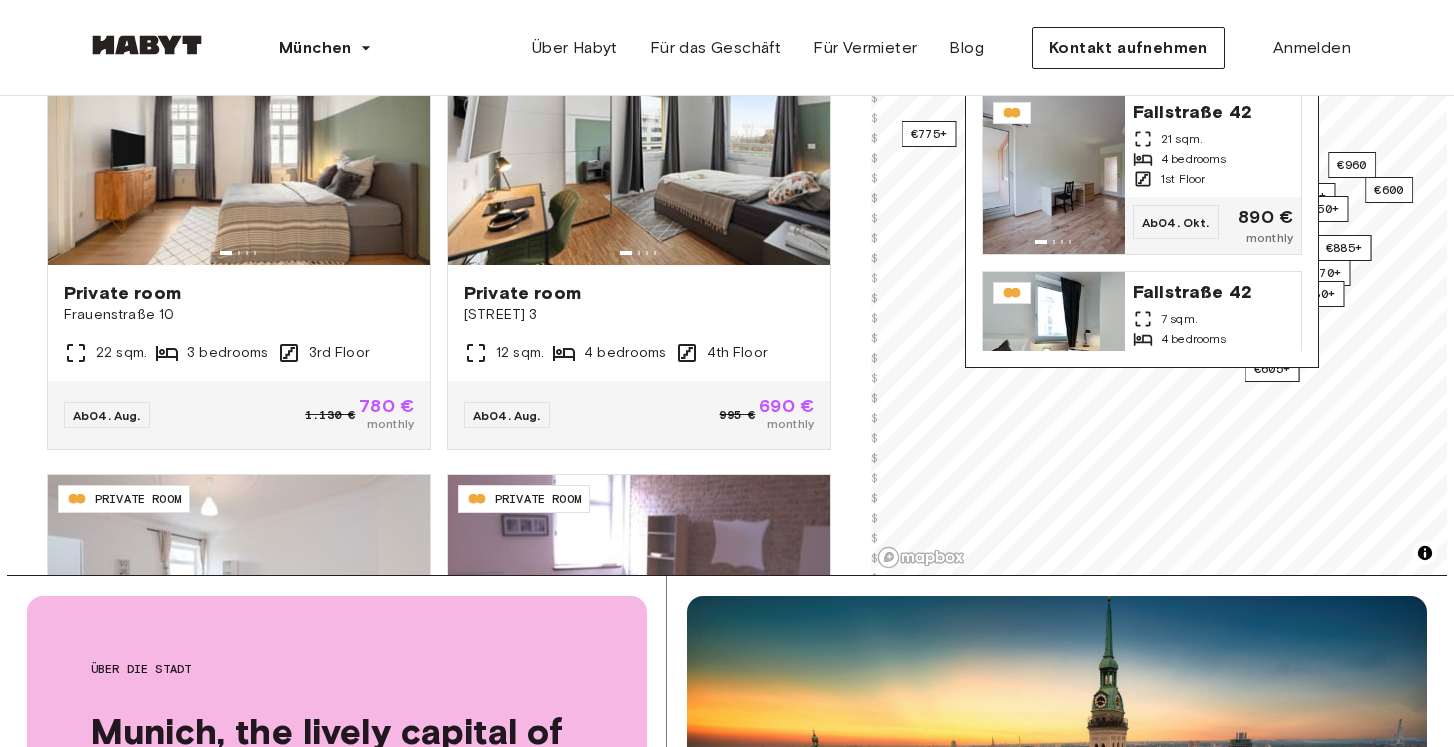 click on "**********" at bounding box center [439, 112] 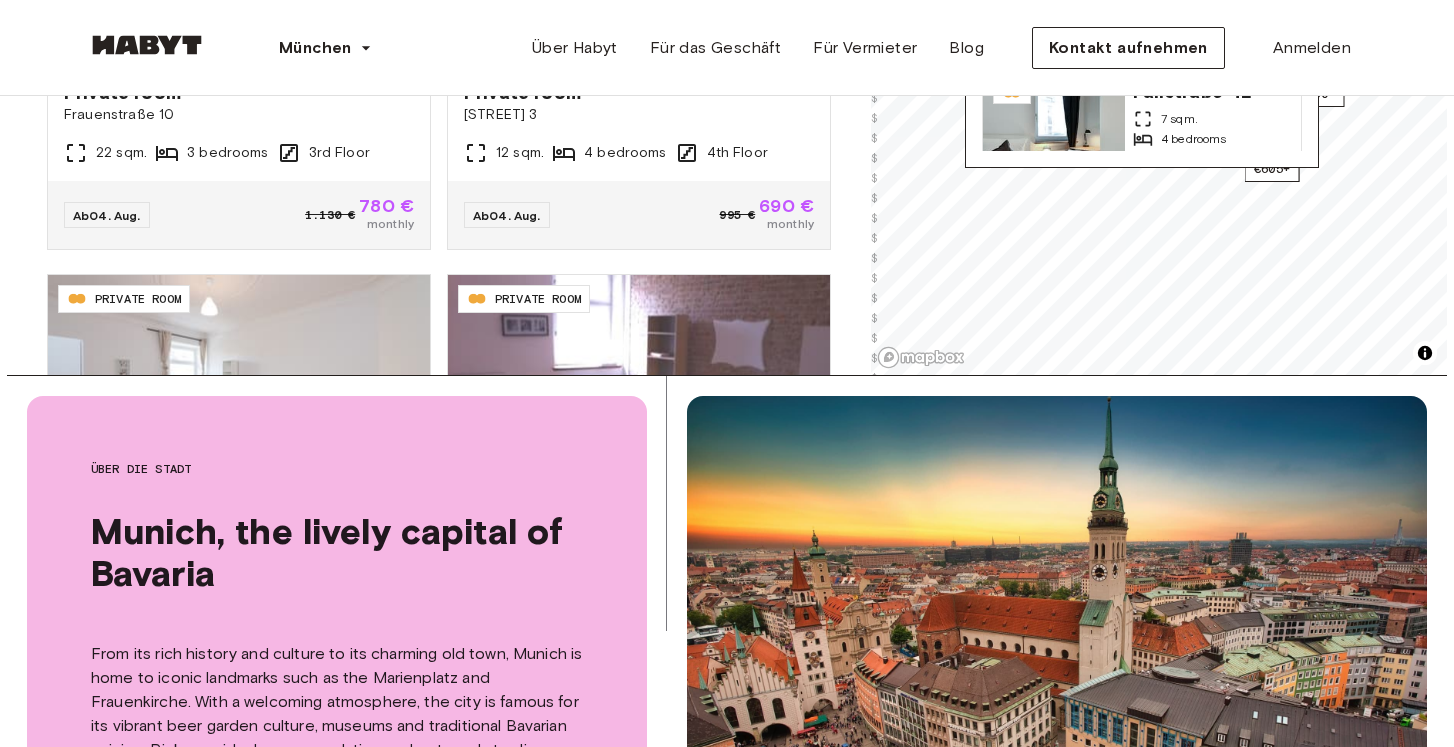 scroll, scrollTop: 699, scrollLeft: 0, axis: vertical 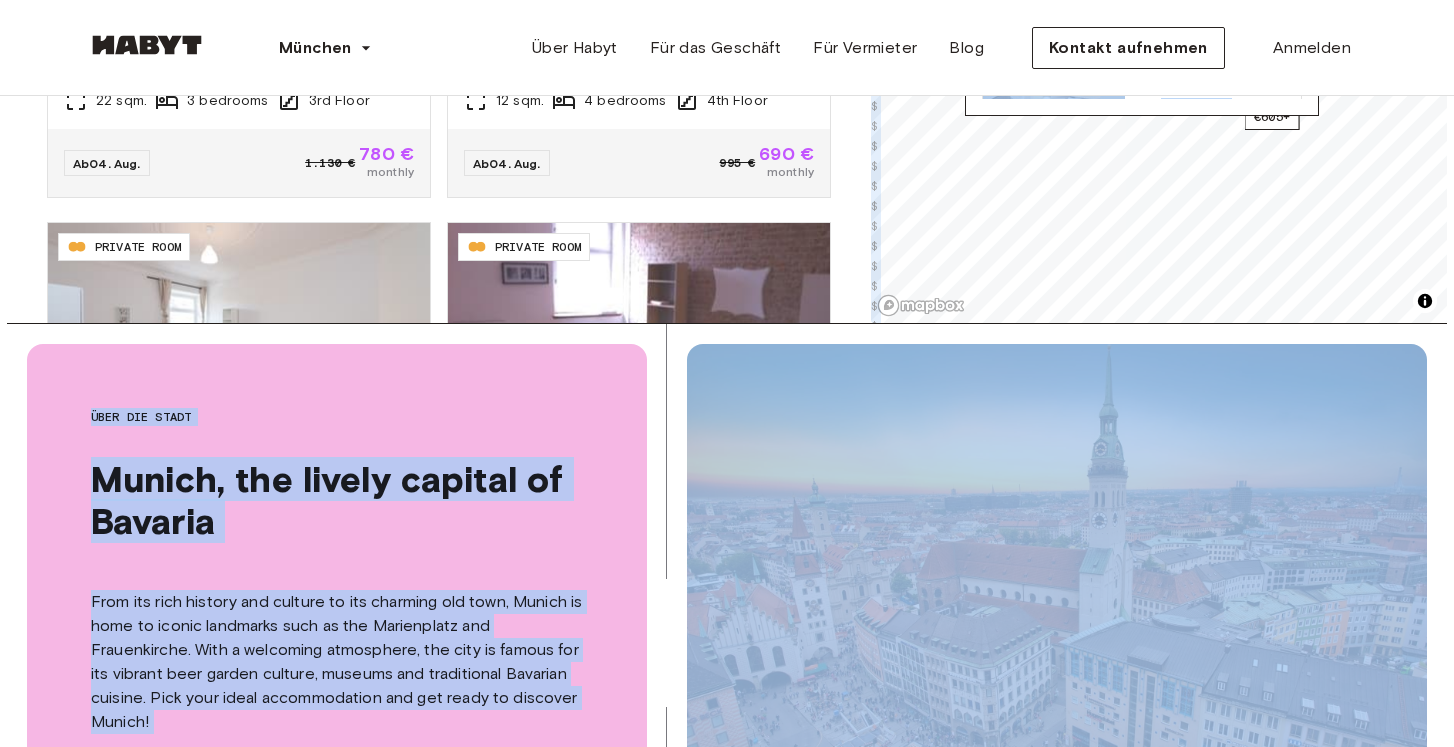 drag, startPoint x: 854, startPoint y: 214, endPoint x: 805, endPoint y: 368, distance: 161.60754 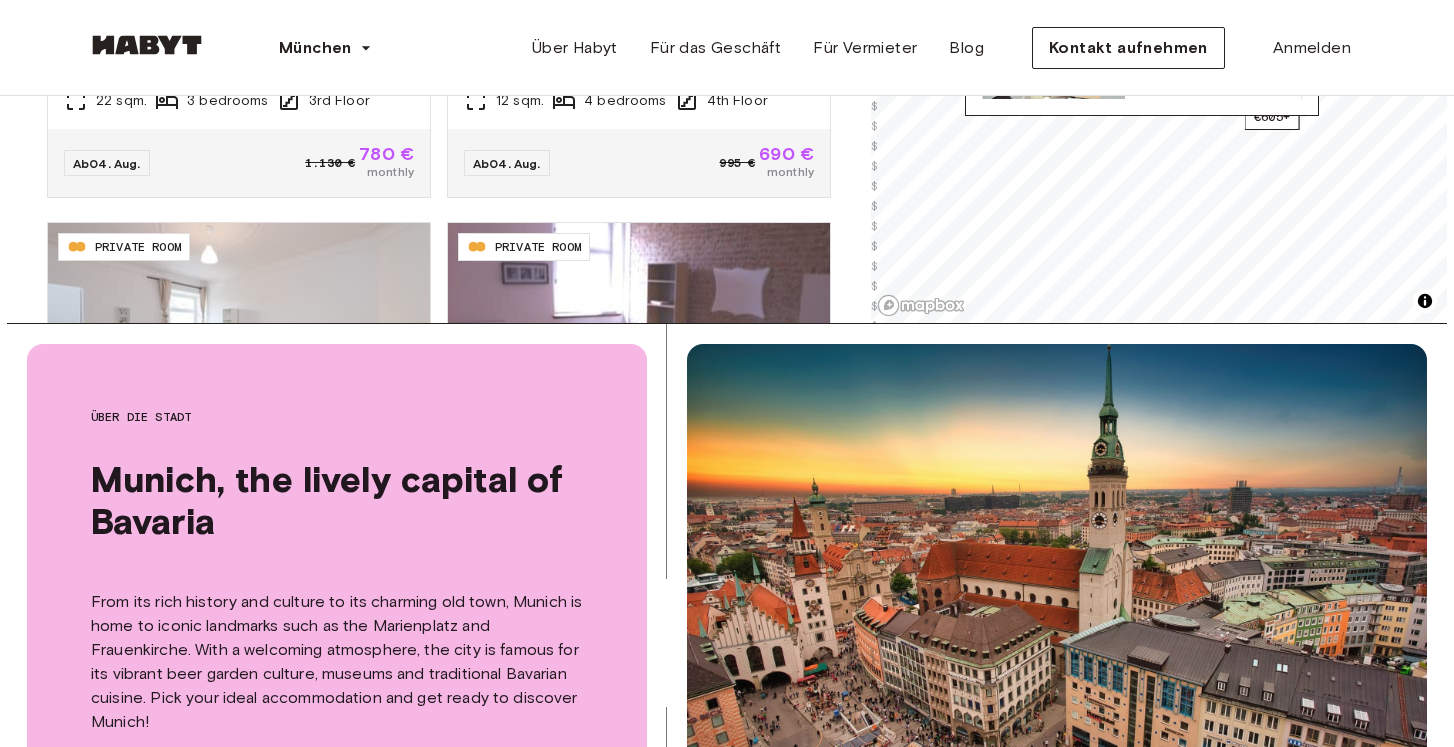 click on "DE-02-011-04M PRIVATE ROOM Private room Reger Platz 2 27 sqm. 5 bedrooms 3rd Floor Ab  04. Aug. 950 € 655 € monthly" at bounding box center (631, 423) 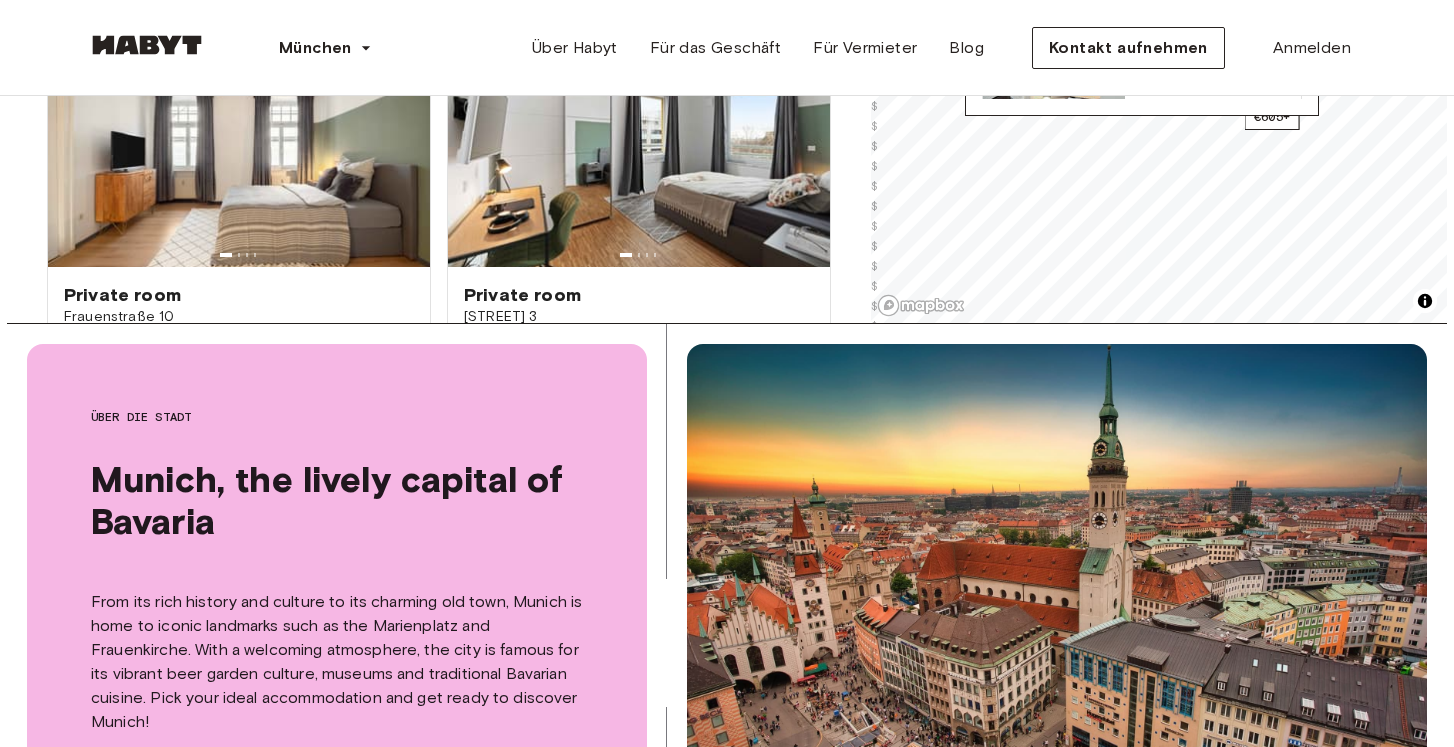 scroll, scrollTop: 0, scrollLeft: 0, axis: both 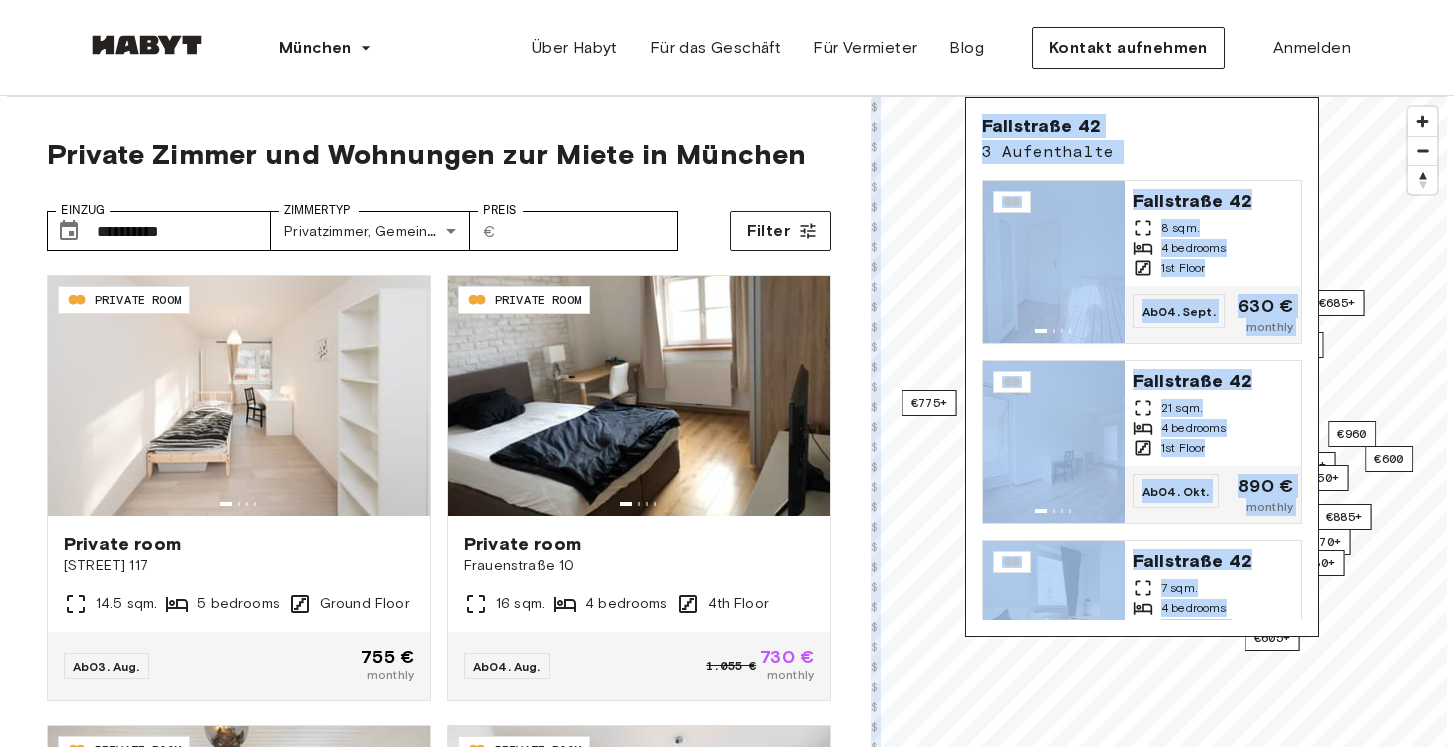 click on "**********" at bounding box center (727, 2010) 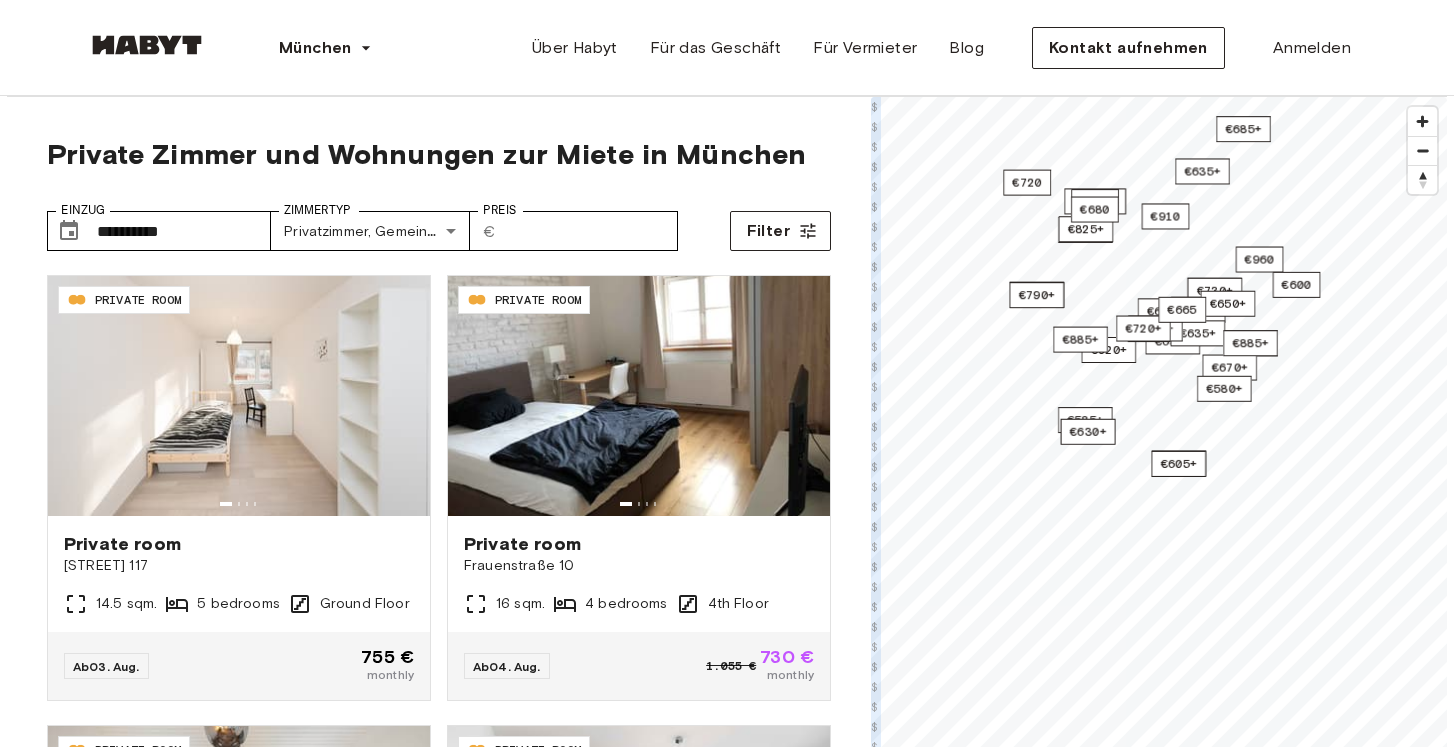 drag, startPoint x: 1441, startPoint y: 680, endPoint x: 862, endPoint y: 126, distance: 801.347 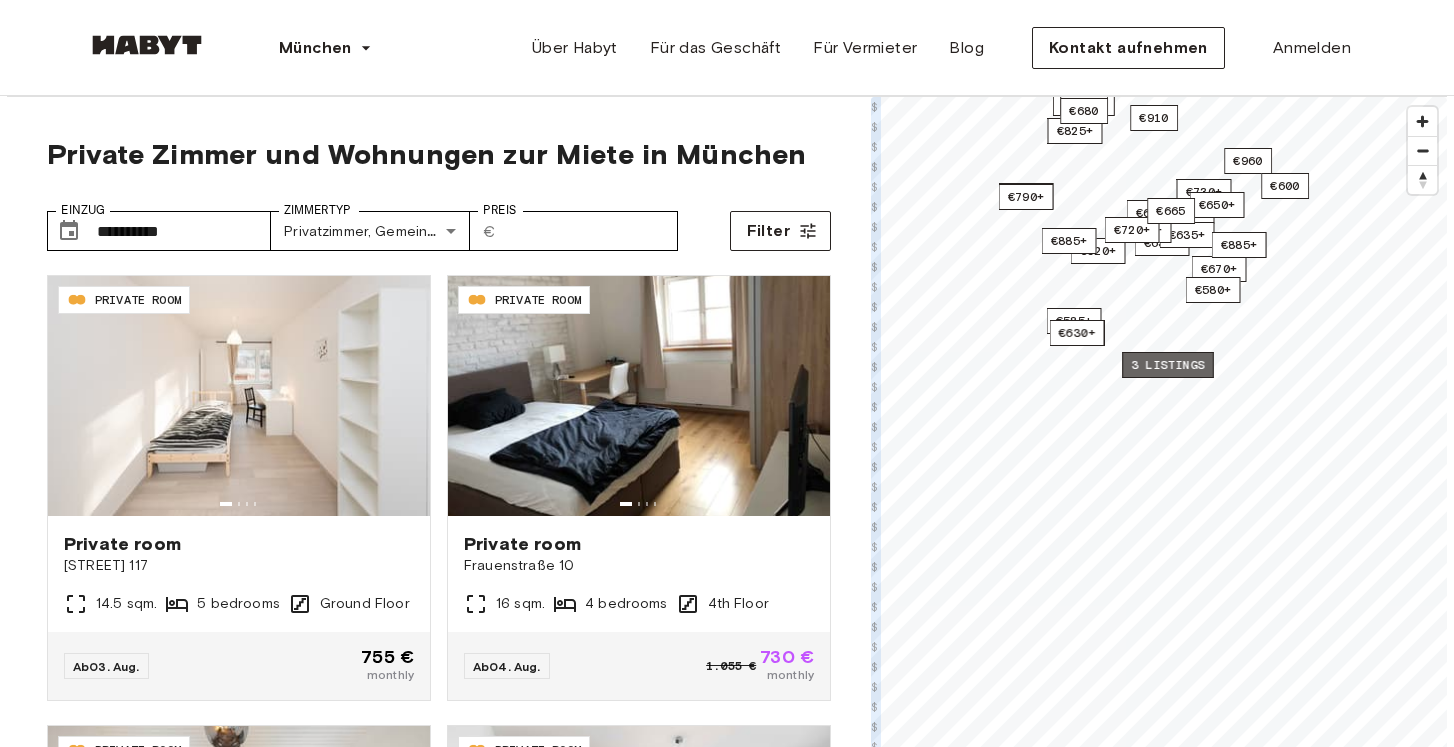 click on "3 listings" at bounding box center [1168, 365] 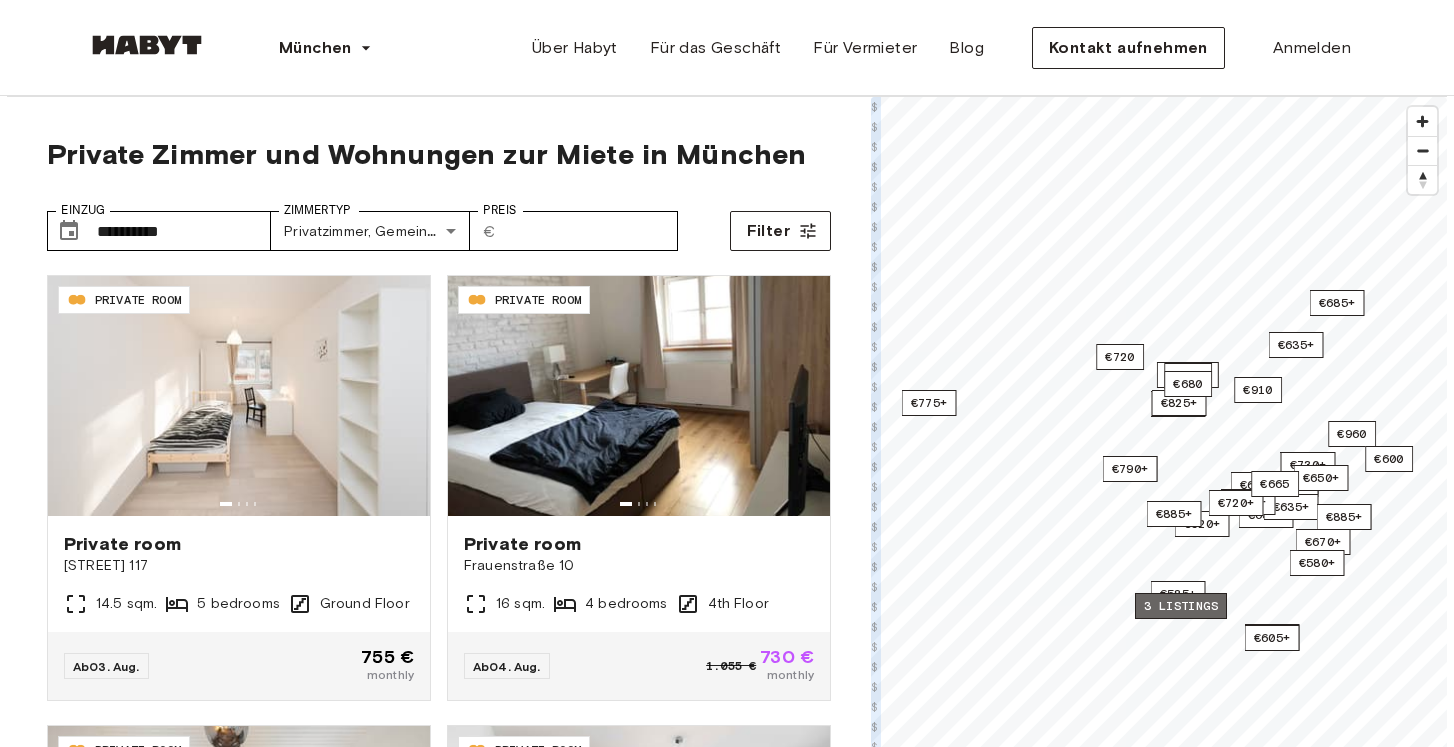 click on "3 listings" at bounding box center [1181, 606] 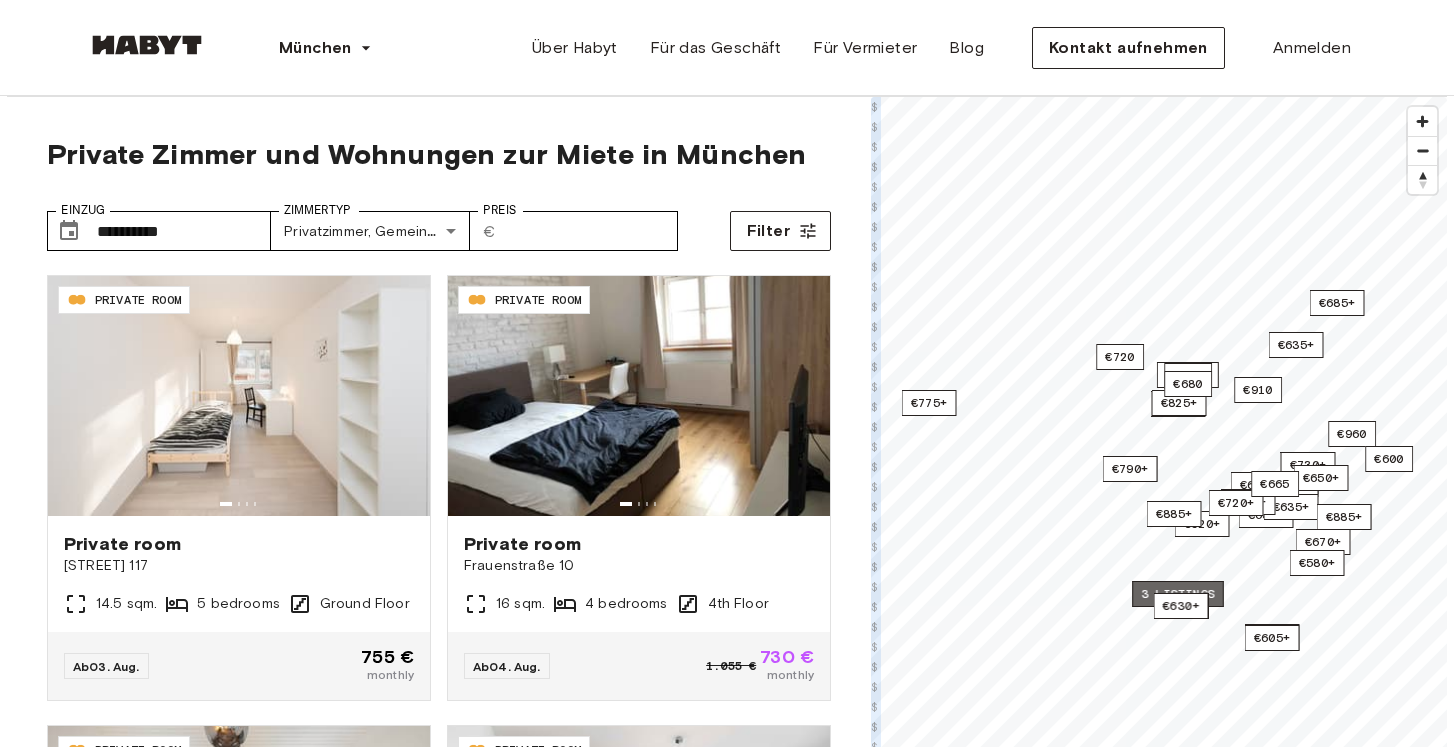 click on "3 listings" at bounding box center (1178, 594) 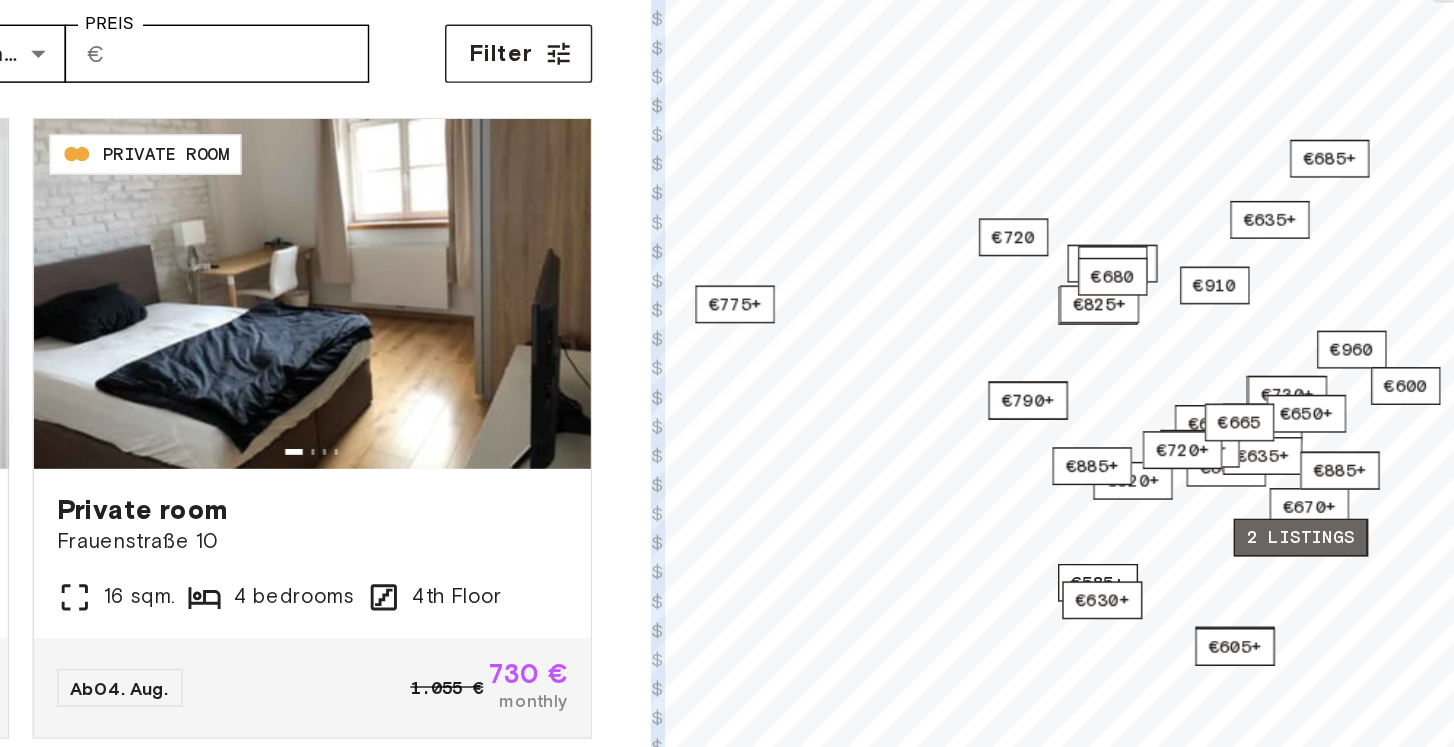 click on "2 listings" at bounding box center (1317, 563) 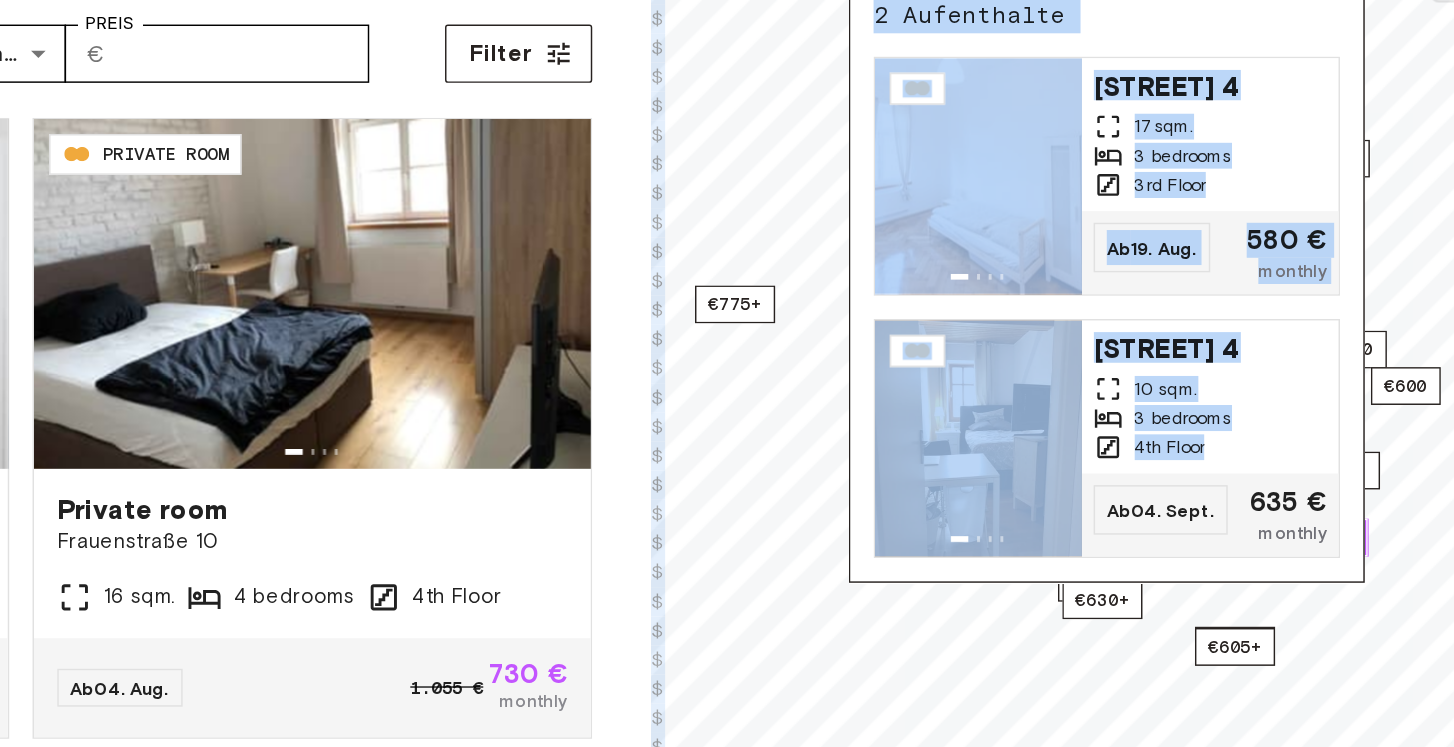 click on "€695+ €655+ €1.135 €960 €875 €745+ €825+ €775+ €920+ €590+ €730+ €690+ €585+ €705+ €635+ €670+ €730+ €650+ €605+ €650+ €735+ €635+ €685+ €635+ €650+ €585+ 2 listings €600 €630+ €790+ €790+ €720+ €665 €910 €885+ €680 €885+ €720 © Mapbox   © OpenStreetMap   Improve this map $ $ $ $ $ $ $ $ $ $ $ $ $ $ $ $ $ $ $ $ $ $ $ $ $ $ $ $ $ $ $ $ $ $ $ $ $ $ Deisenhofener Straße 4 2 Aufenthalte Deisenhofener Straße 4 17 sqm. 3 bedrooms 3rd Floor Ab  19. Aug. 580 € monthly Deisenhofener Straße 4 10 sqm. 3 bedrooms 4th Floor Ab  04. Sept. 635 € monthly" at bounding box center [1159, 470] 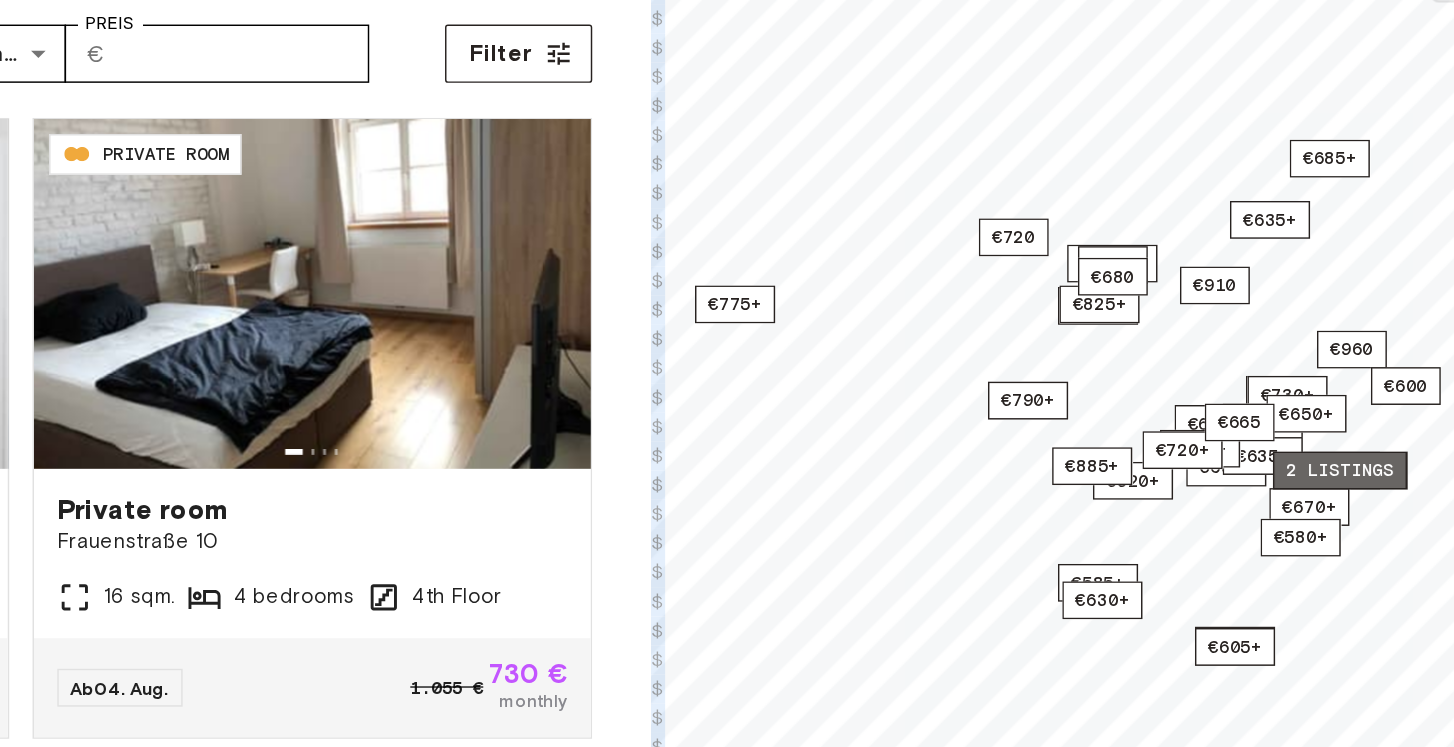 click on "2 listings" at bounding box center (1344, 517) 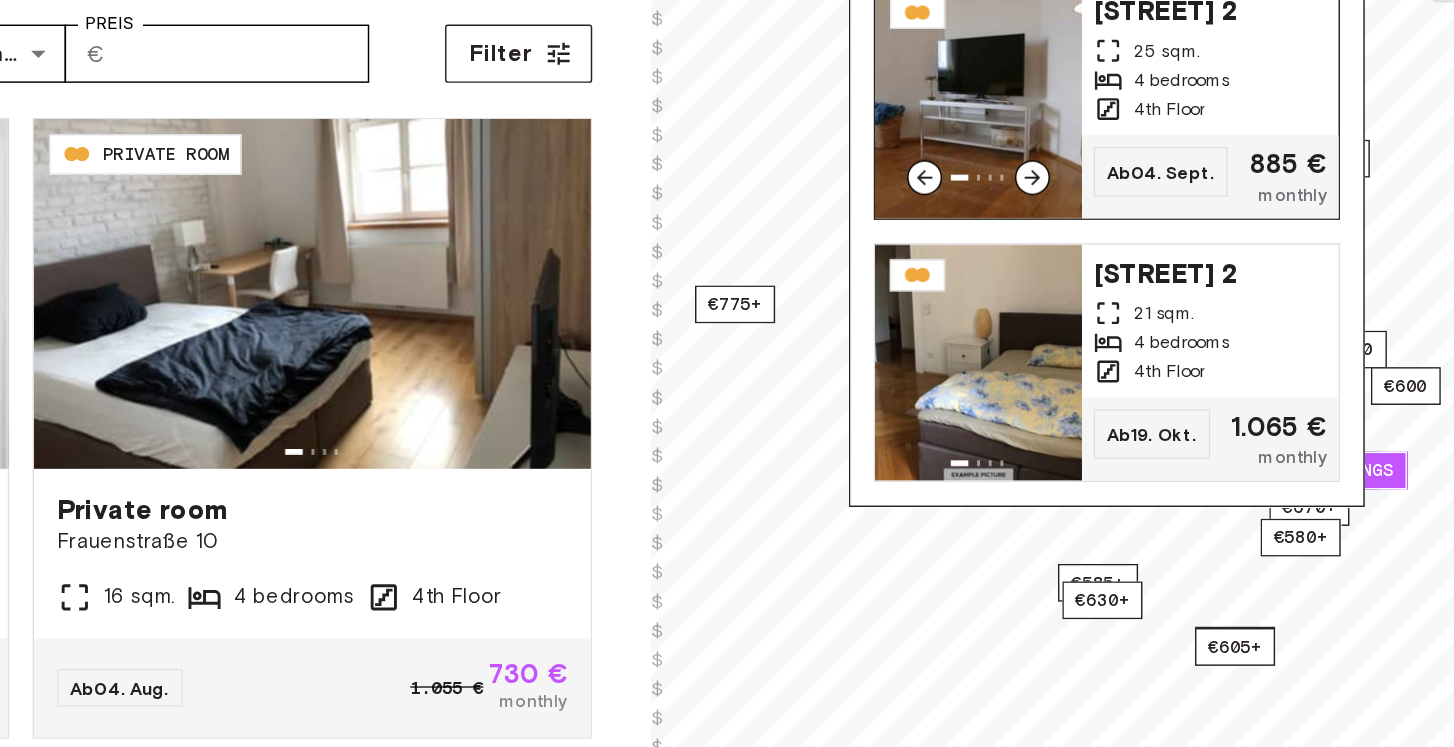 click at bounding box center [1096, 263] 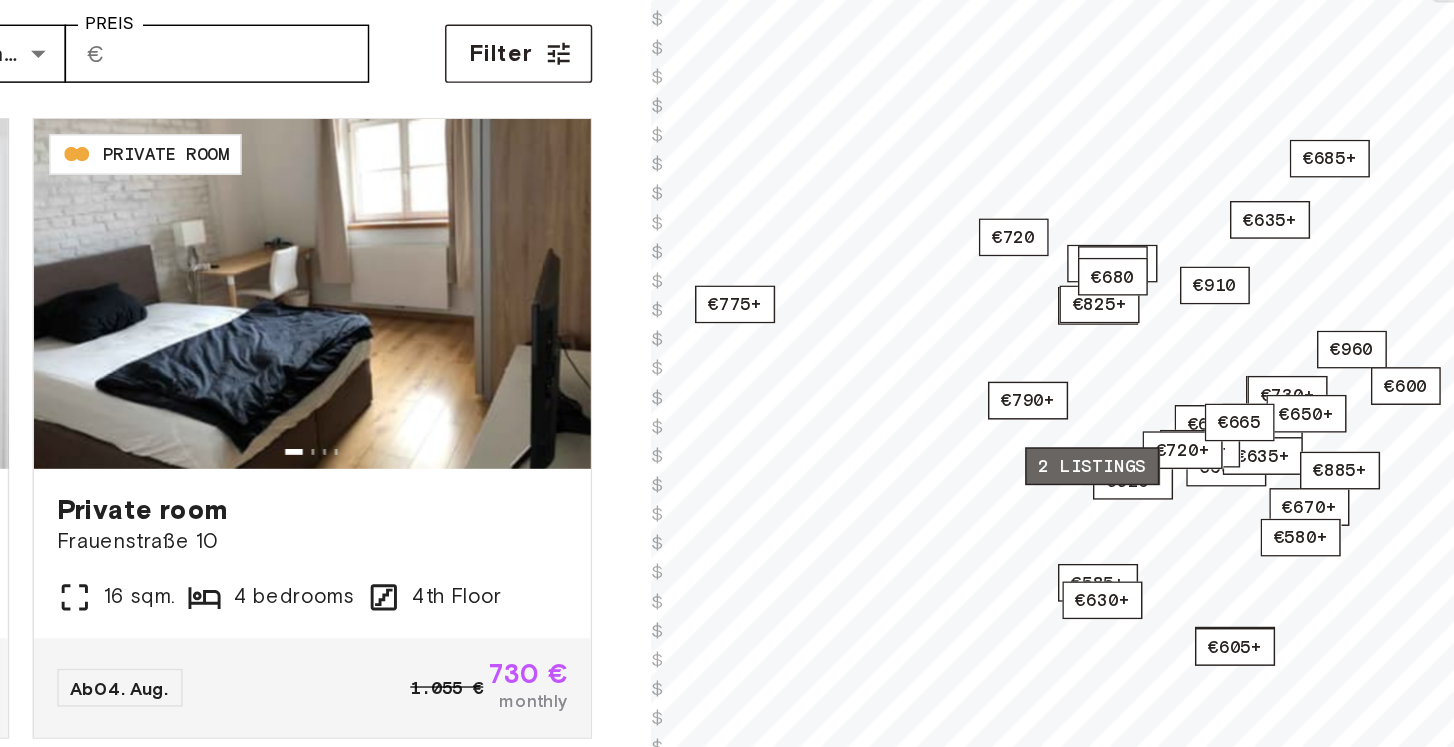 click on "2 listings" at bounding box center [1174, 514] 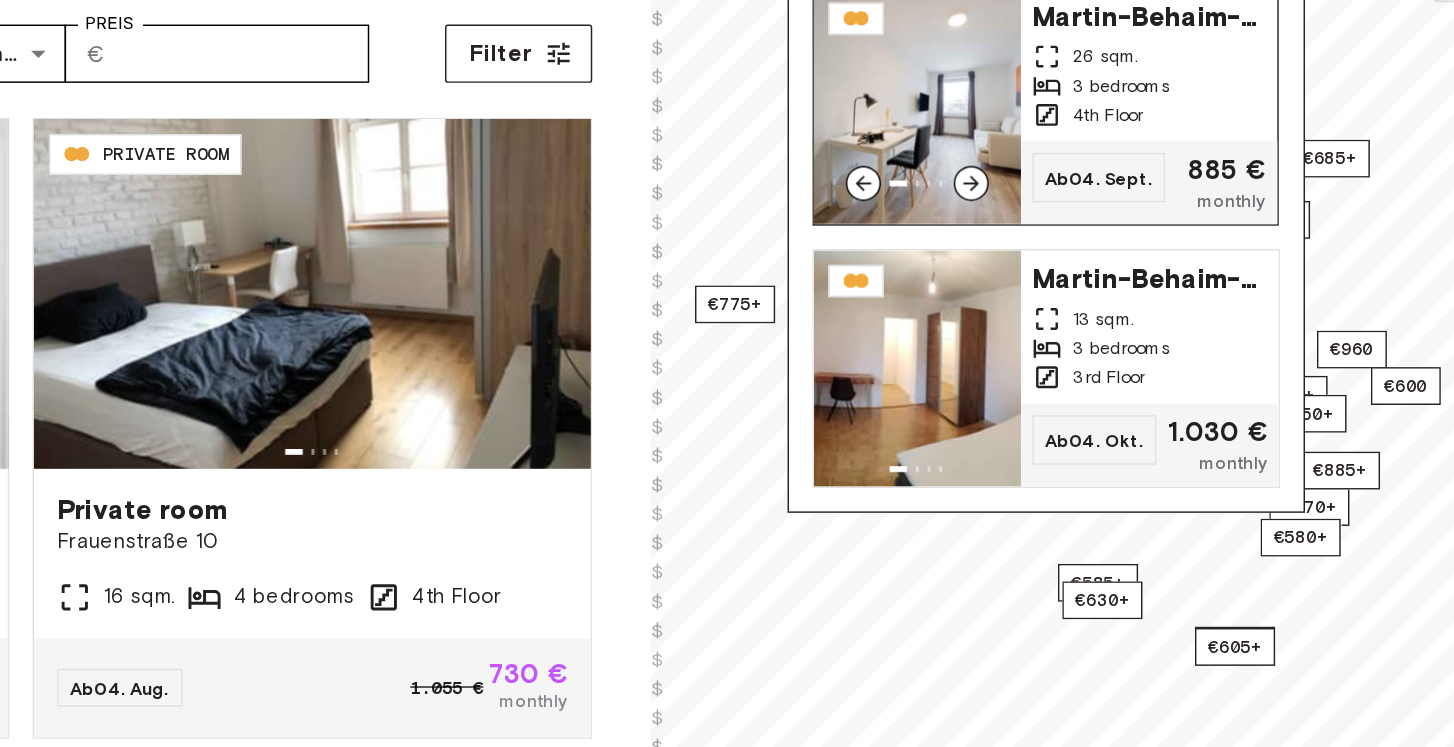 click at bounding box center [1054, 267] 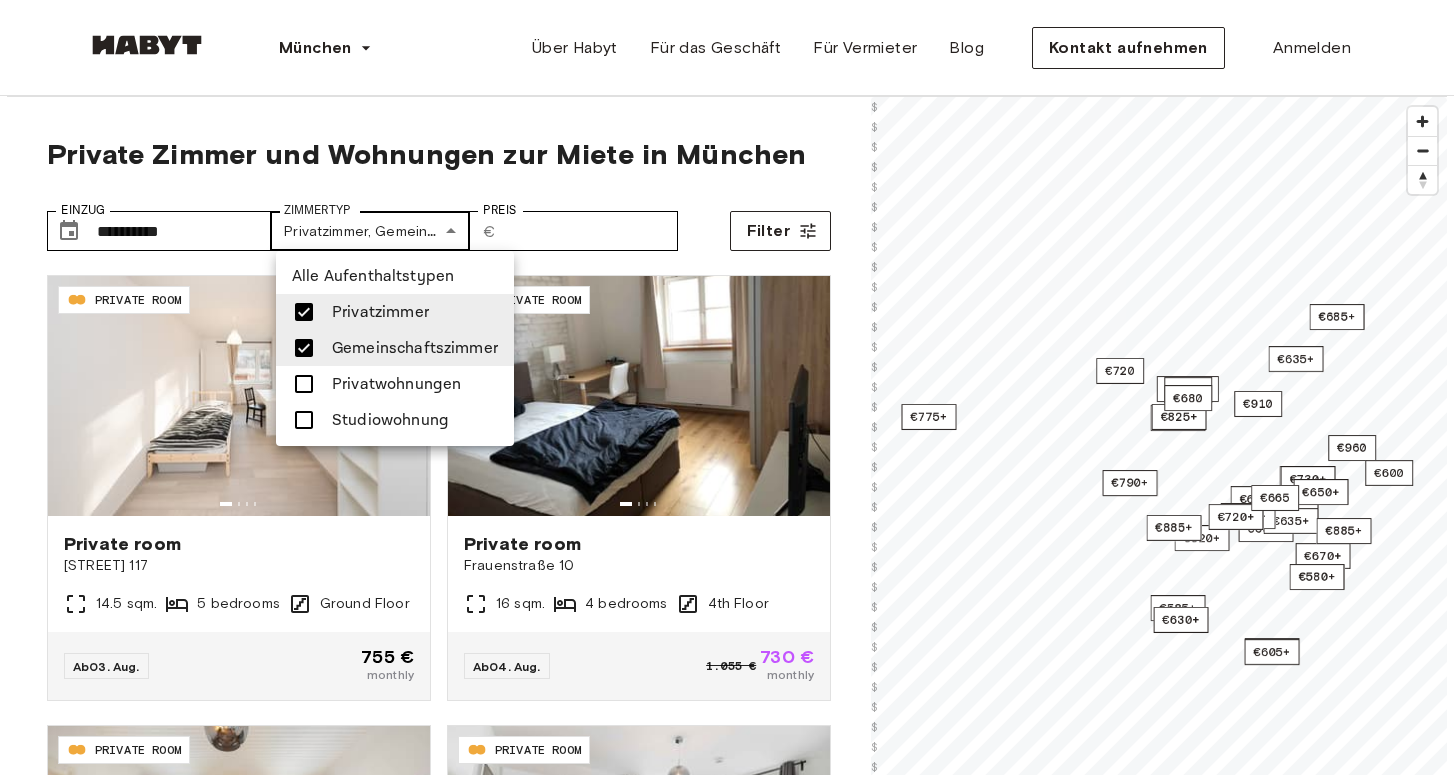 click on "**********" at bounding box center (727, 2444) 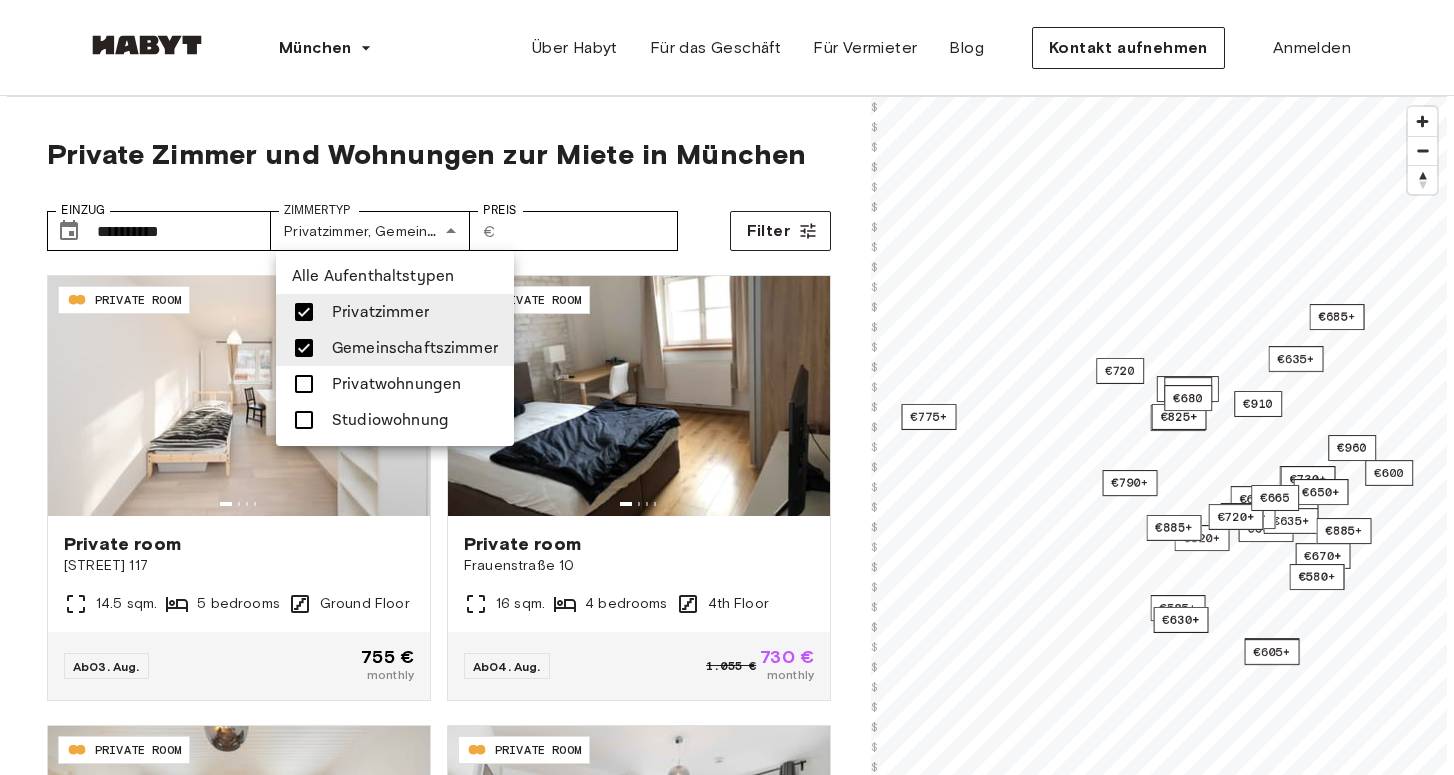 click at bounding box center (304, 384) 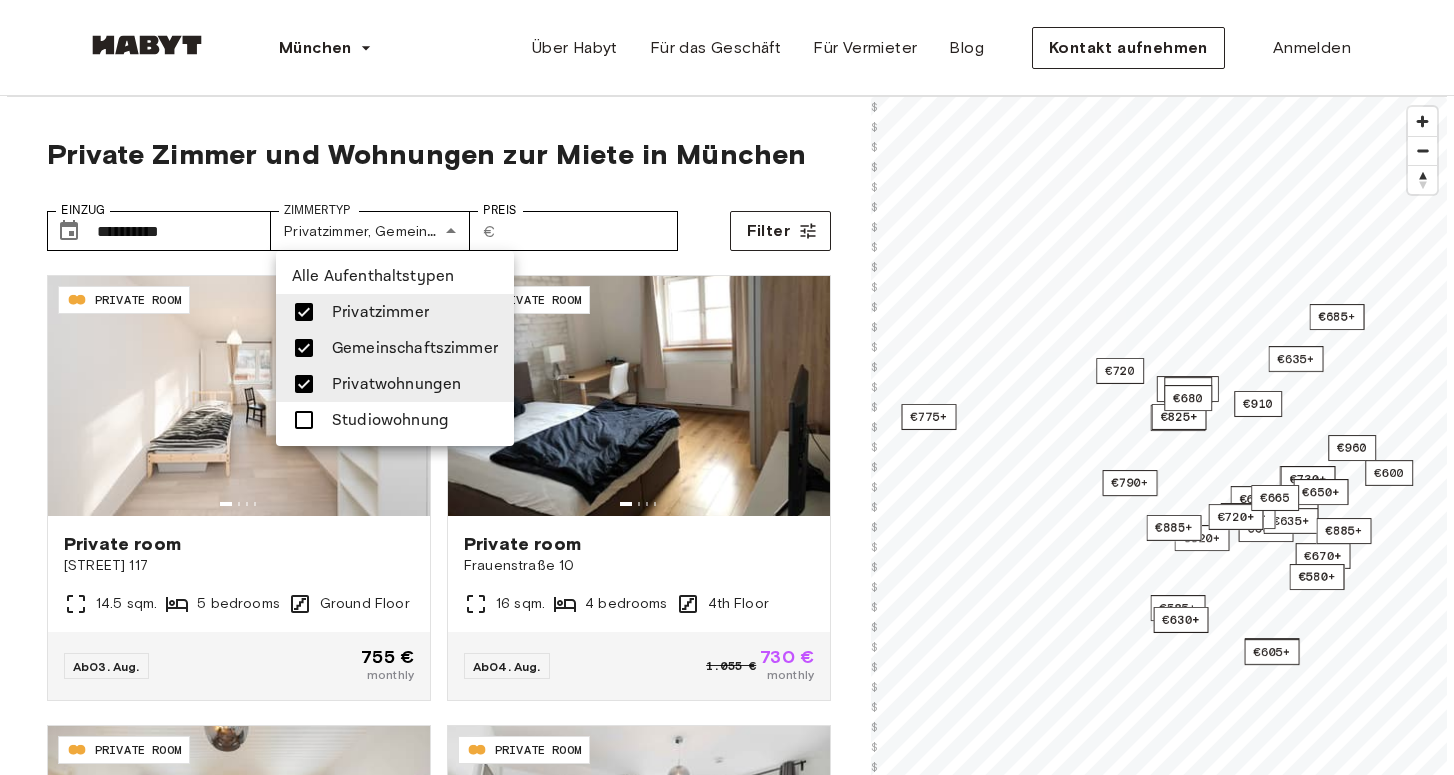 click on "Studiowohnung" at bounding box center [395, 420] 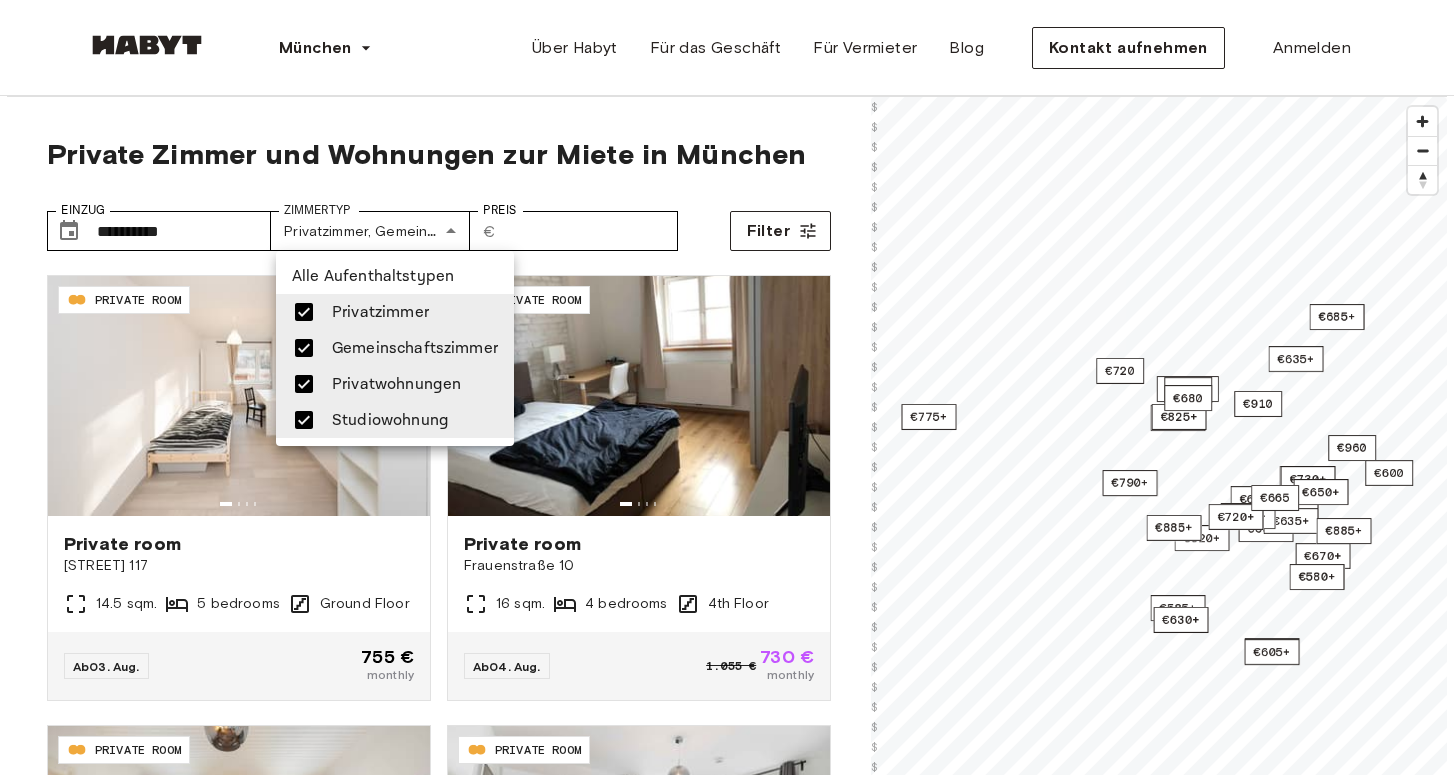 click at bounding box center (727, 387) 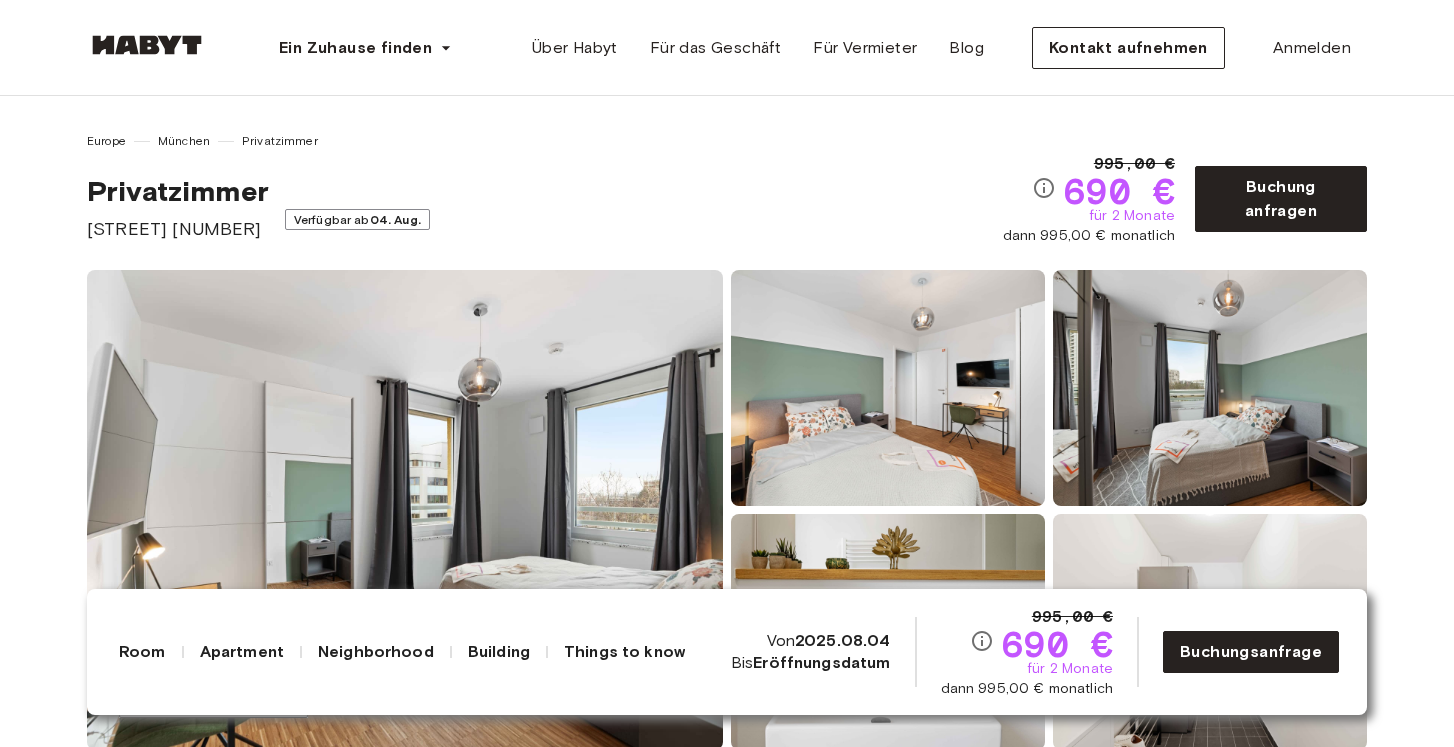 scroll, scrollTop: 0, scrollLeft: 0, axis: both 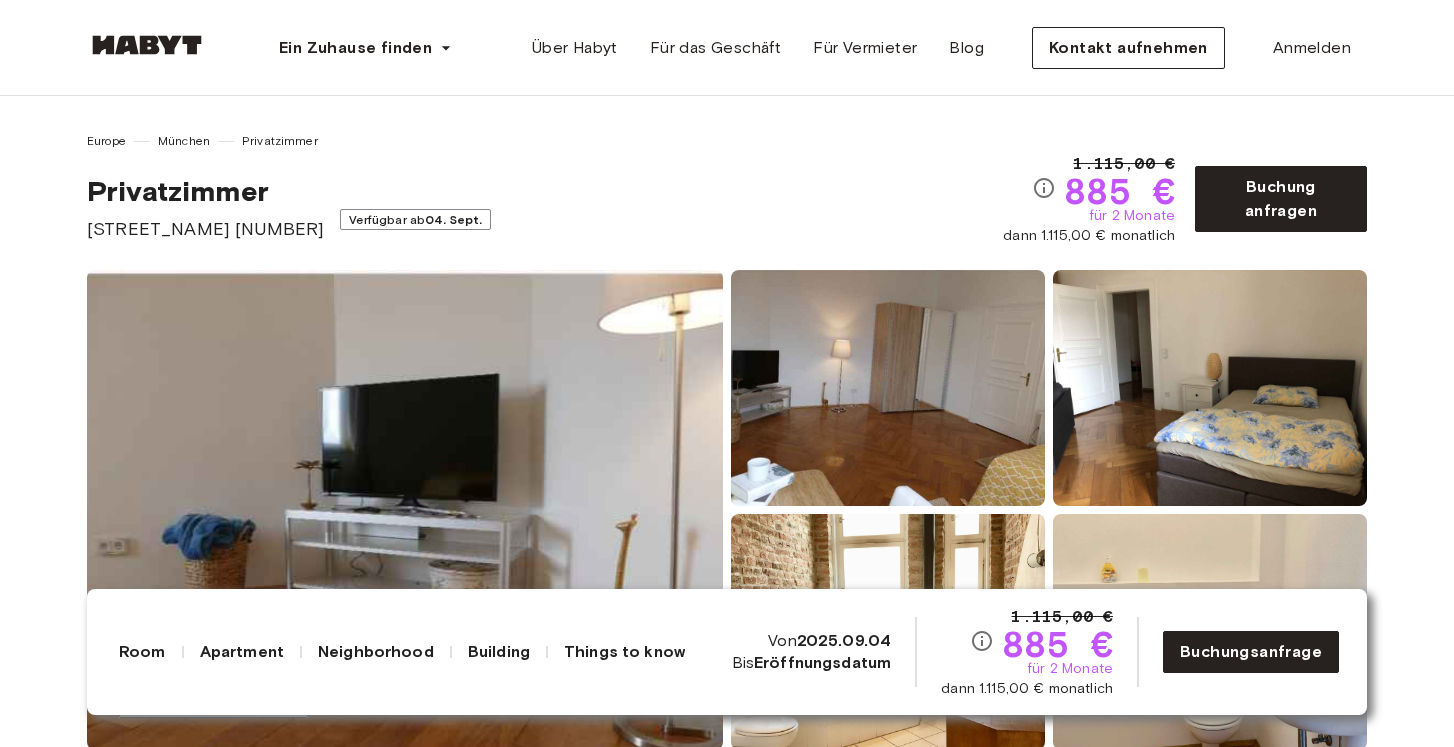 click on "Privatzimmer [STREET_NAME] [NUMBER] Verfügbar ab  [DATE]" at bounding box center [545, 208] 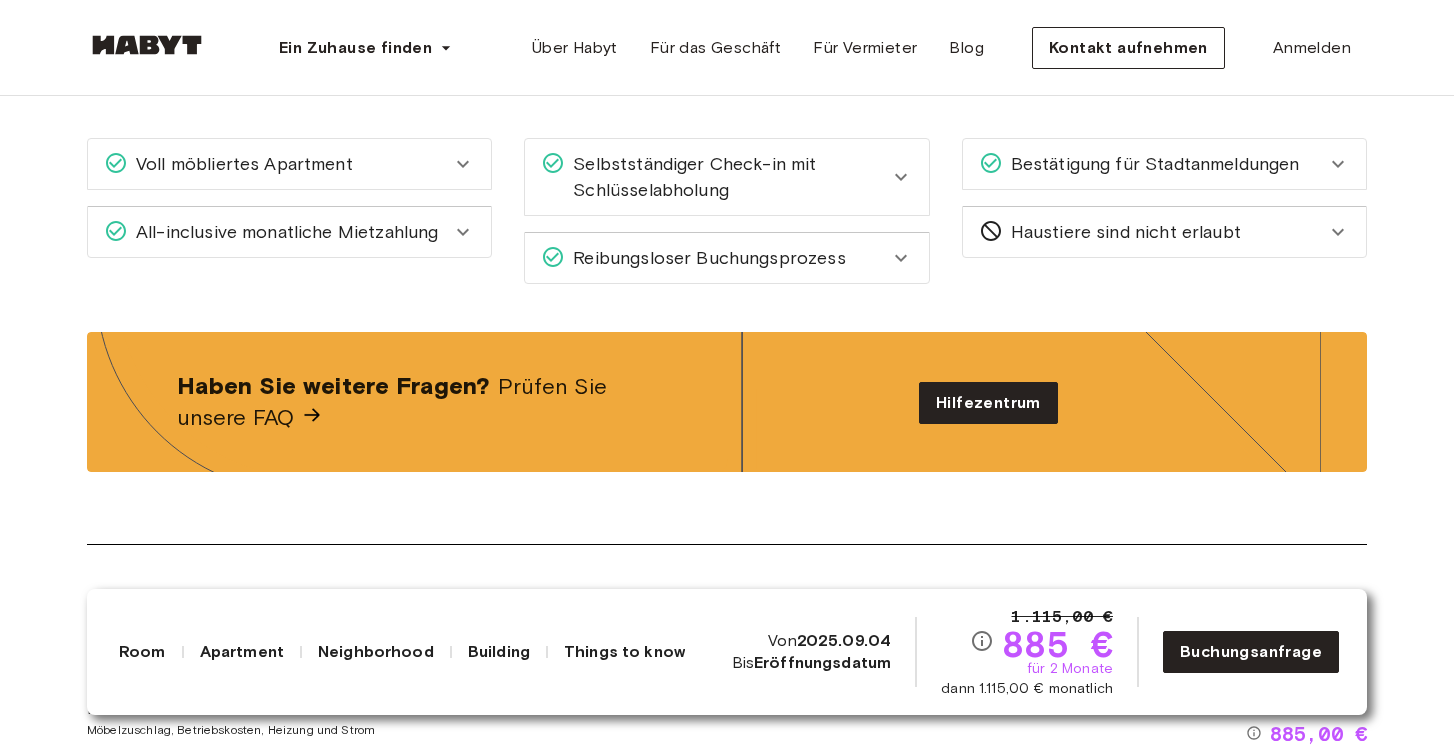 scroll, scrollTop: 2407, scrollLeft: 0, axis: vertical 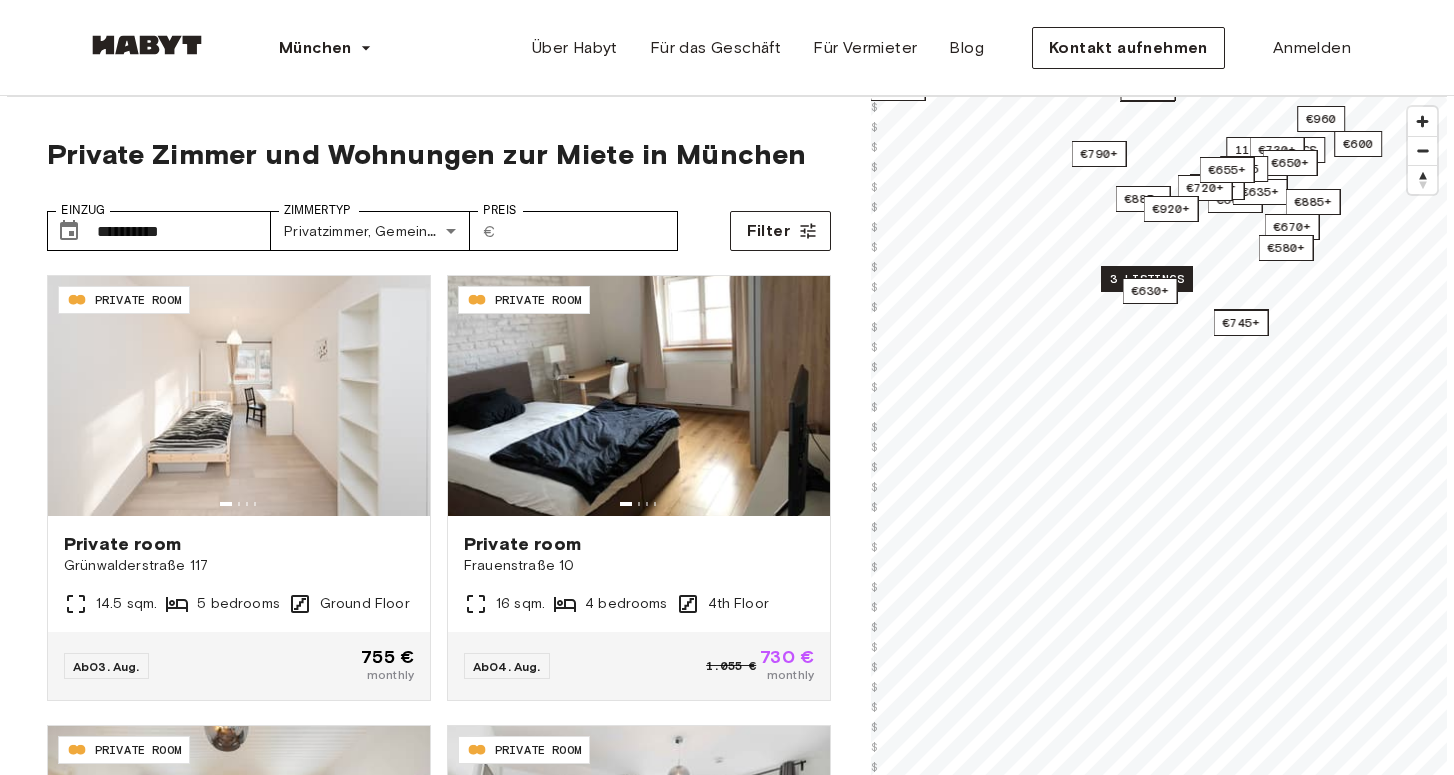 drag, startPoint x: 1156, startPoint y: 598, endPoint x: 1125, endPoint y: 269, distance: 330.45724 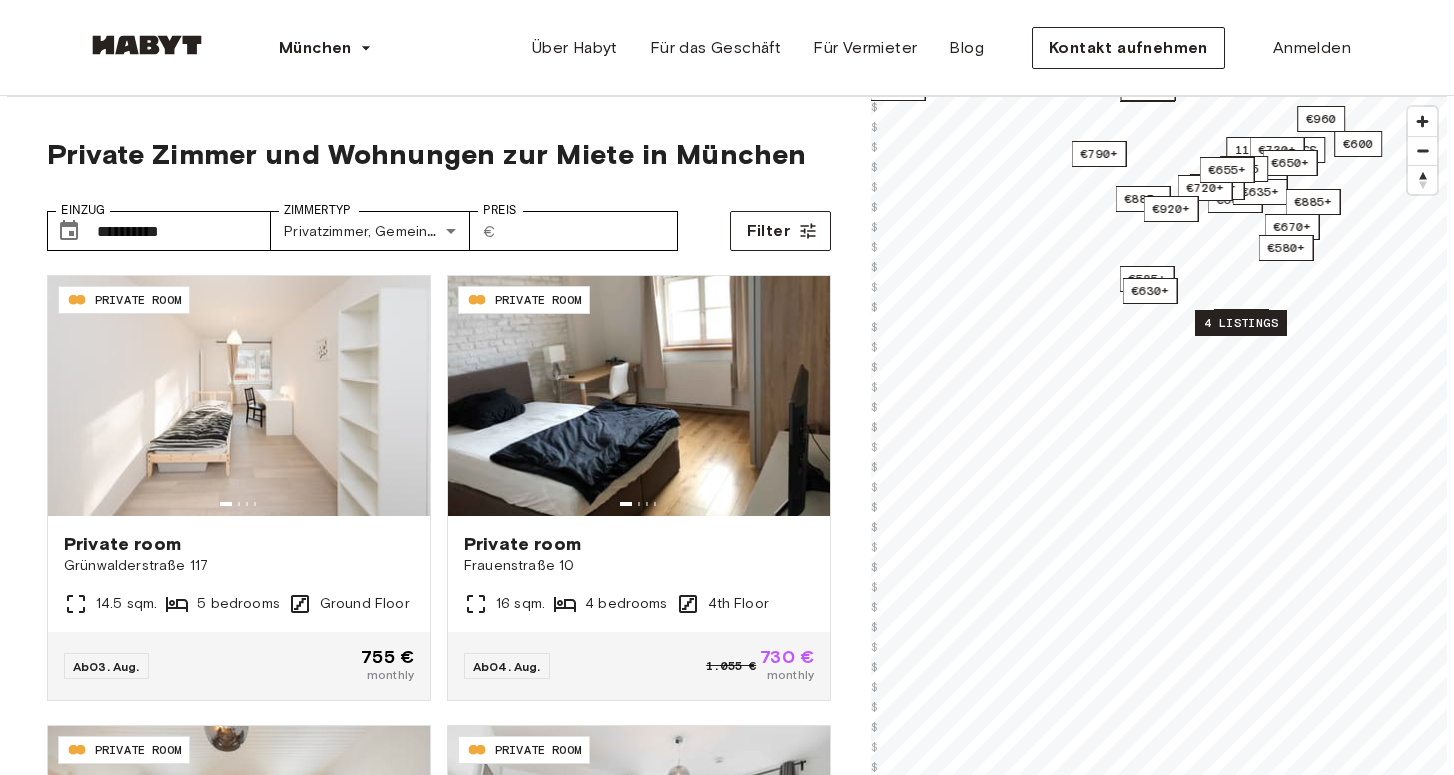 click on "4 listings" at bounding box center [1241, 323] 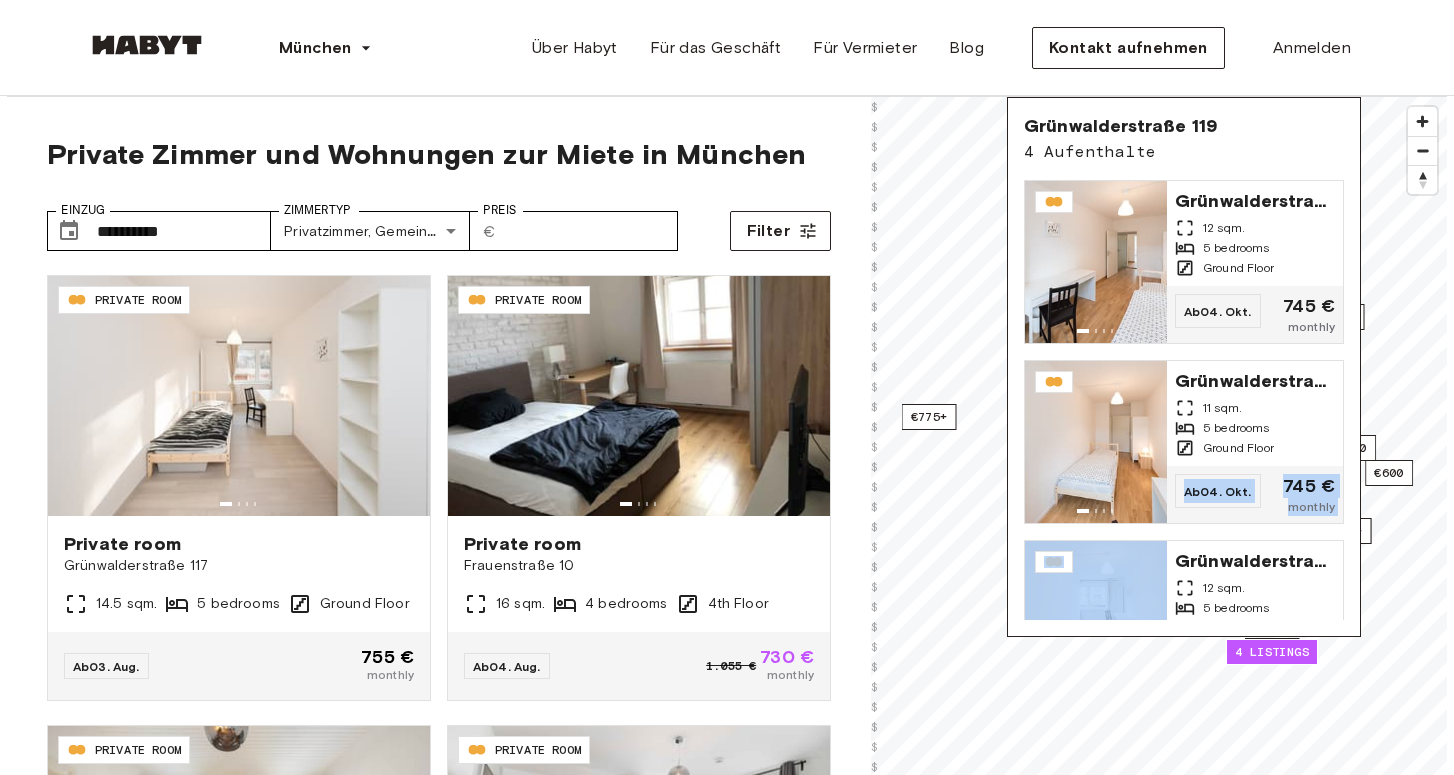 drag, startPoint x: 1355, startPoint y: 456, endPoint x: 1355, endPoint y: 543, distance: 87 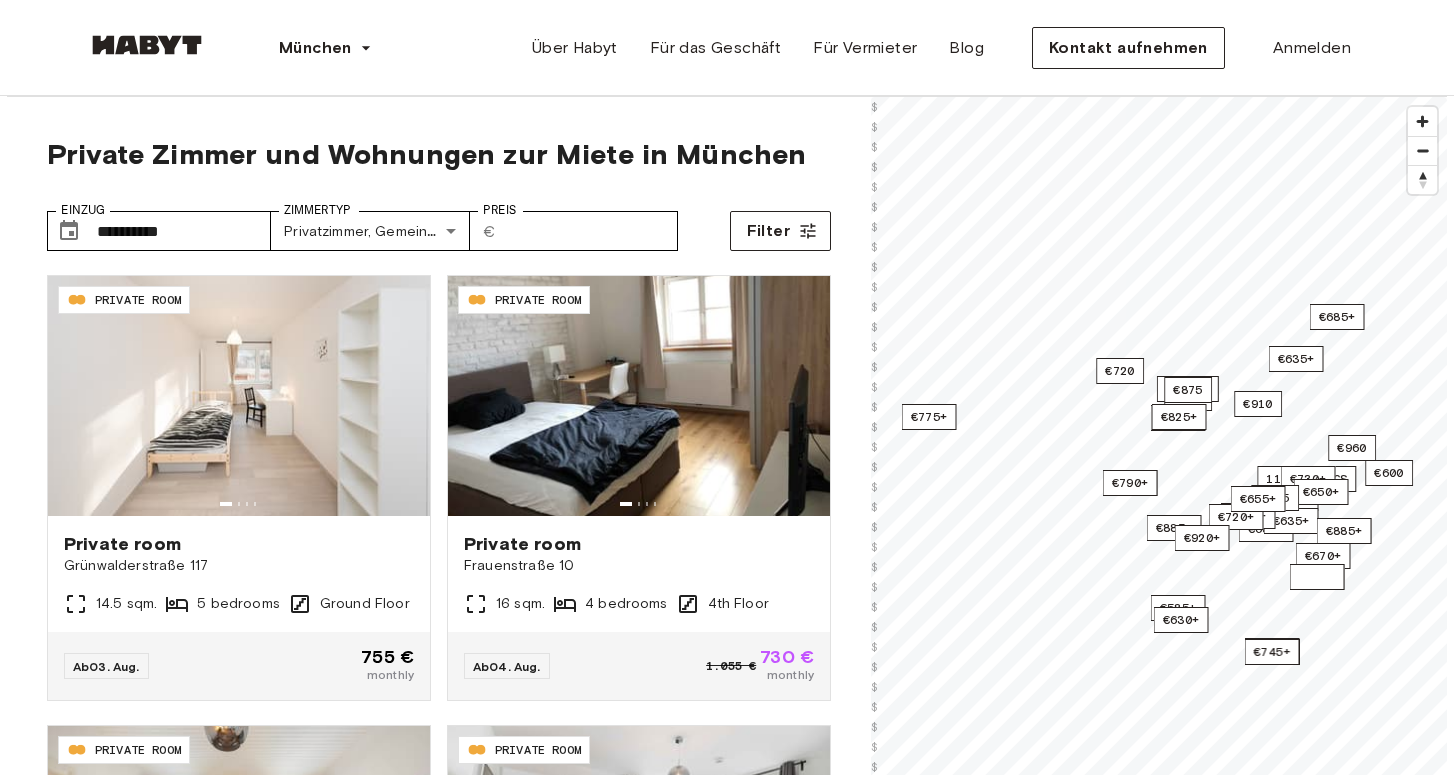 scroll, scrollTop: 5, scrollLeft: 0, axis: vertical 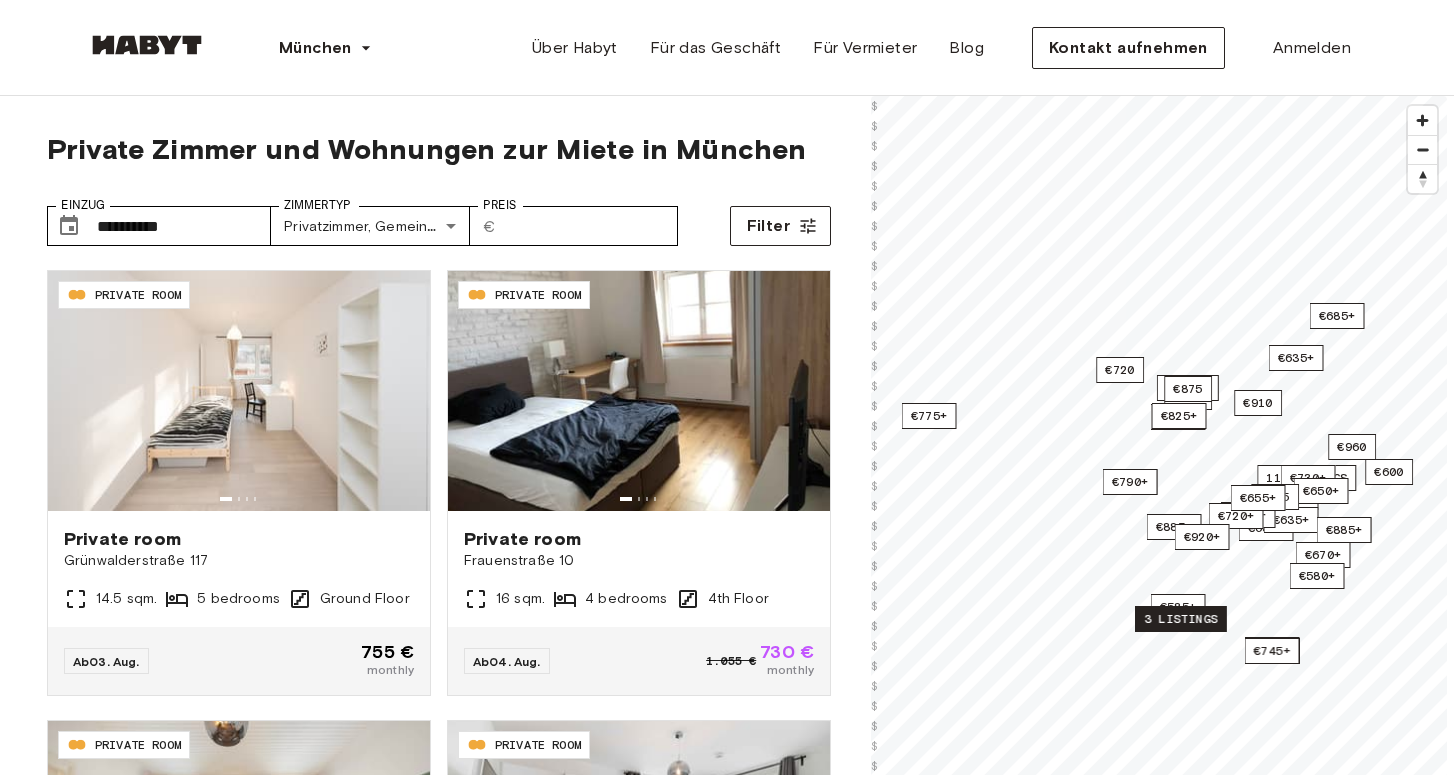 click on "3 listings" at bounding box center (1181, 619) 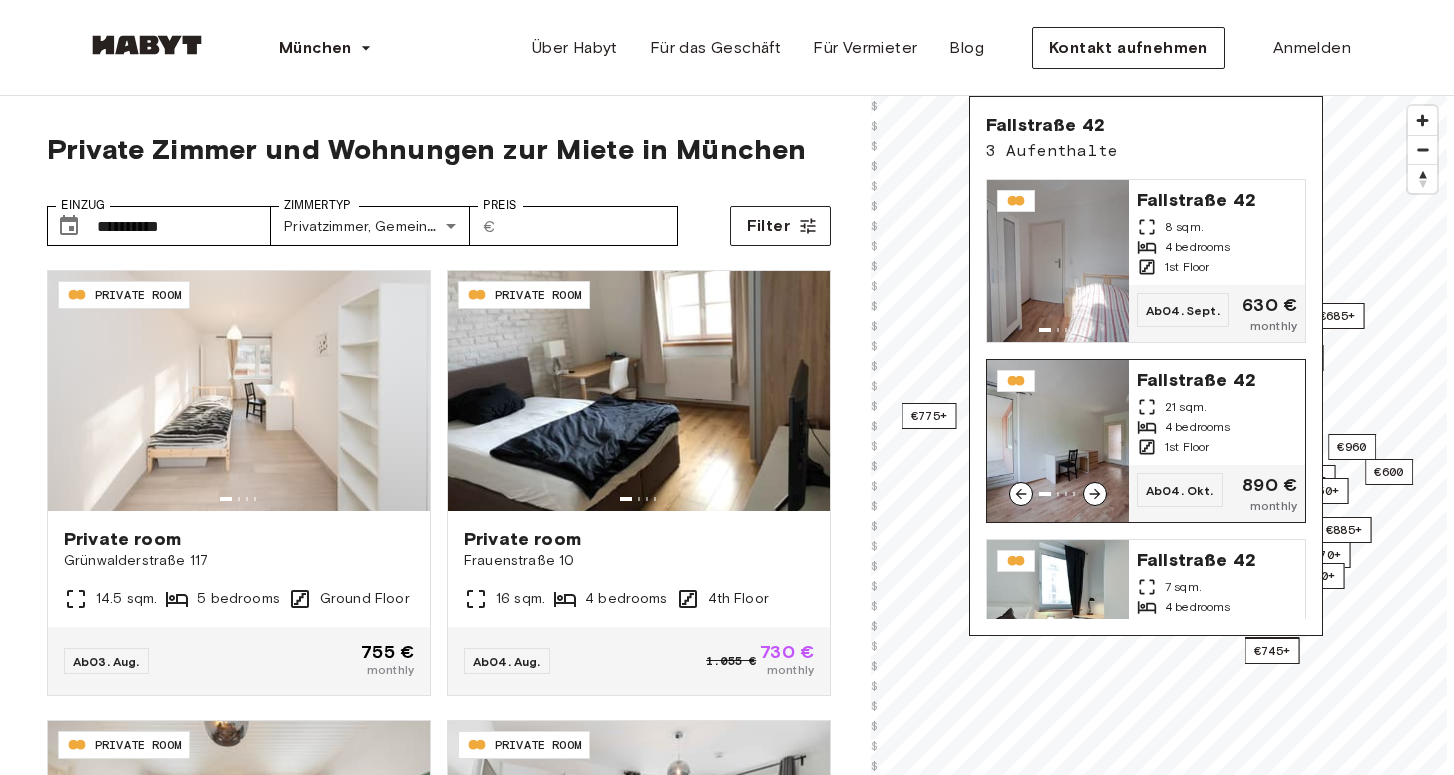 click at bounding box center [1058, 441] 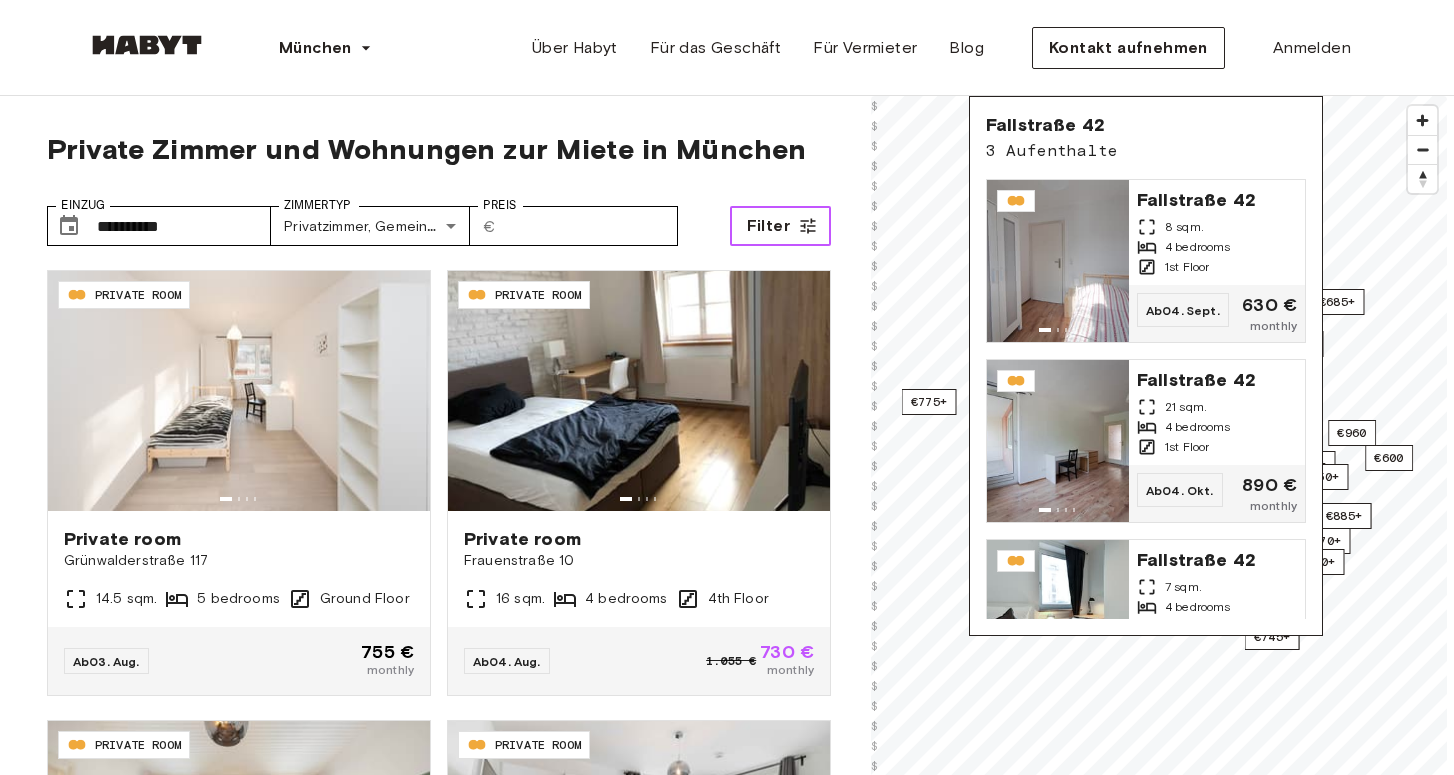 click on "Filter" at bounding box center [768, 226] 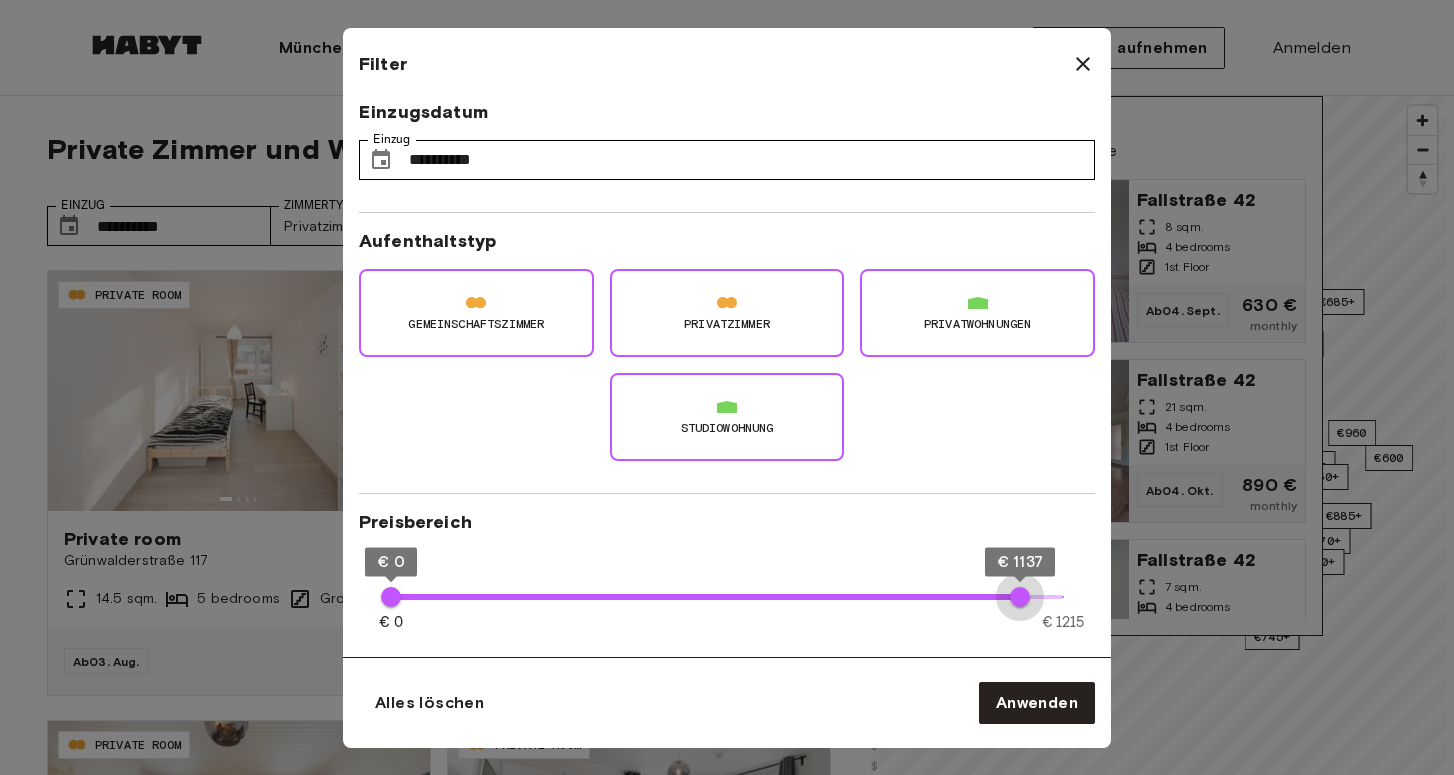 scroll, scrollTop: 1, scrollLeft: 0, axis: vertical 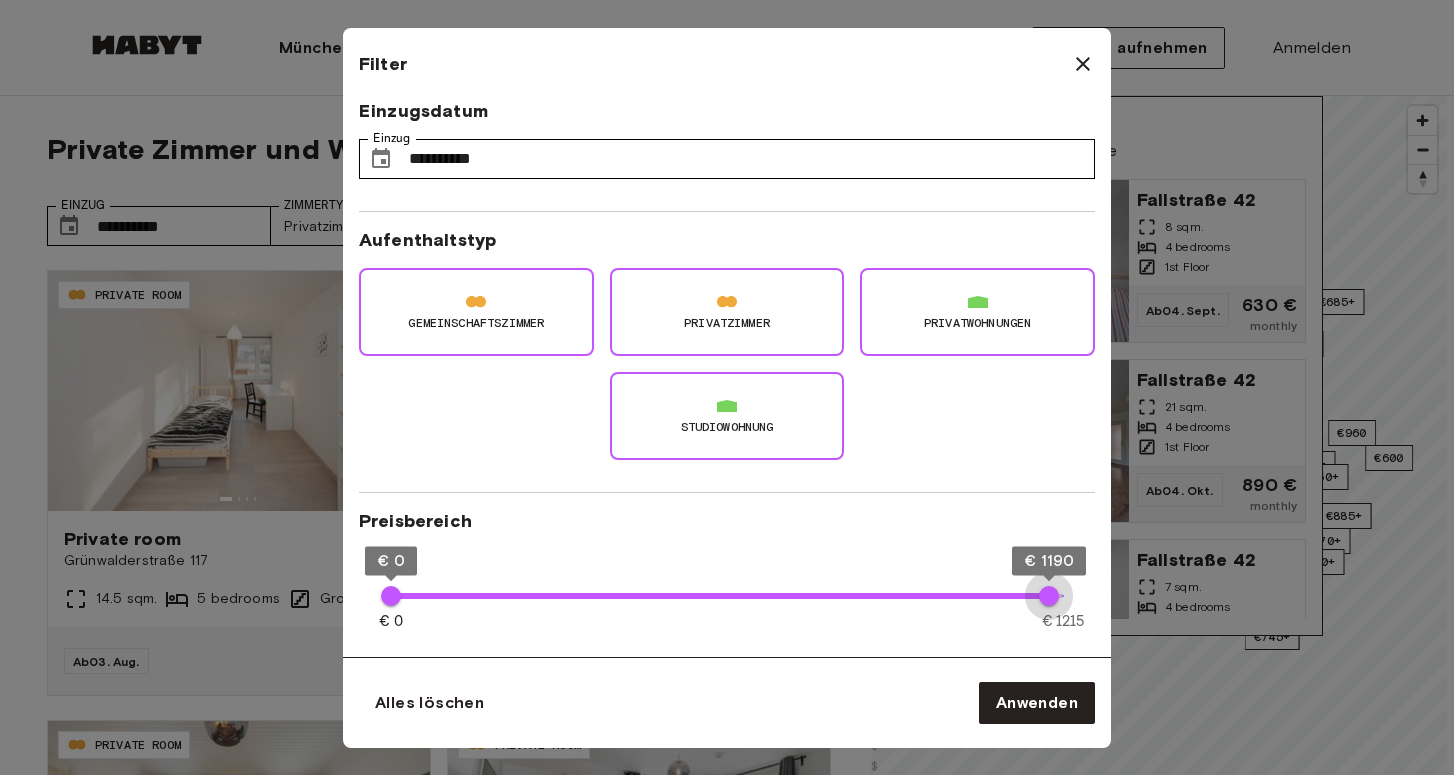 type on "****" 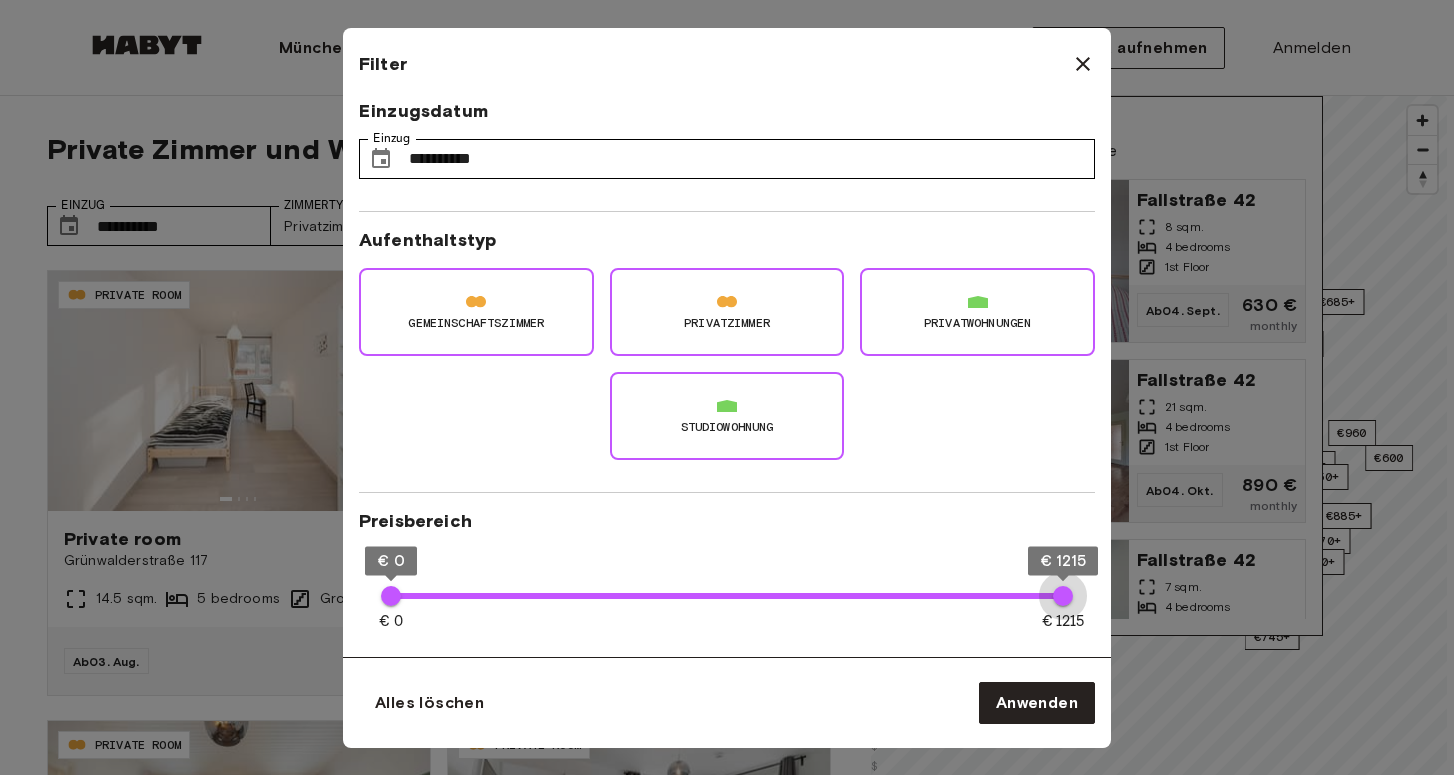 drag, startPoint x: 1066, startPoint y: 603, endPoint x: 1103, endPoint y: 597, distance: 37.48333 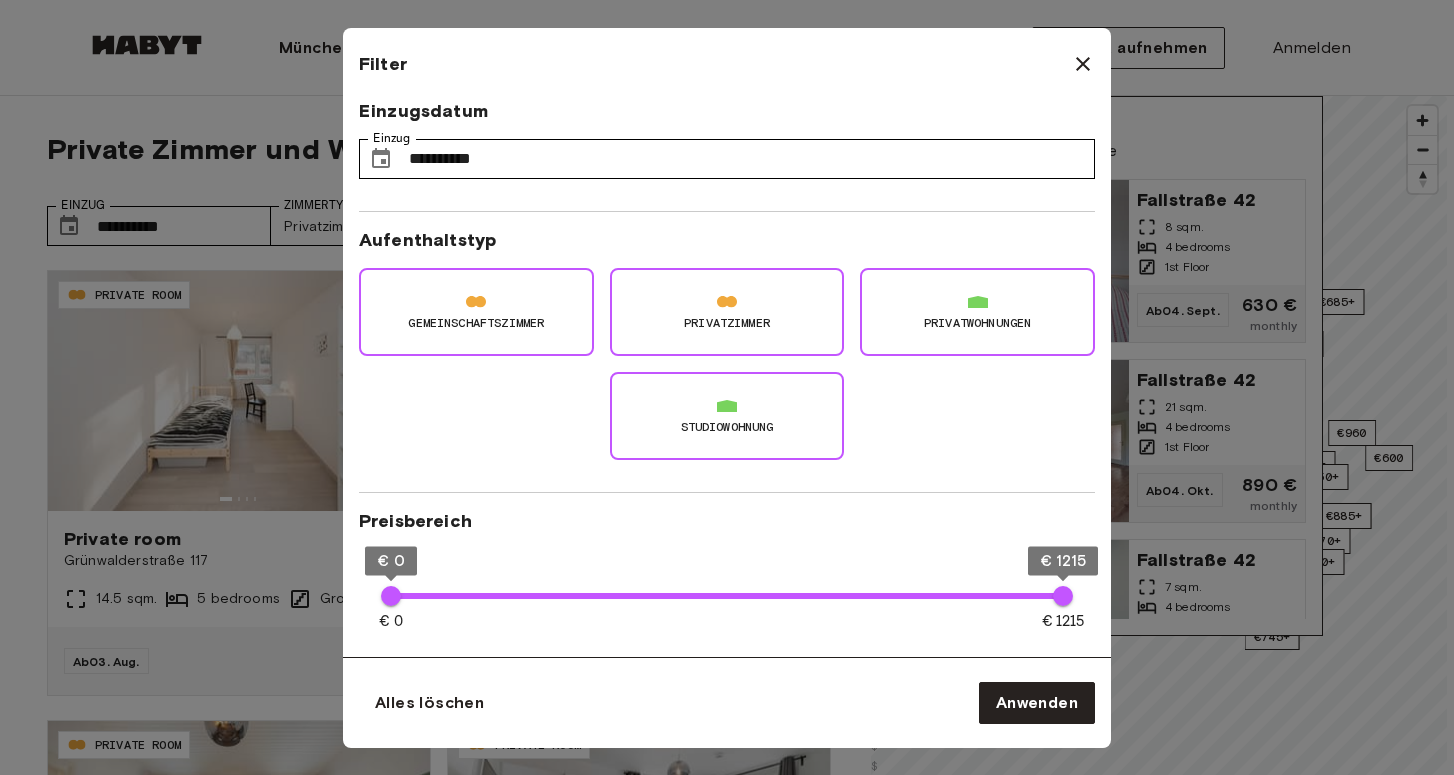 click at bounding box center (727, 406) 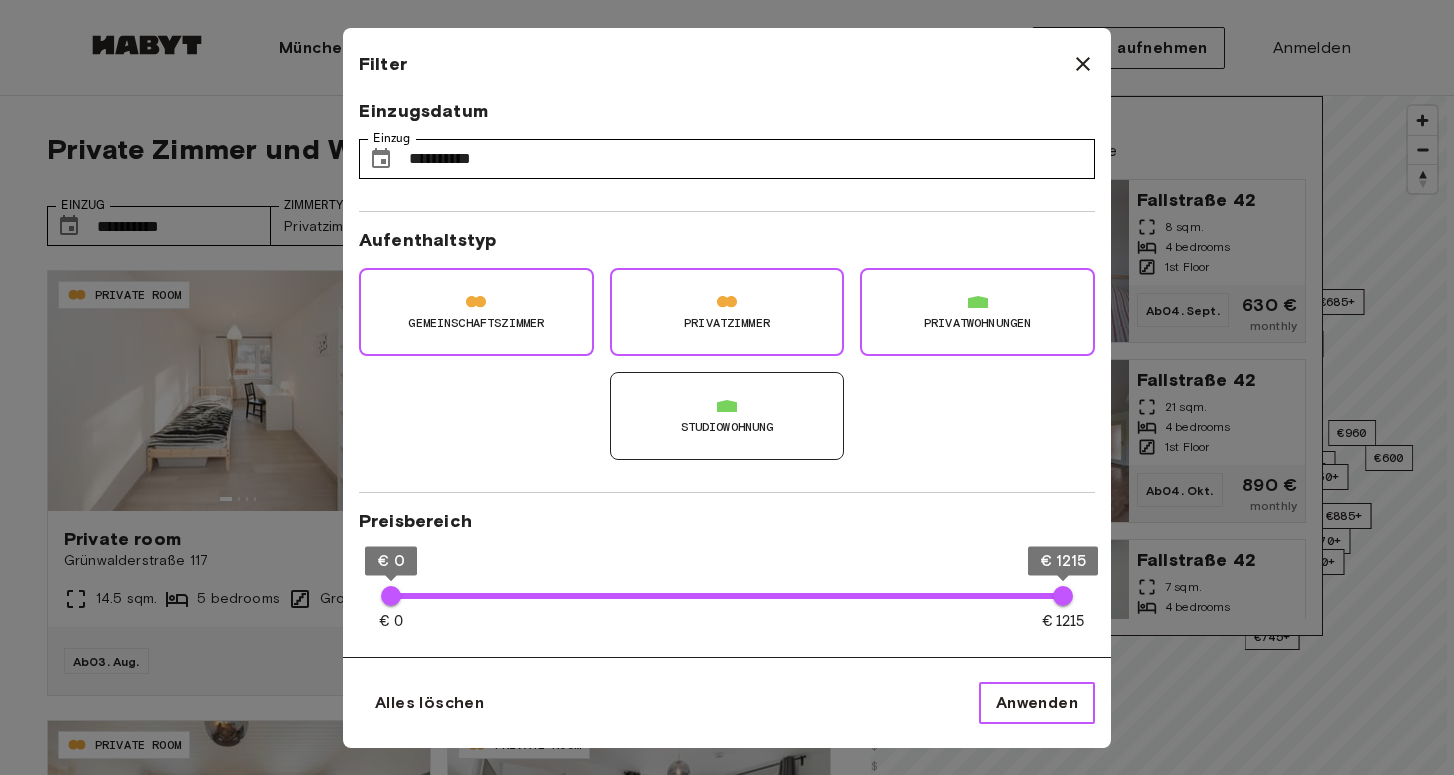 click on "Anwenden" at bounding box center (1037, 703) 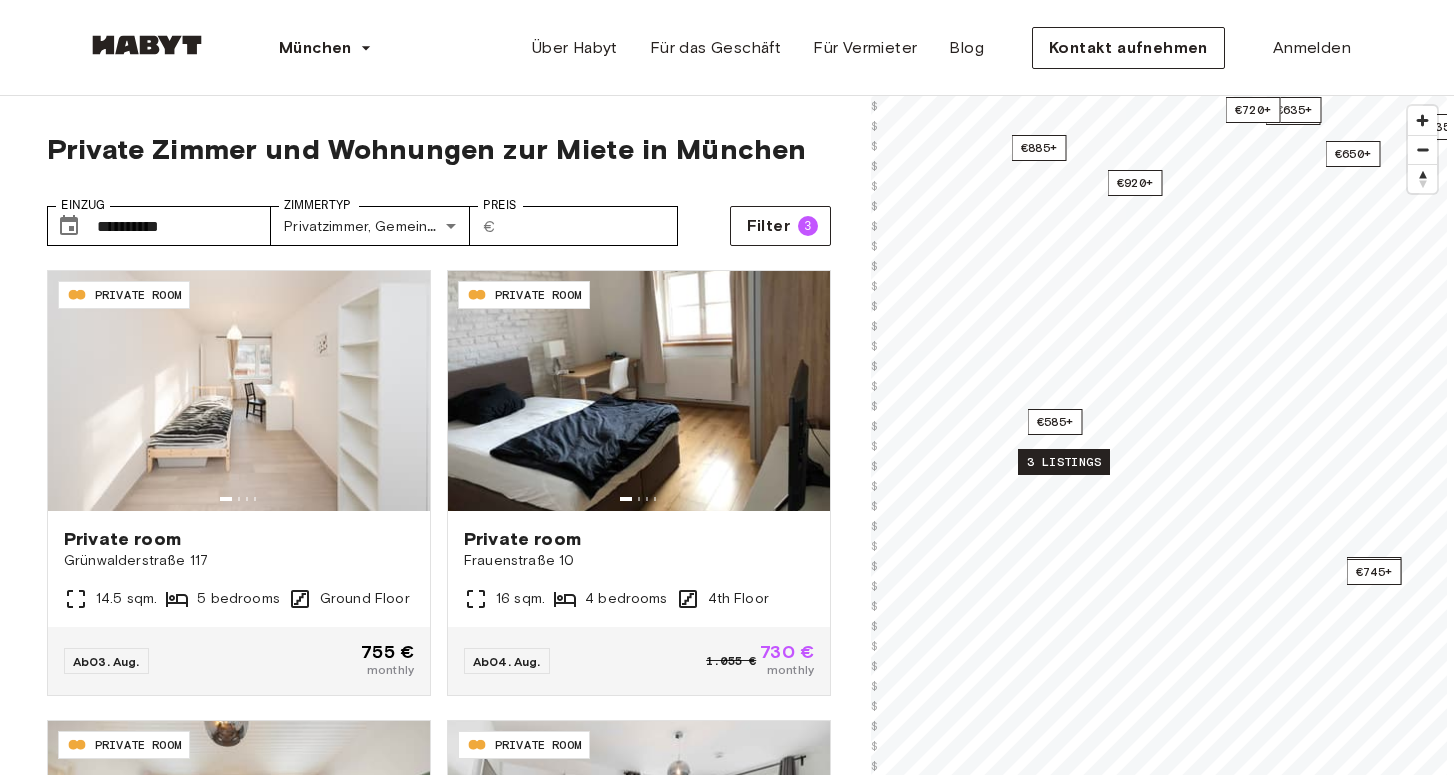 click on "3 listings" at bounding box center [1064, 462] 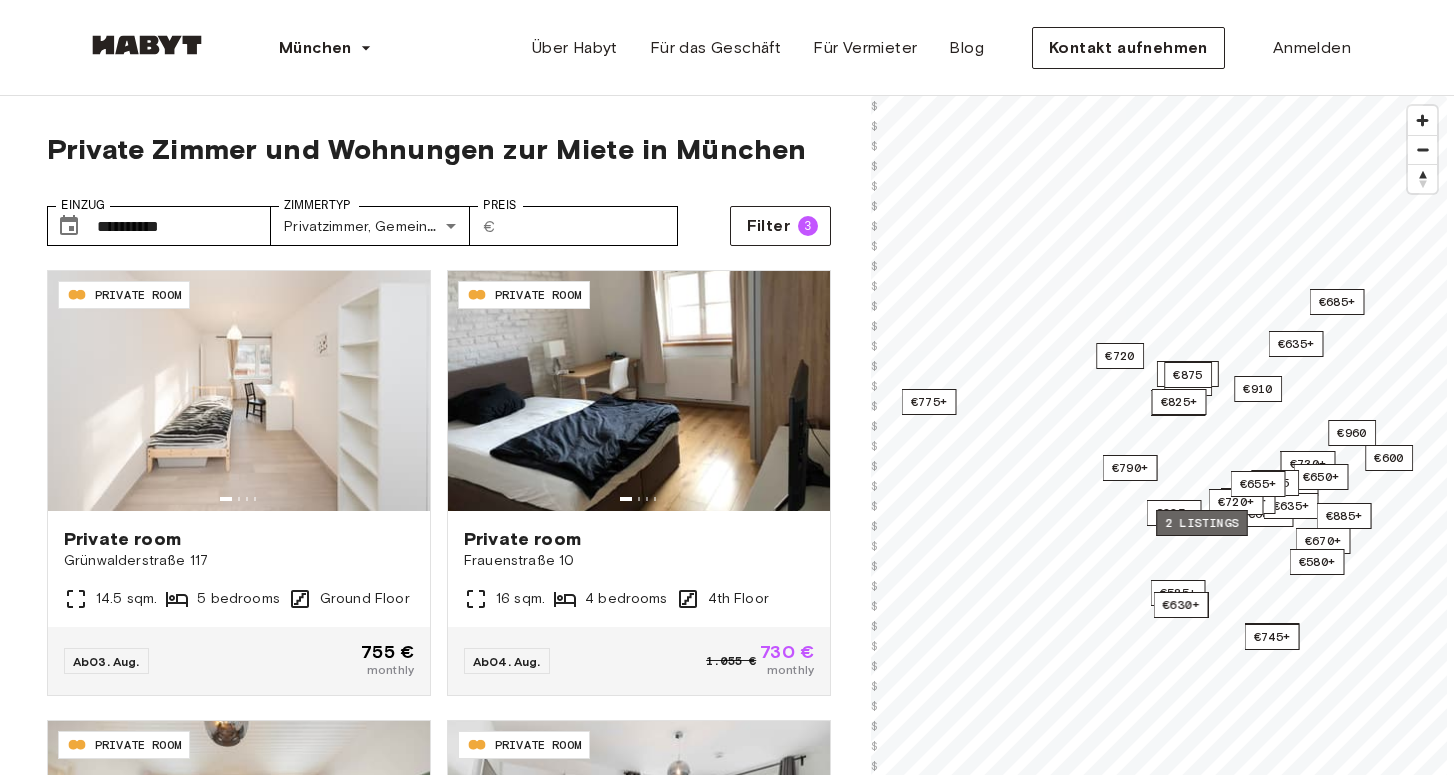 click on "2 listings" at bounding box center [1202, 523] 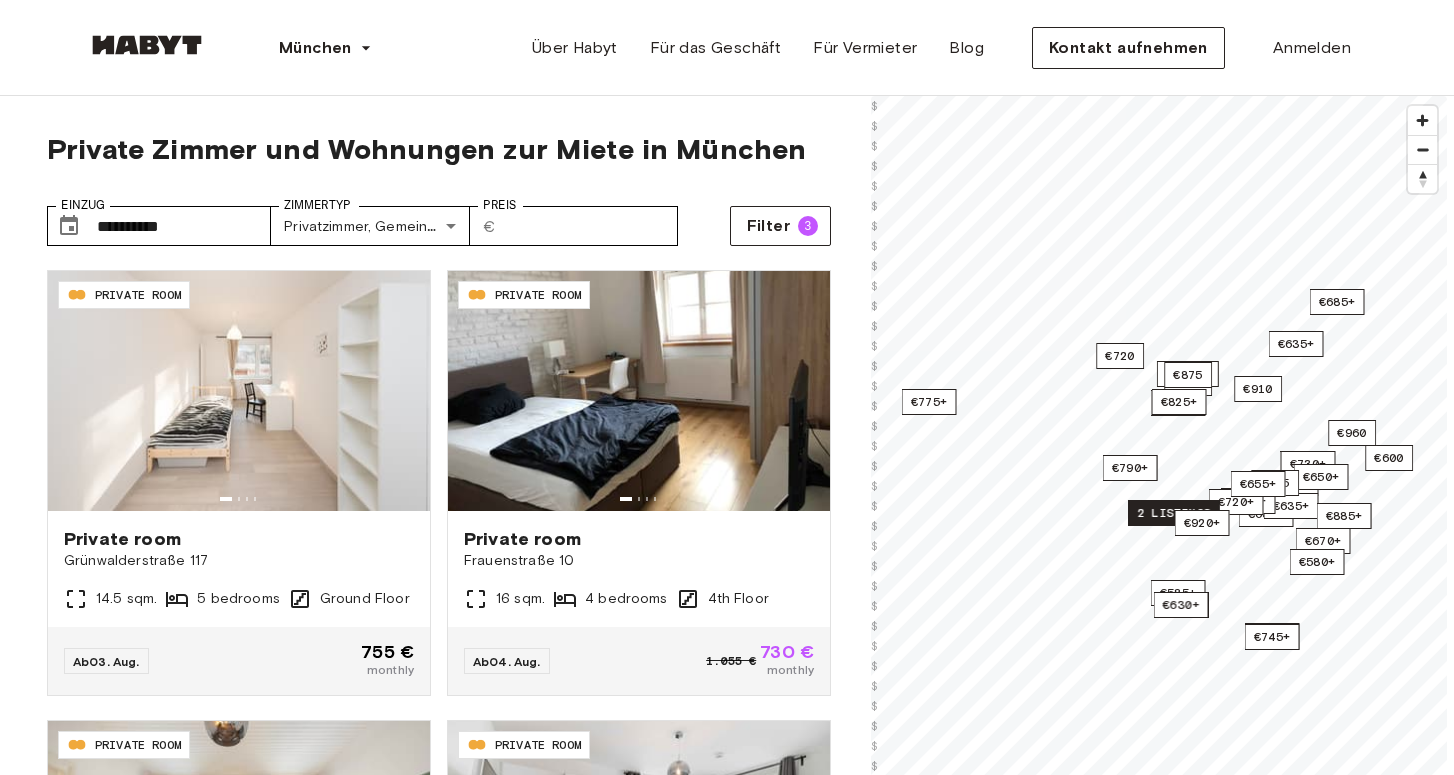 click on "2 listings" at bounding box center (1174, 513) 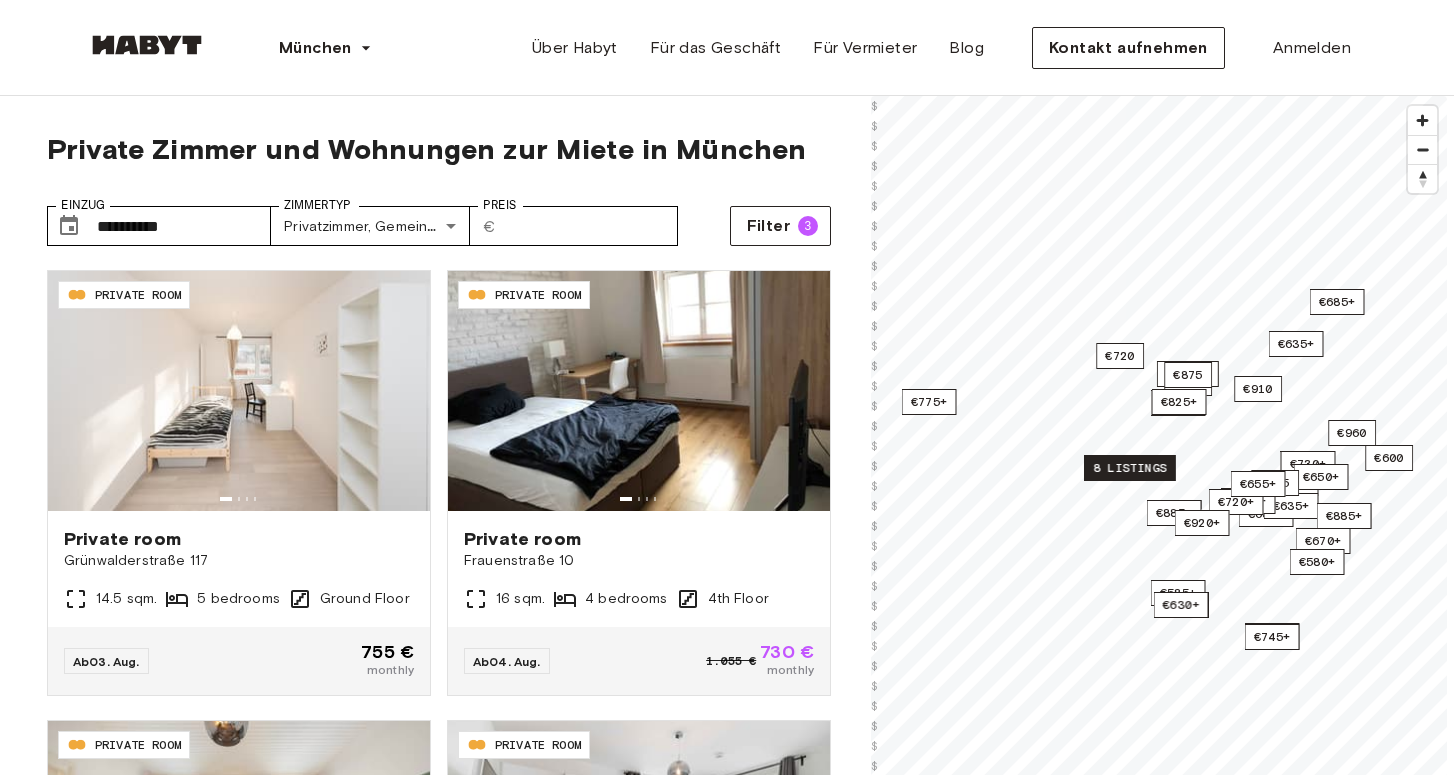 click on "8 listings" at bounding box center (1130, 468) 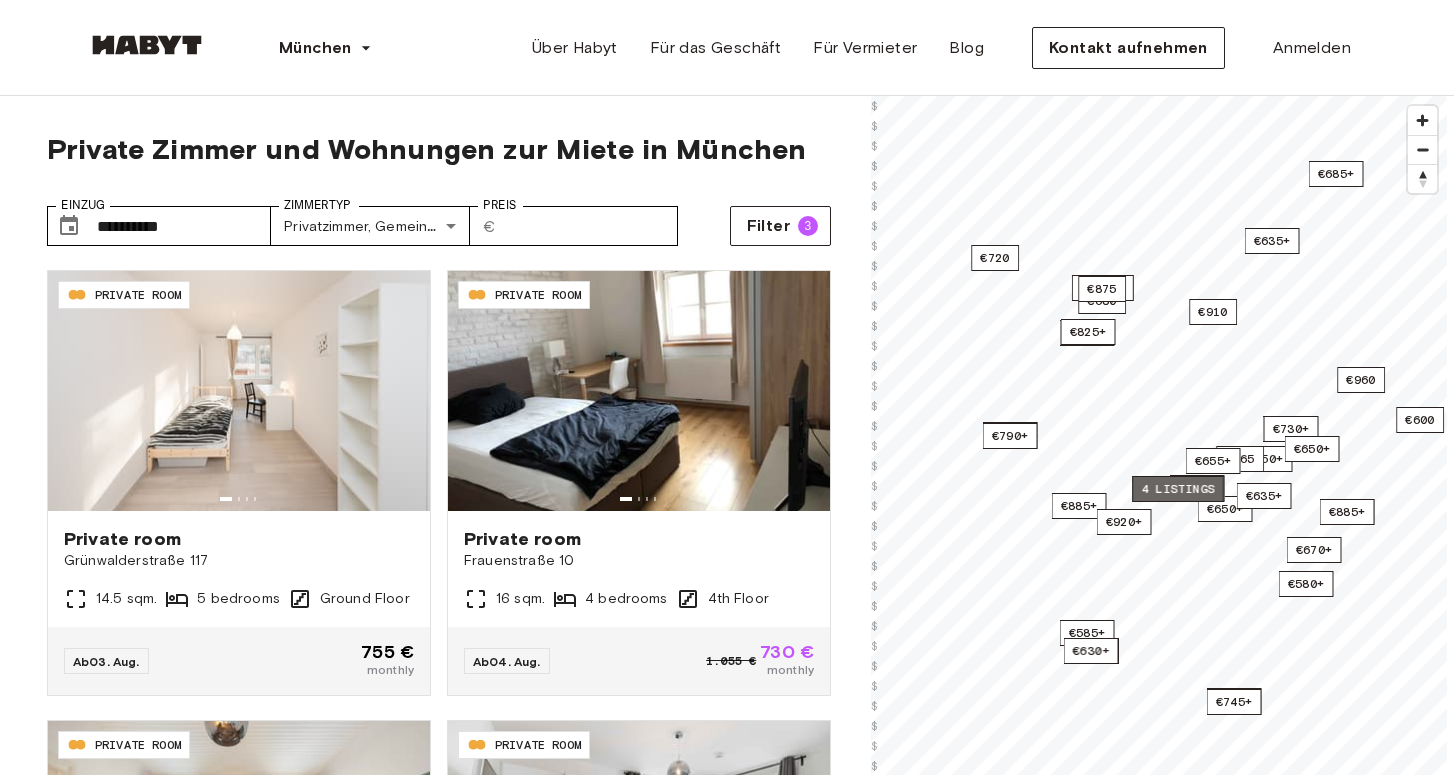 click on "4 listings" at bounding box center [1178, 489] 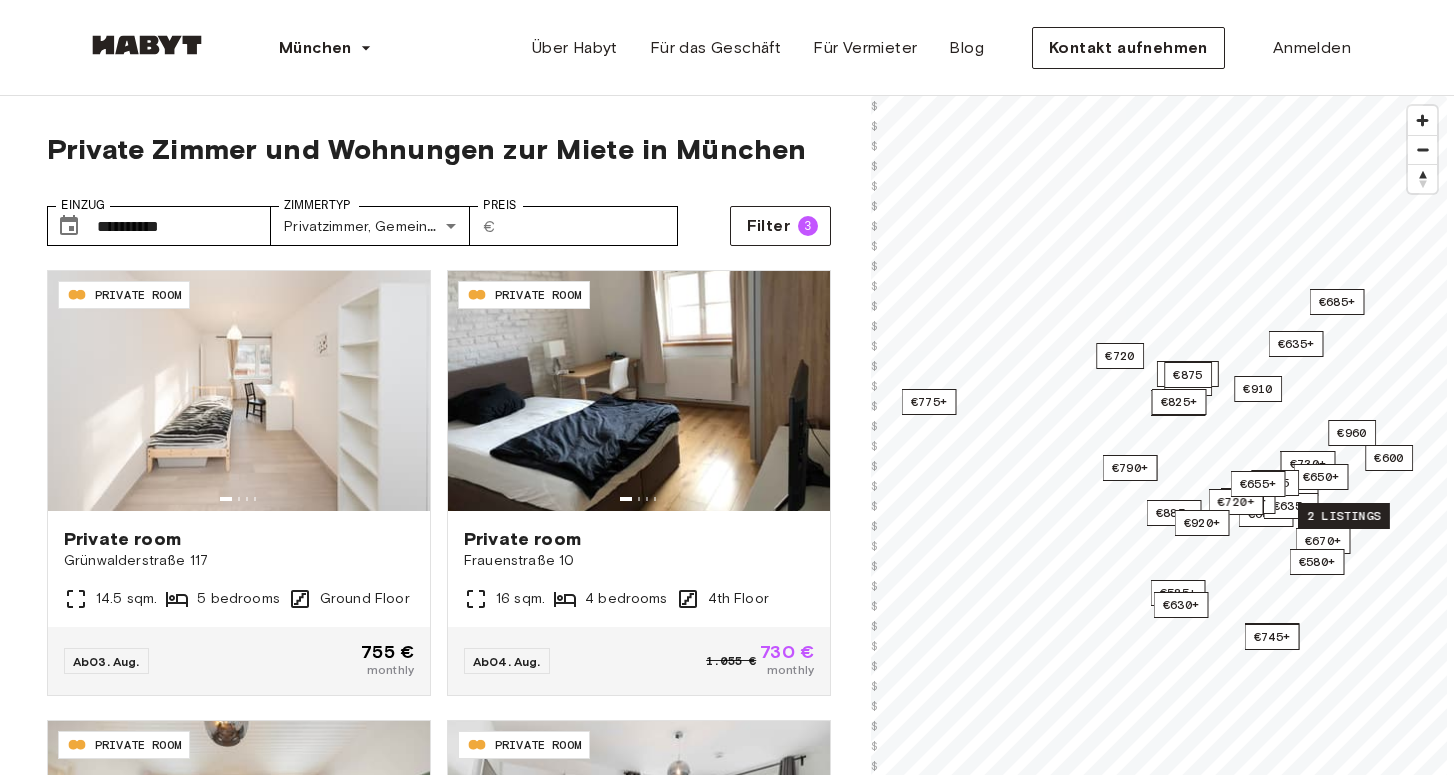 click on "2 listings" at bounding box center [1344, 516] 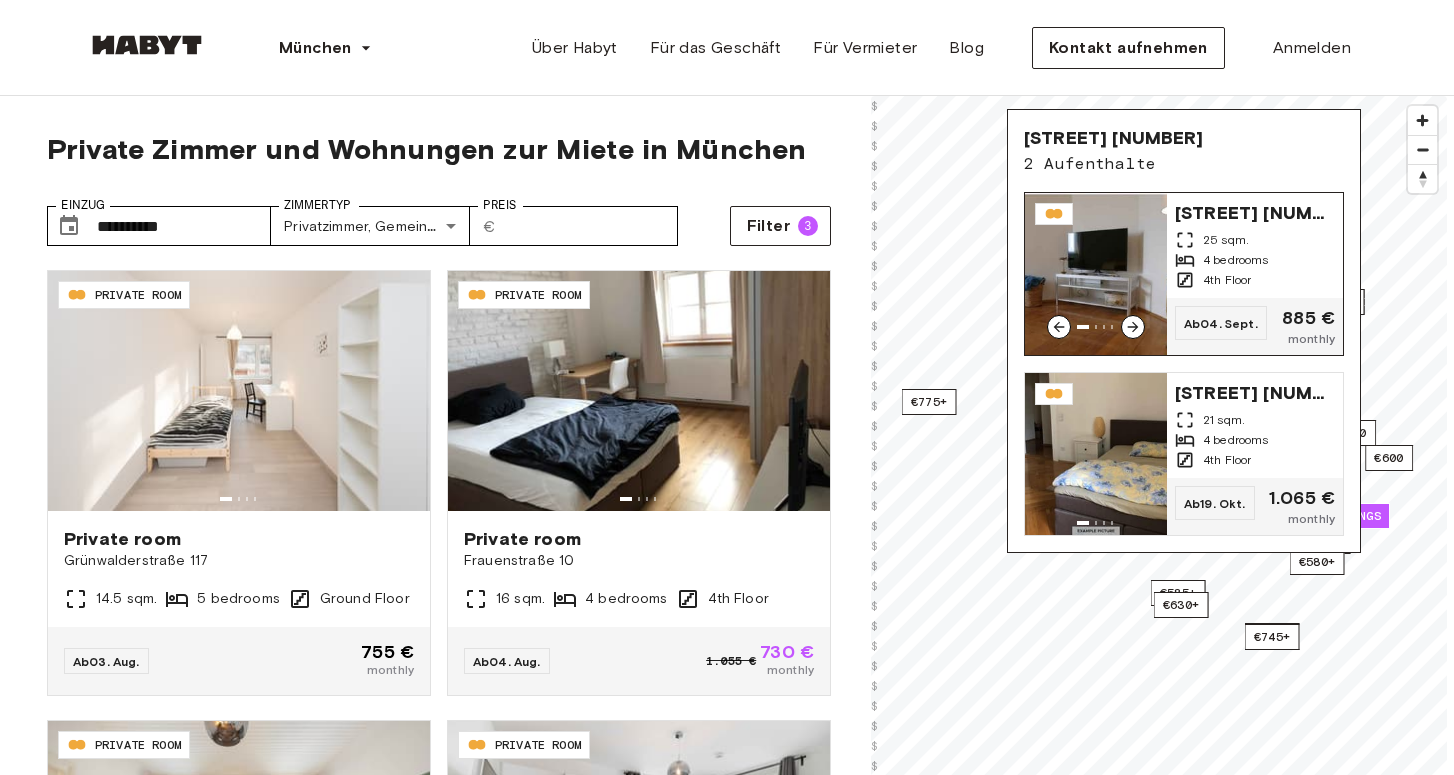 click at bounding box center [1096, 274] 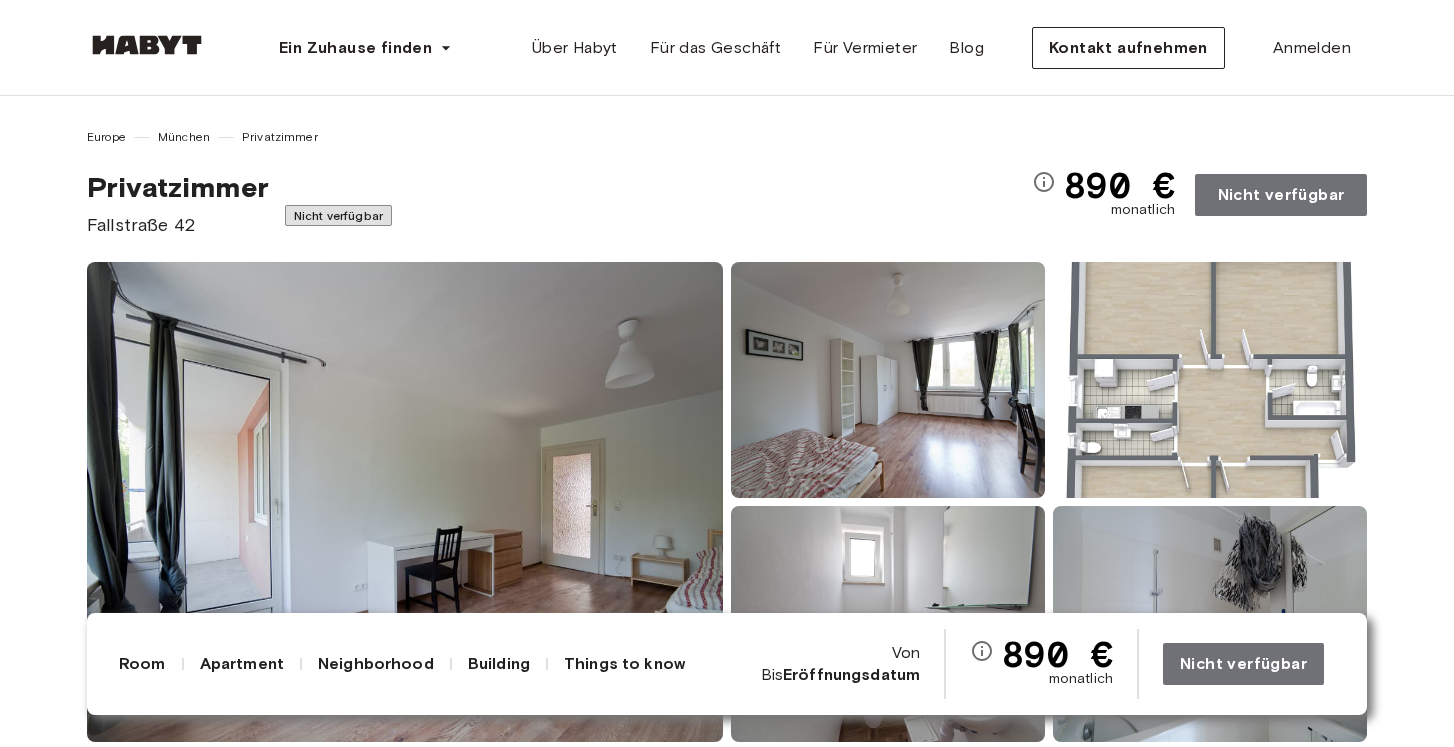 scroll, scrollTop: 0, scrollLeft: 0, axis: both 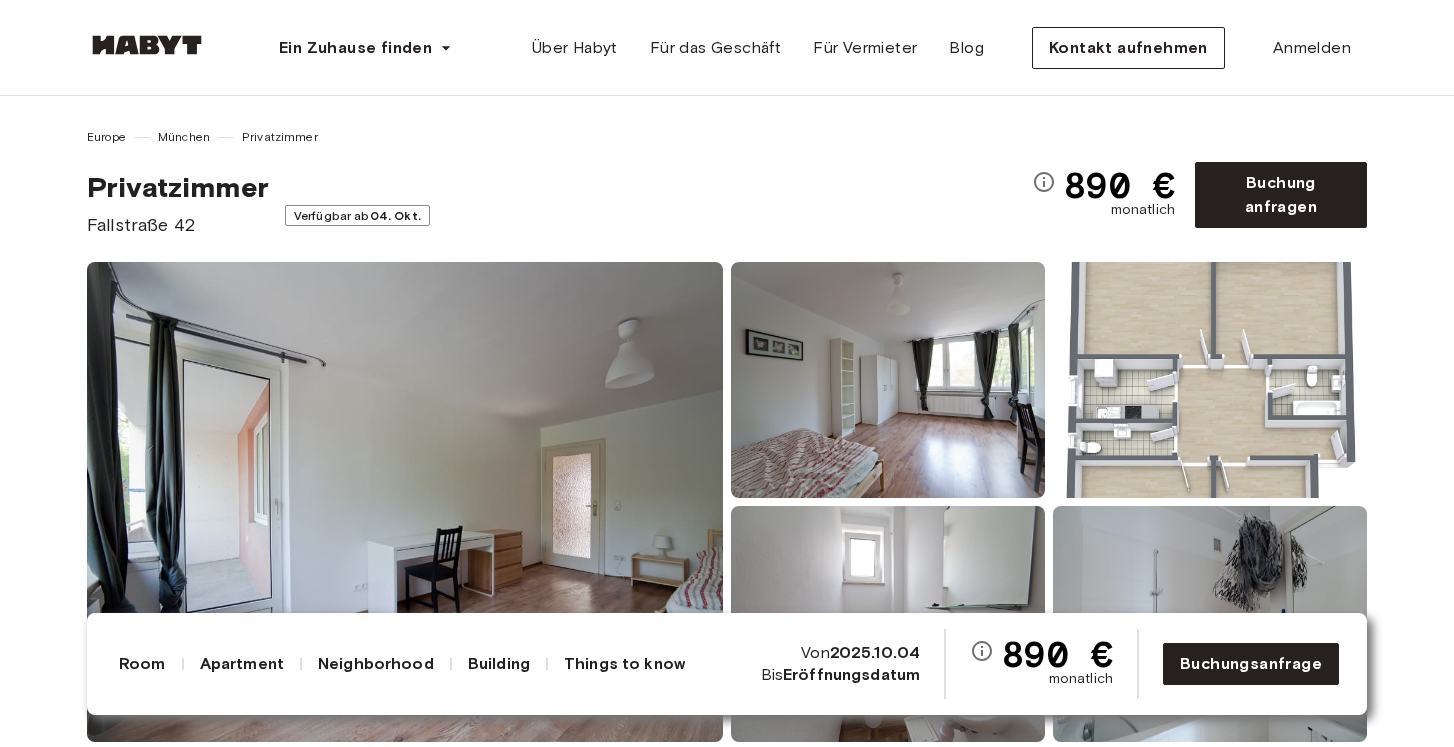 click on "Privatzimmer Fallstraße [NUMBER] Verfügbar ab [DATE]" at bounding box center (559, 204) 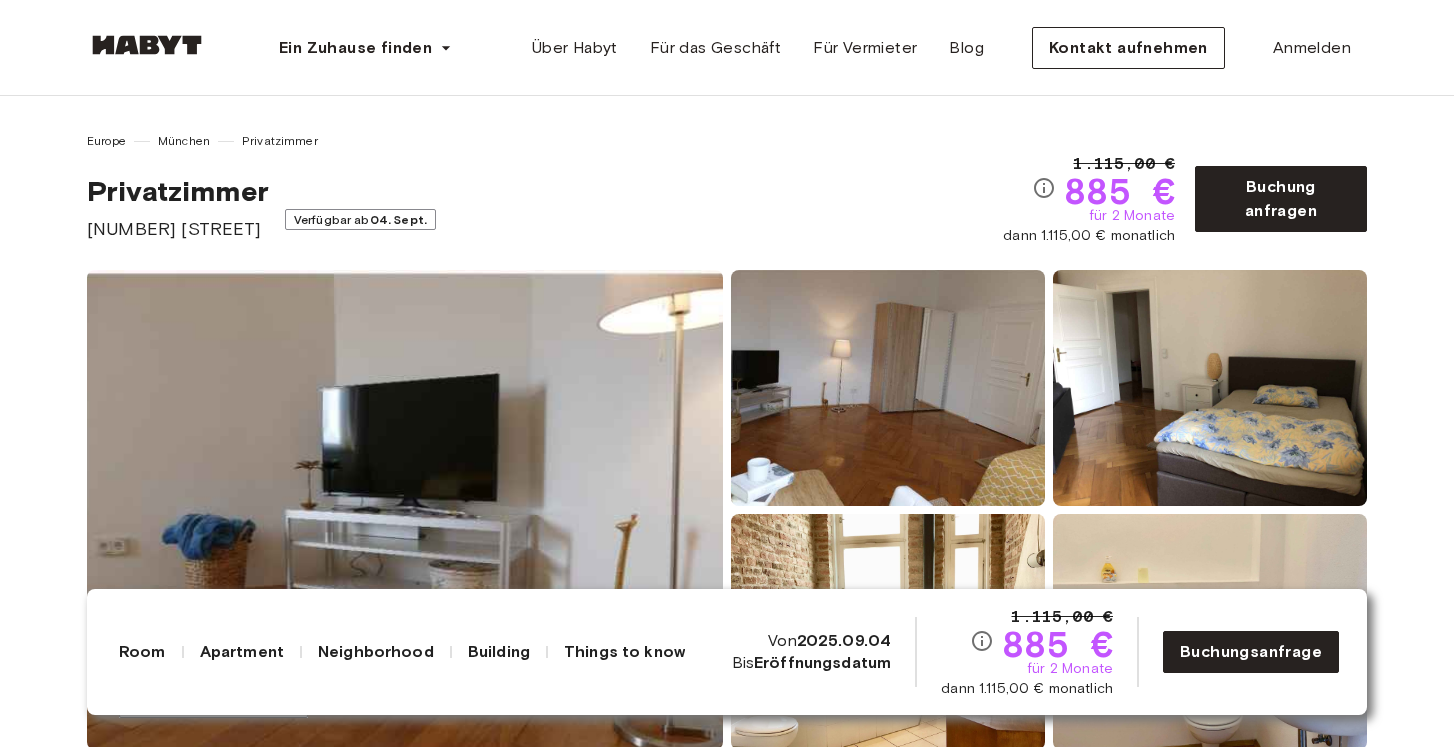 scroll, scrollTop: 0, scrollLeft: 0, axis: both 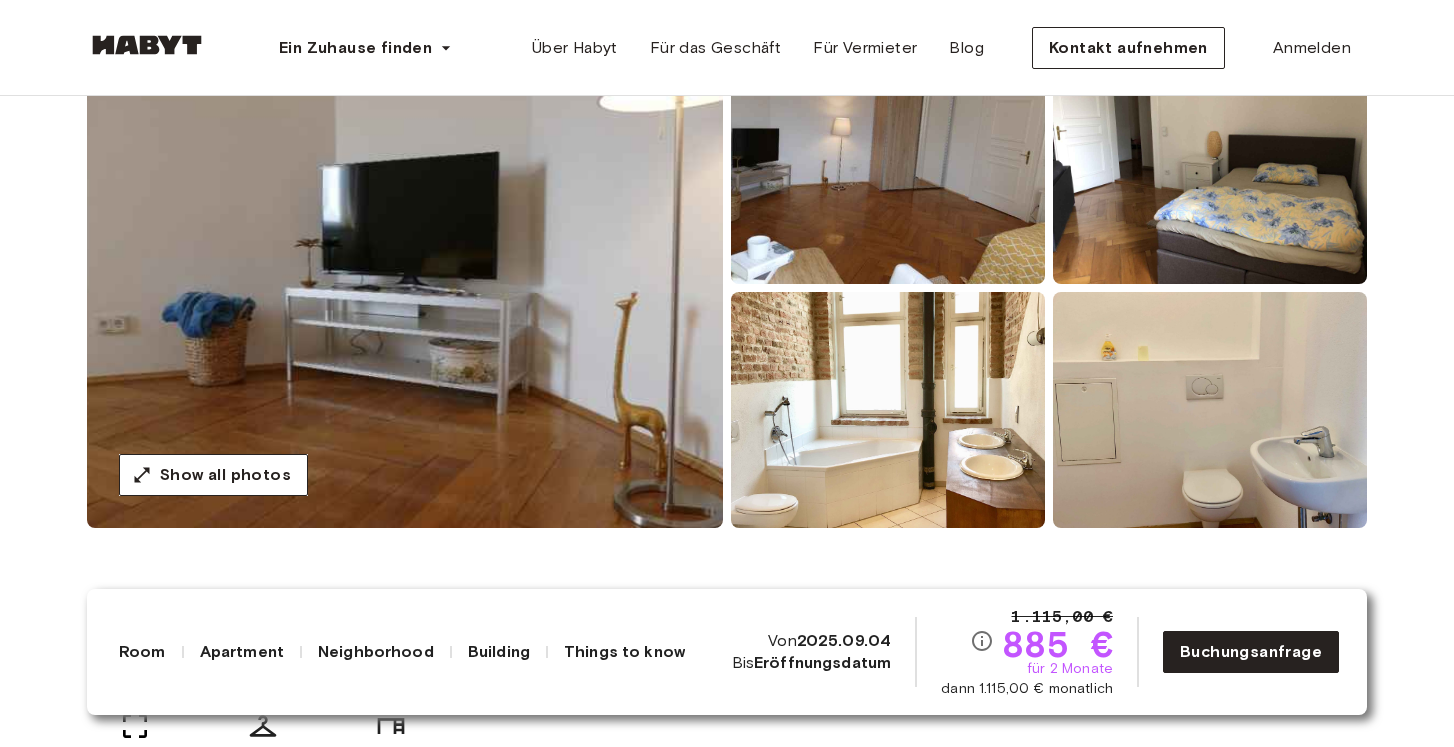 click at bounding box center [888, 410] 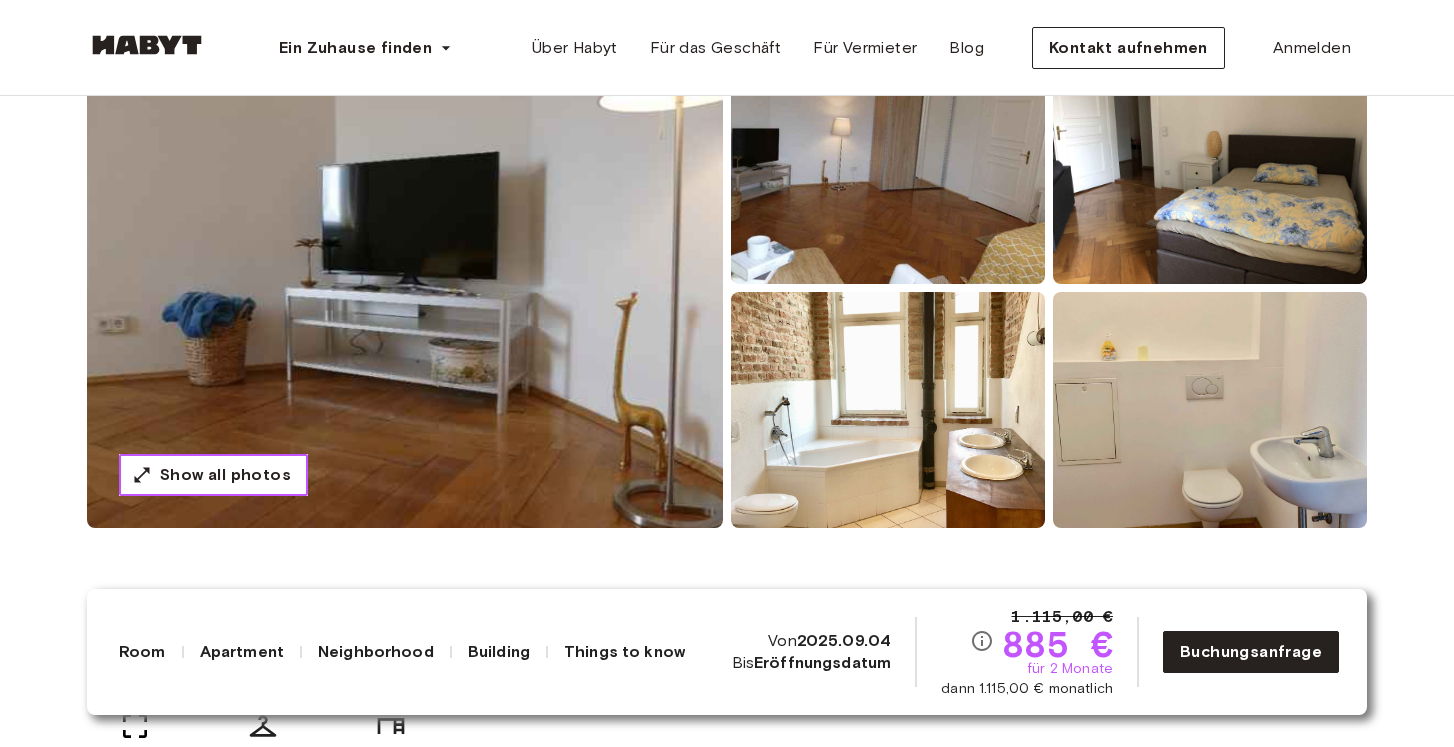 click on "Show all photos" at bounding box center [225, 475] 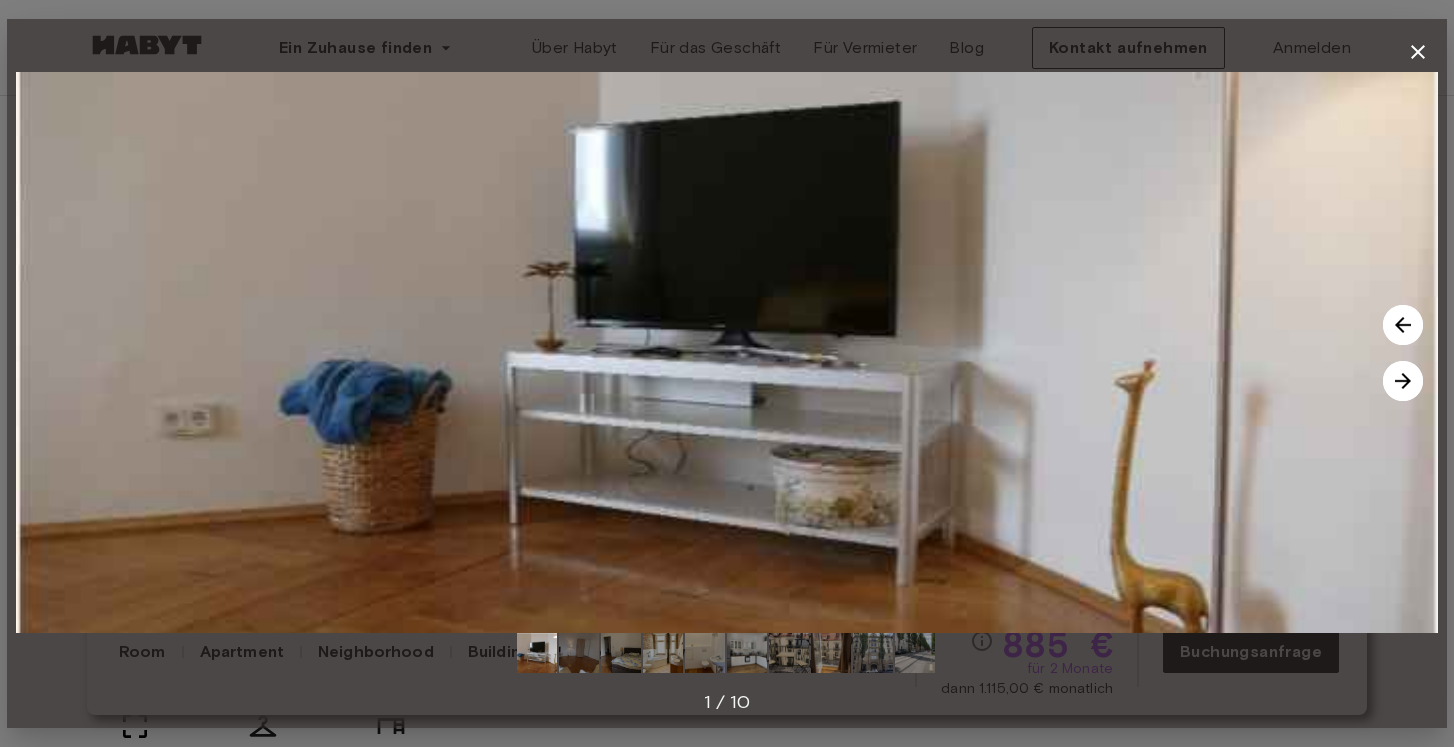 click at bounding box center (1403, 381) 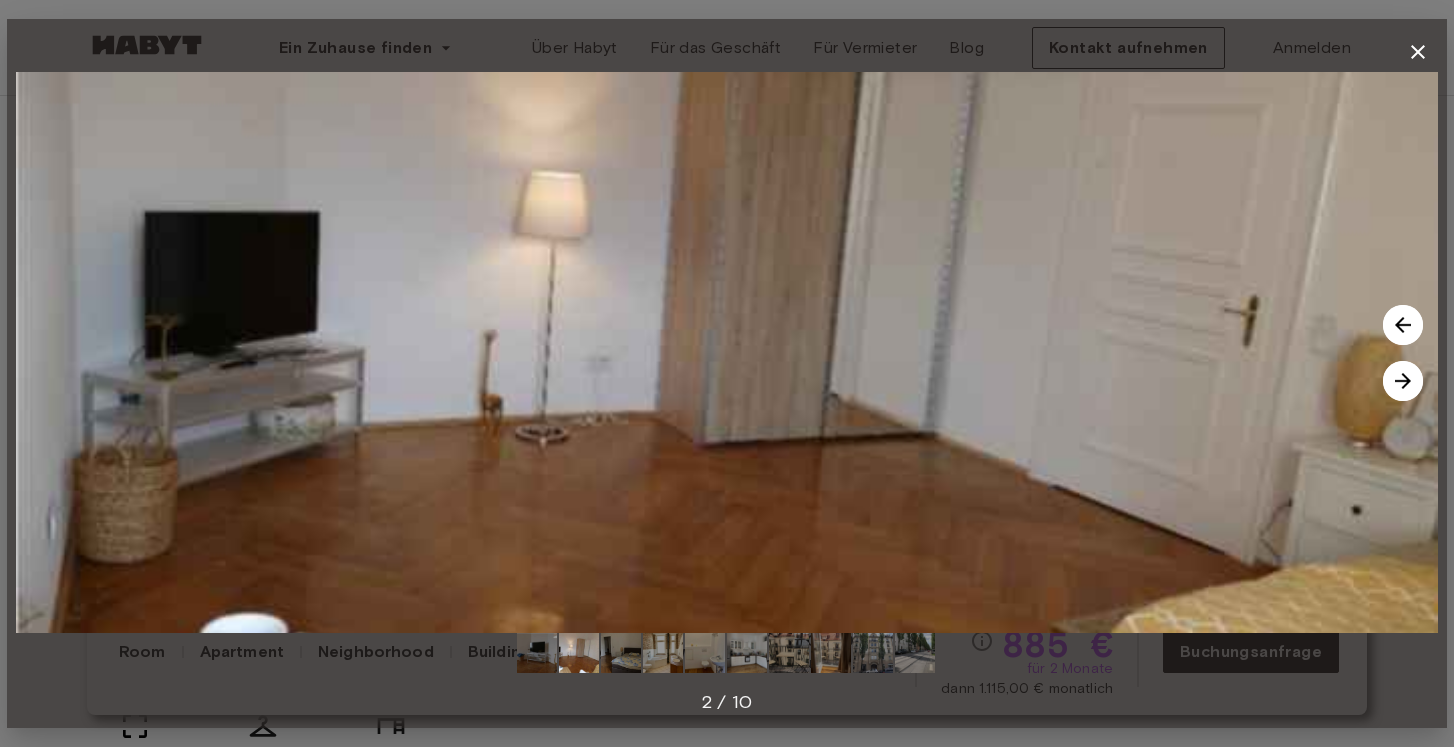 click at bounding box center (1403, 381) 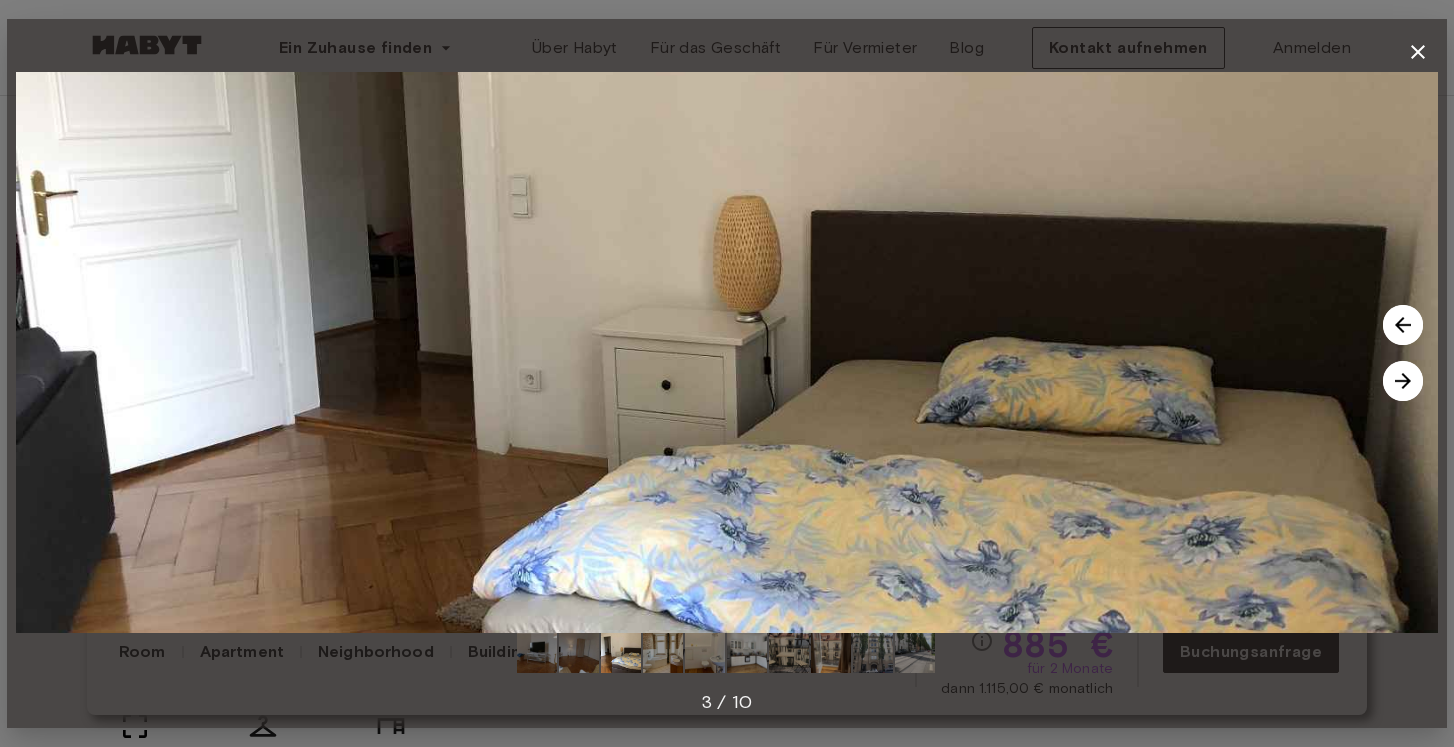 click at bounding box center (1403, 381) 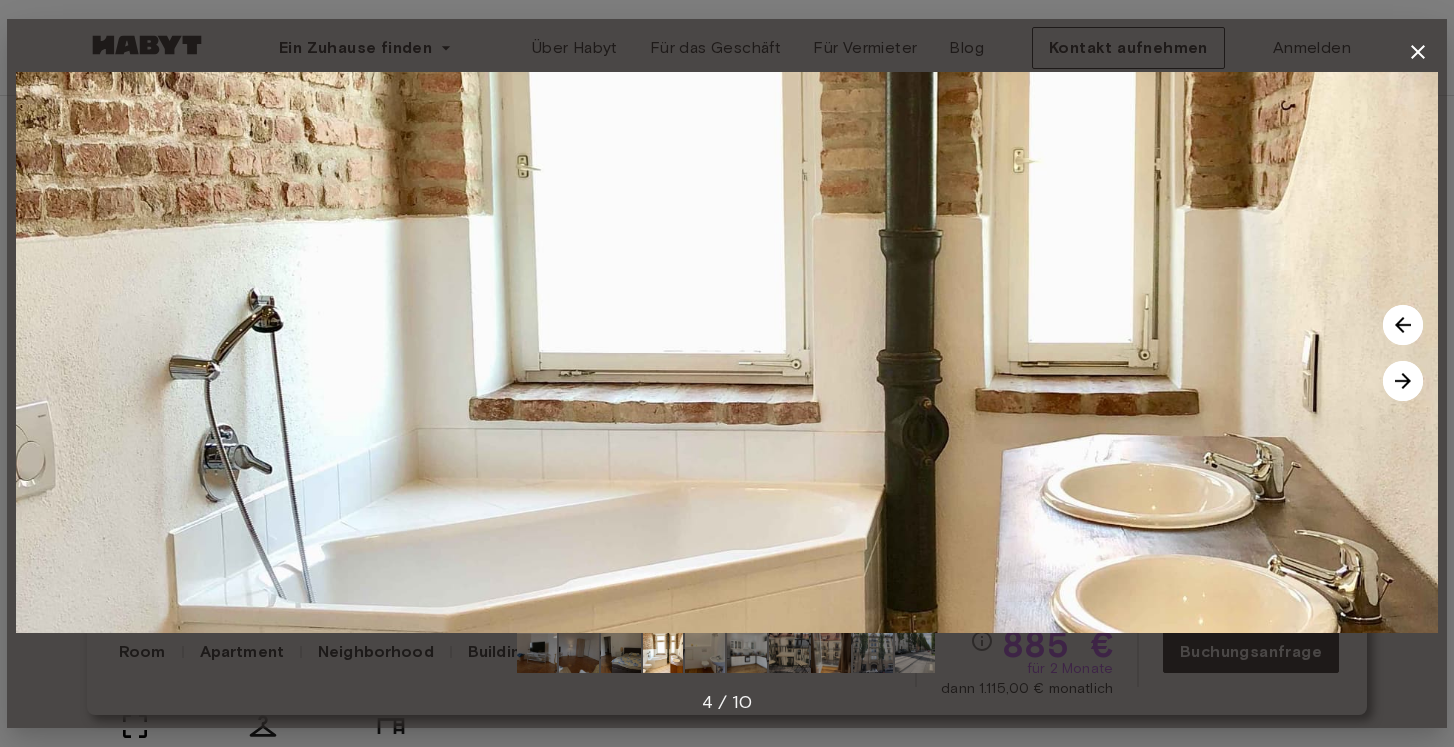 click at bounding box center (1403, 381) 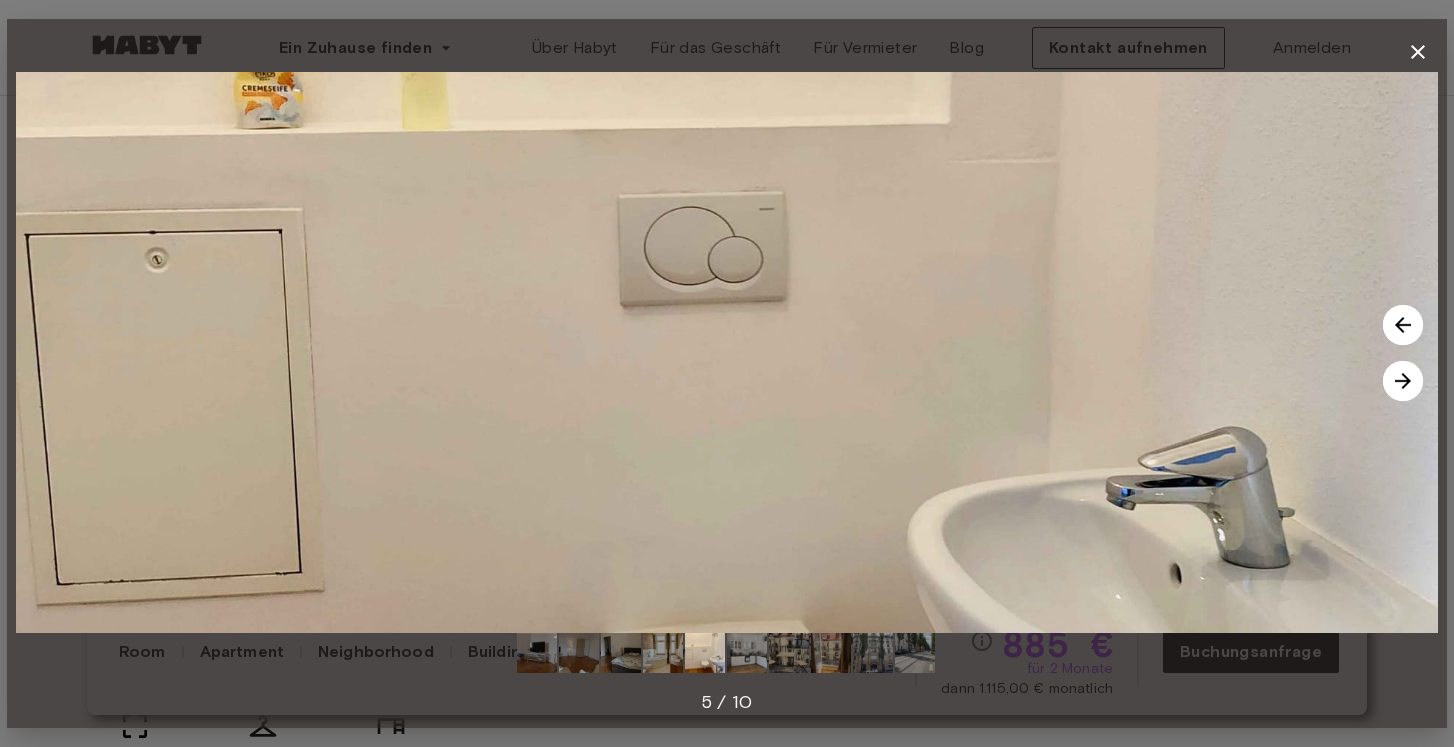 click at bounding box center (1403, 381) 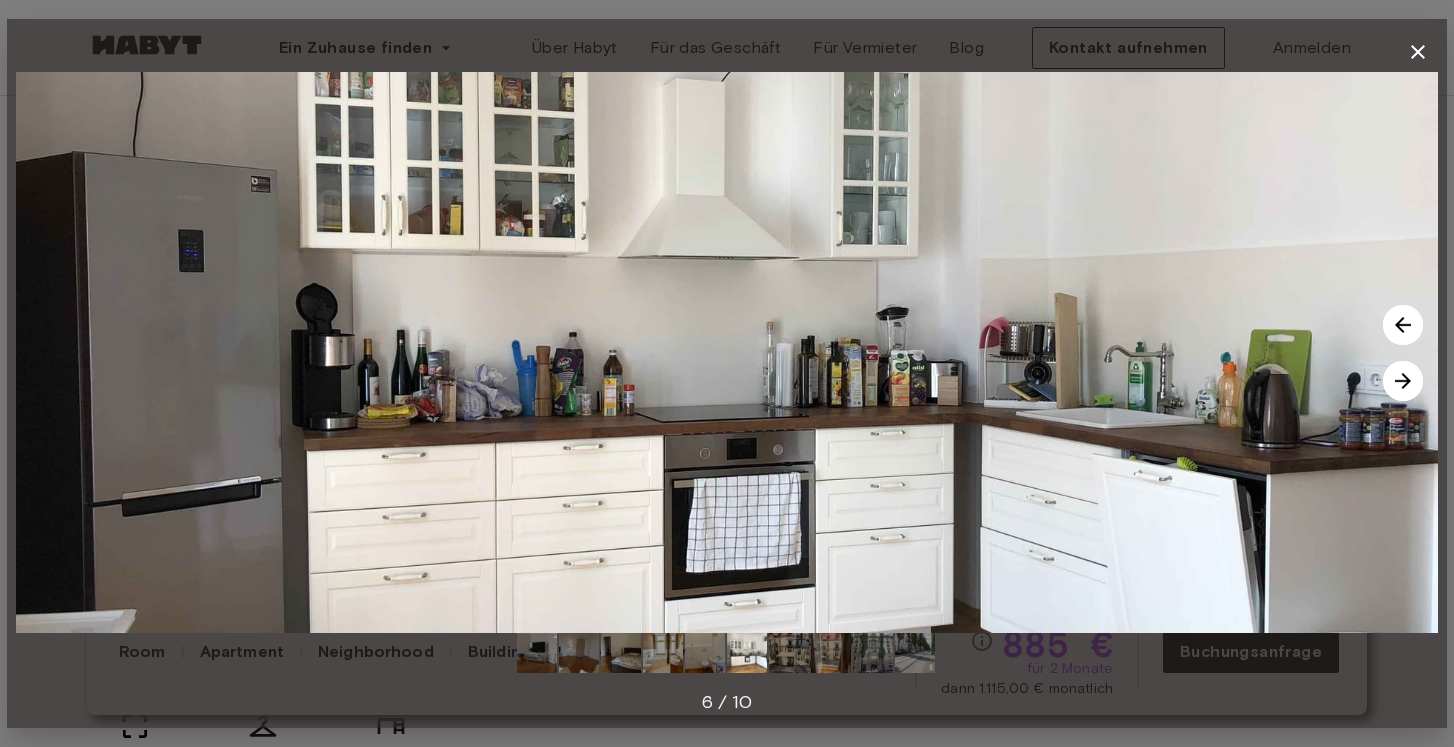 click at bounding box center (1403, 381) 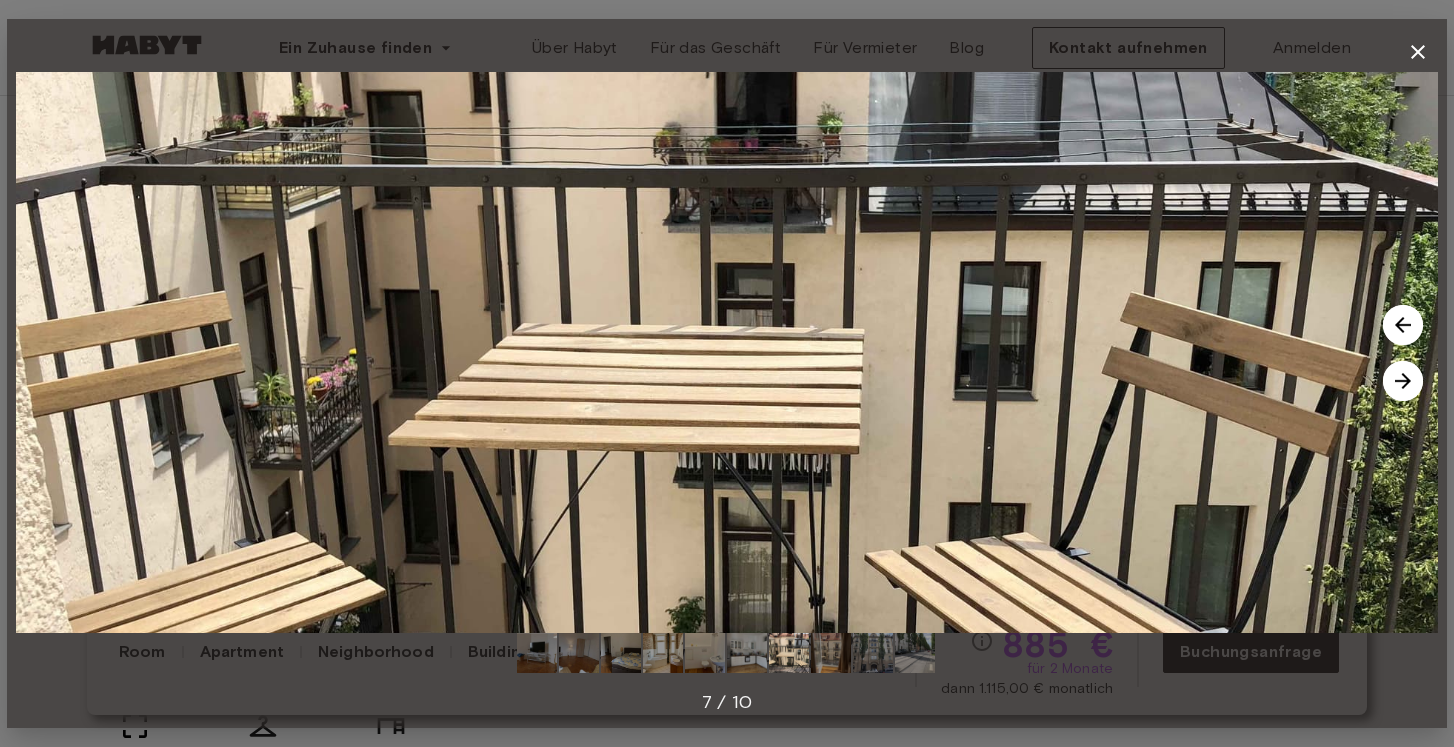 click at bounding box center (1403, 381) 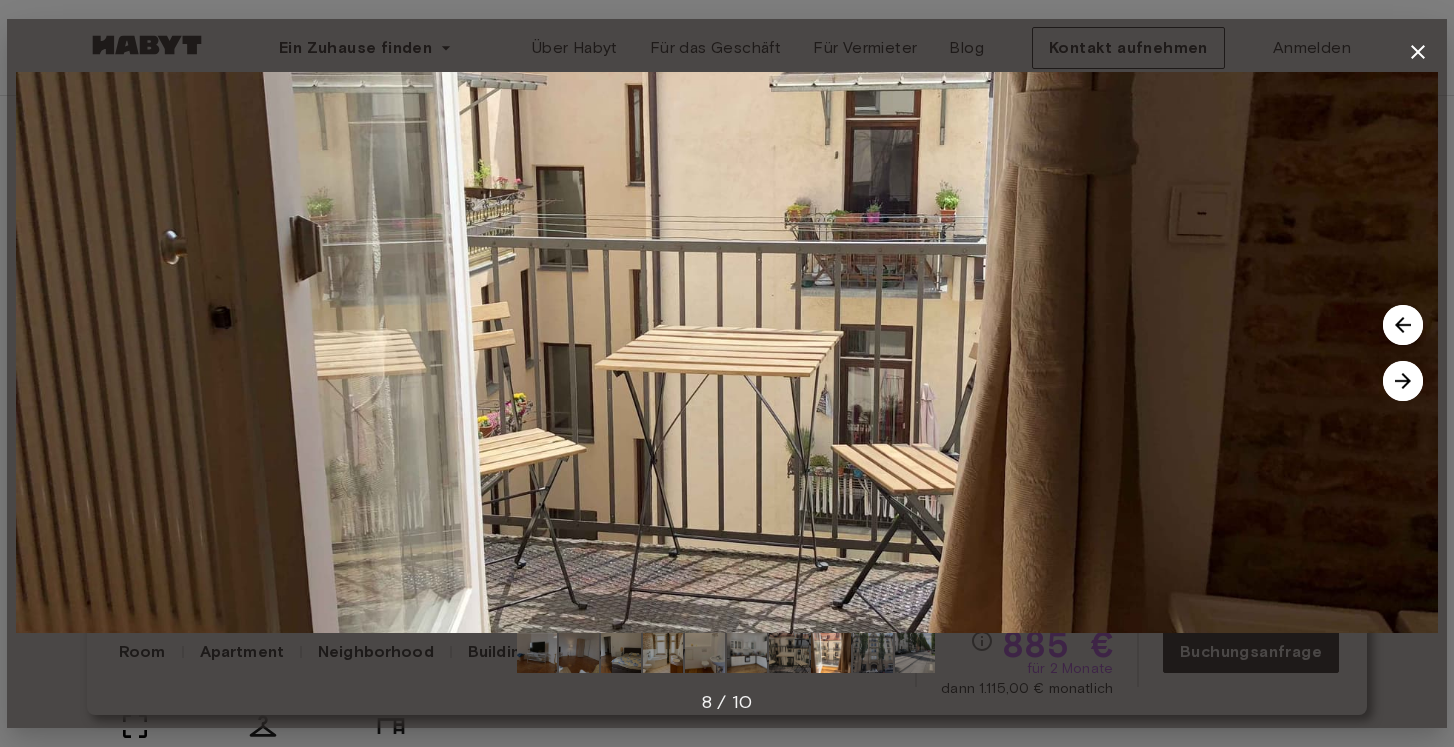 click at bounding box center [1403, 381] 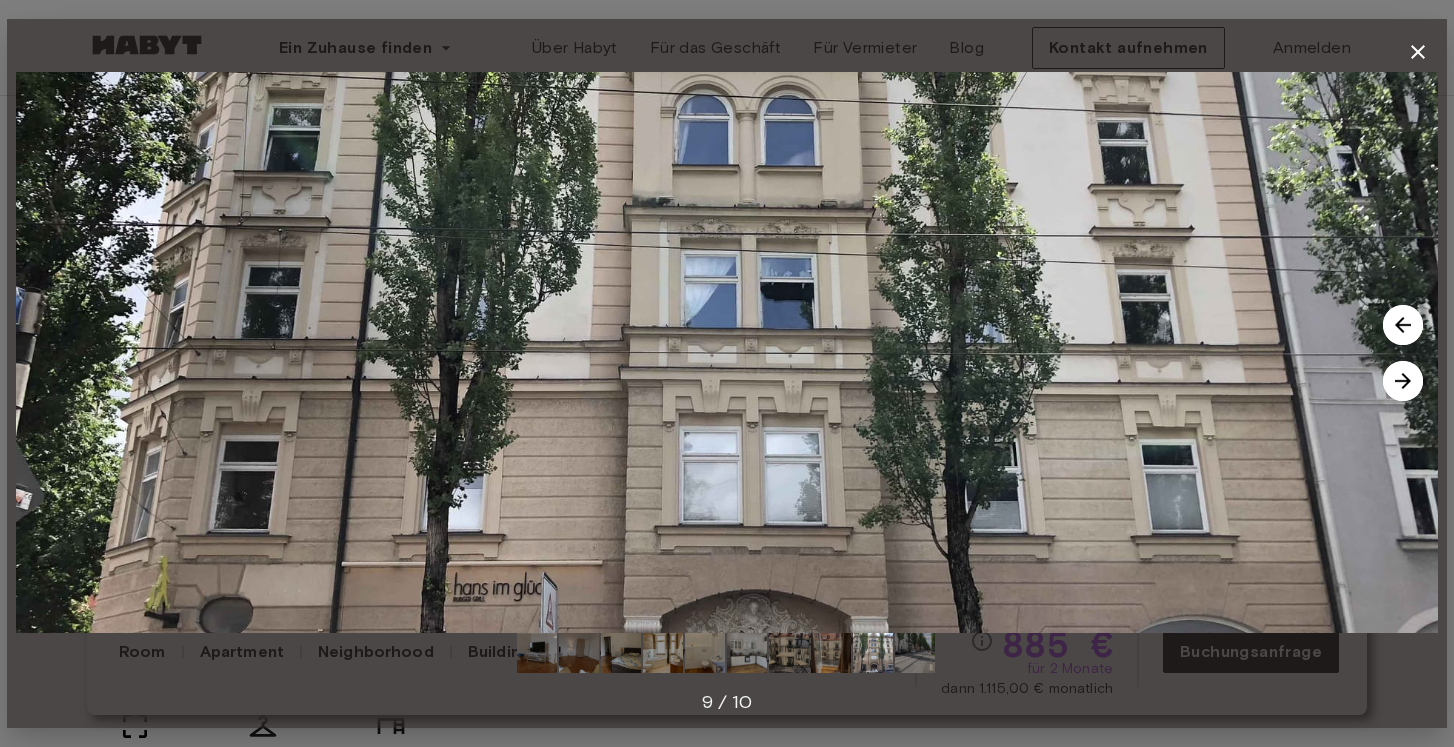 click at bounding box center (1403, 381) 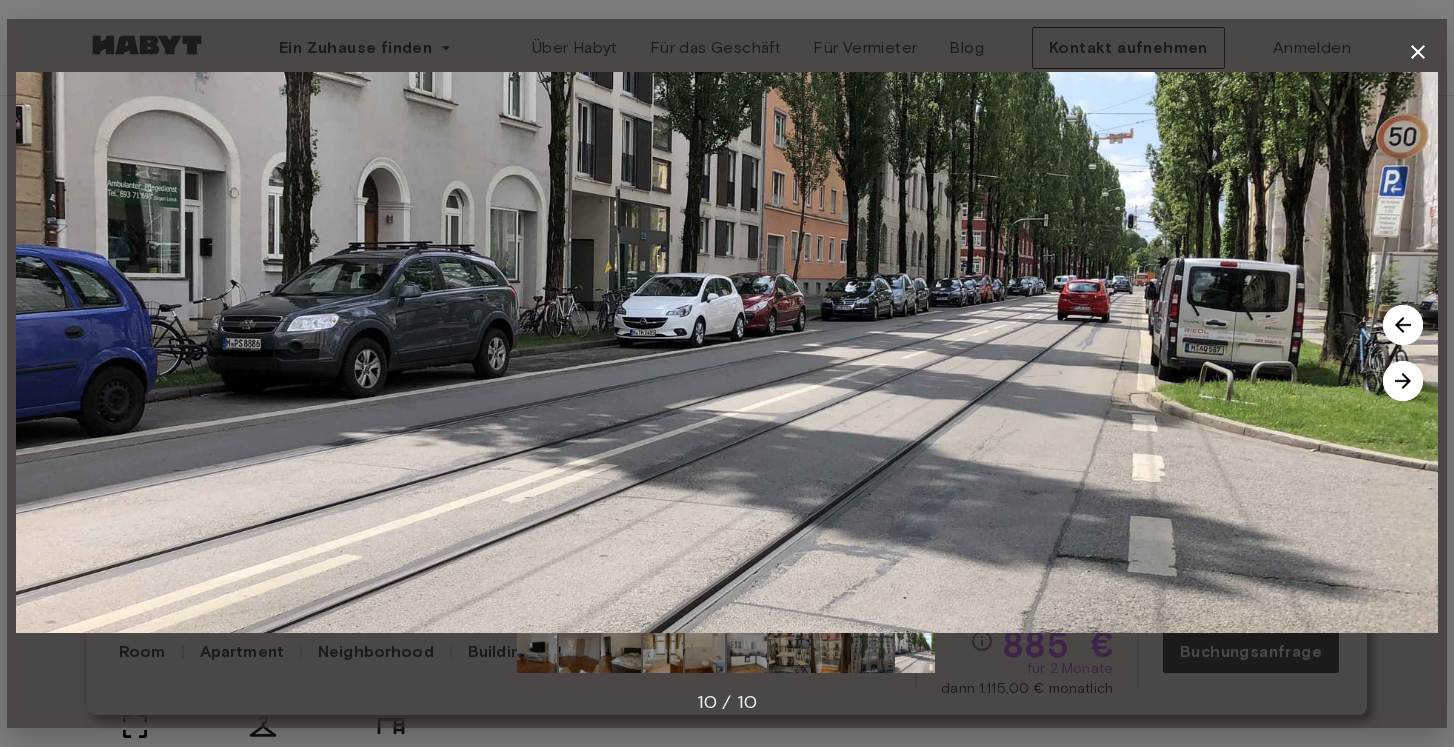 click at bounding box center (1403, 381) 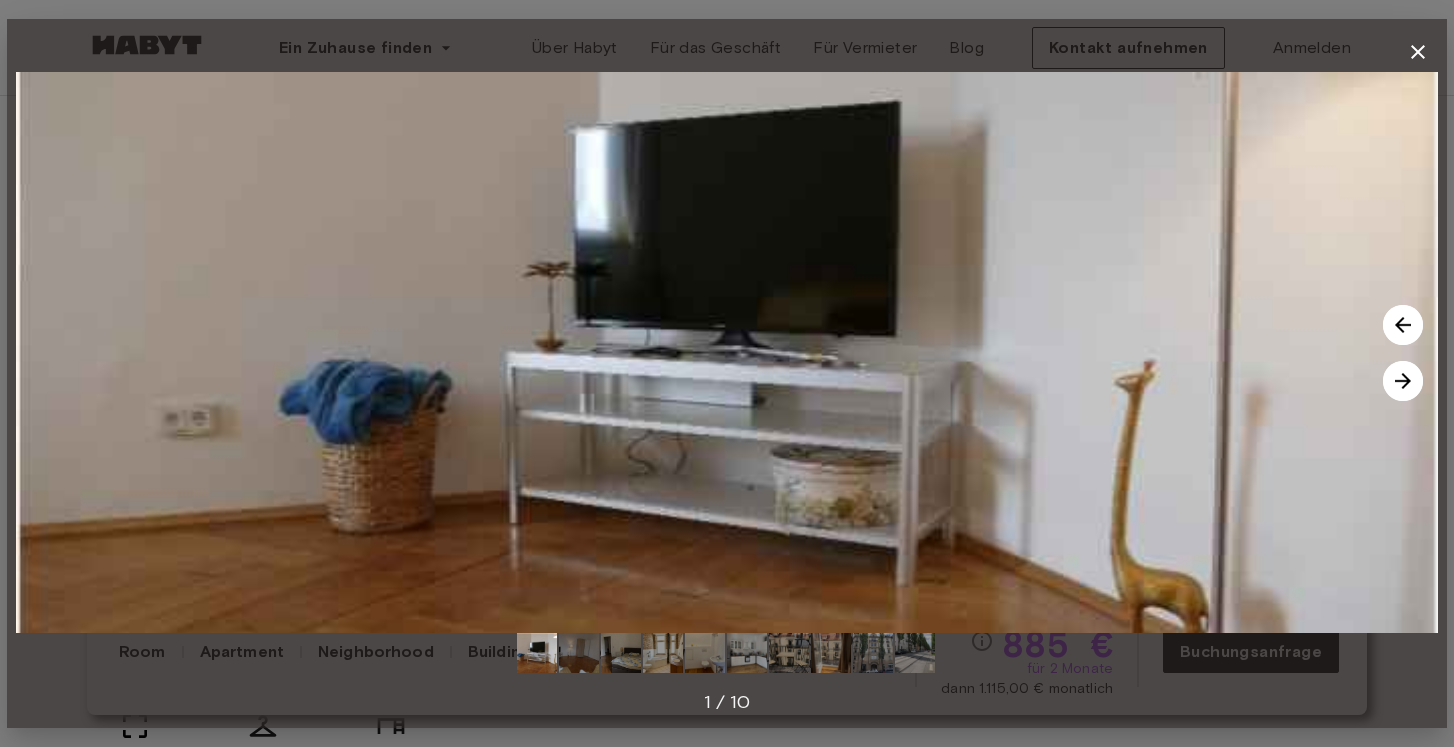 click at bounding box center (1403, 381) 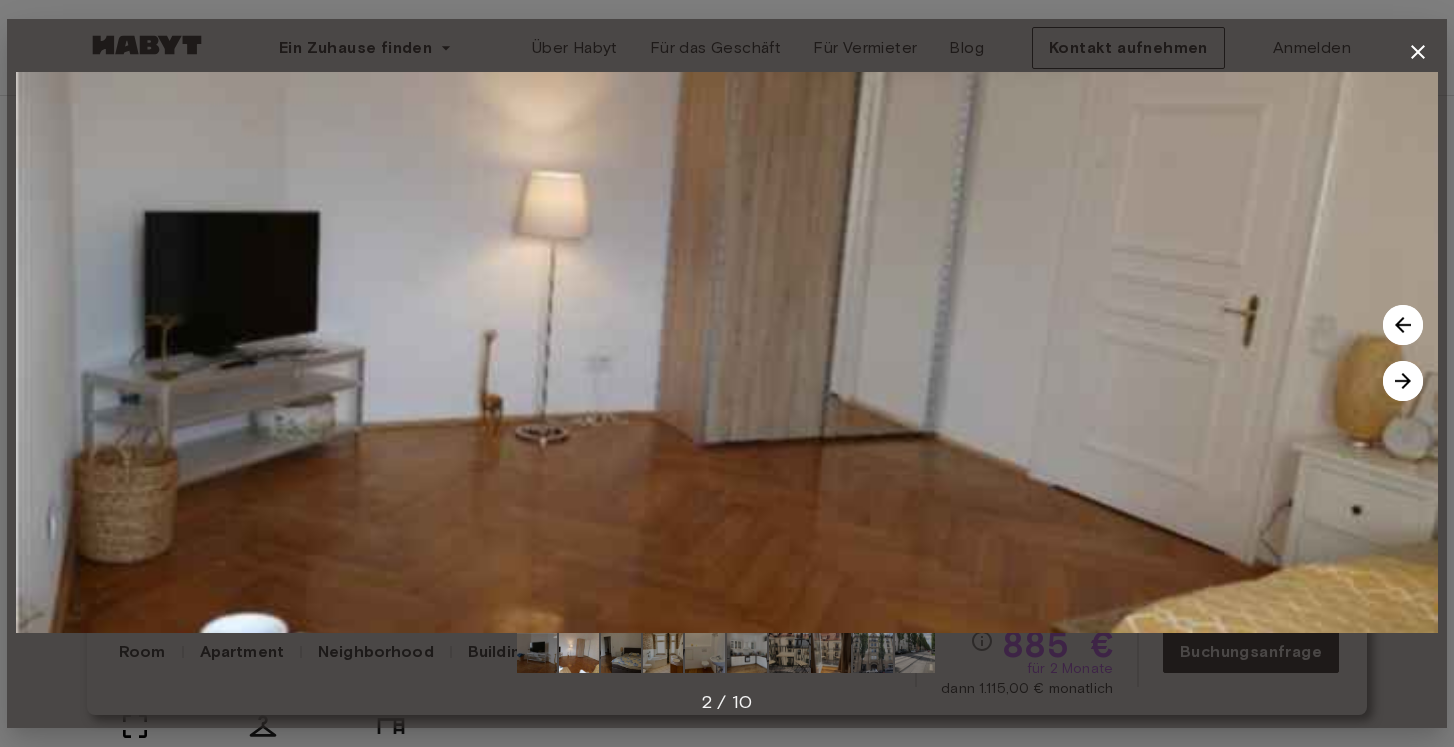 click at bounding box center [1403, 381] 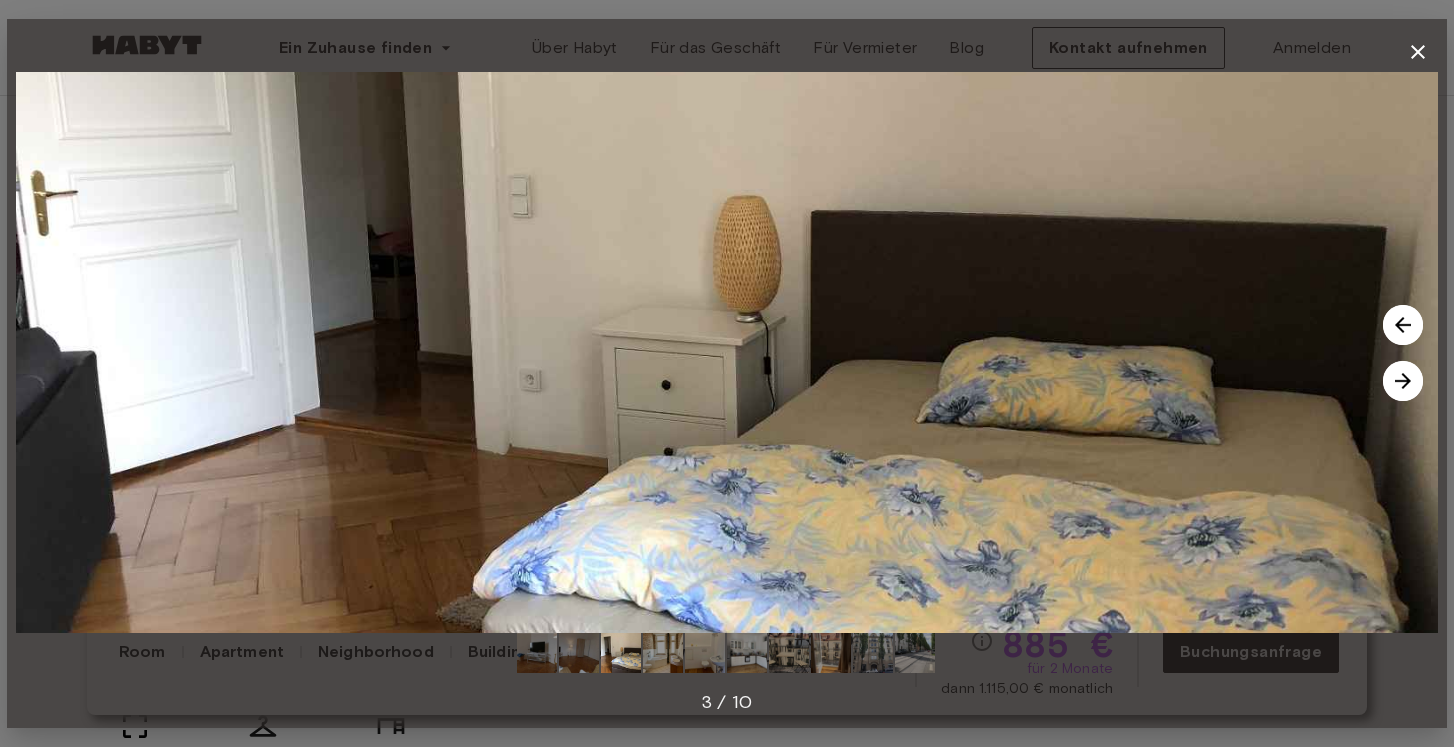 click at bounding box center (1403, 381) 